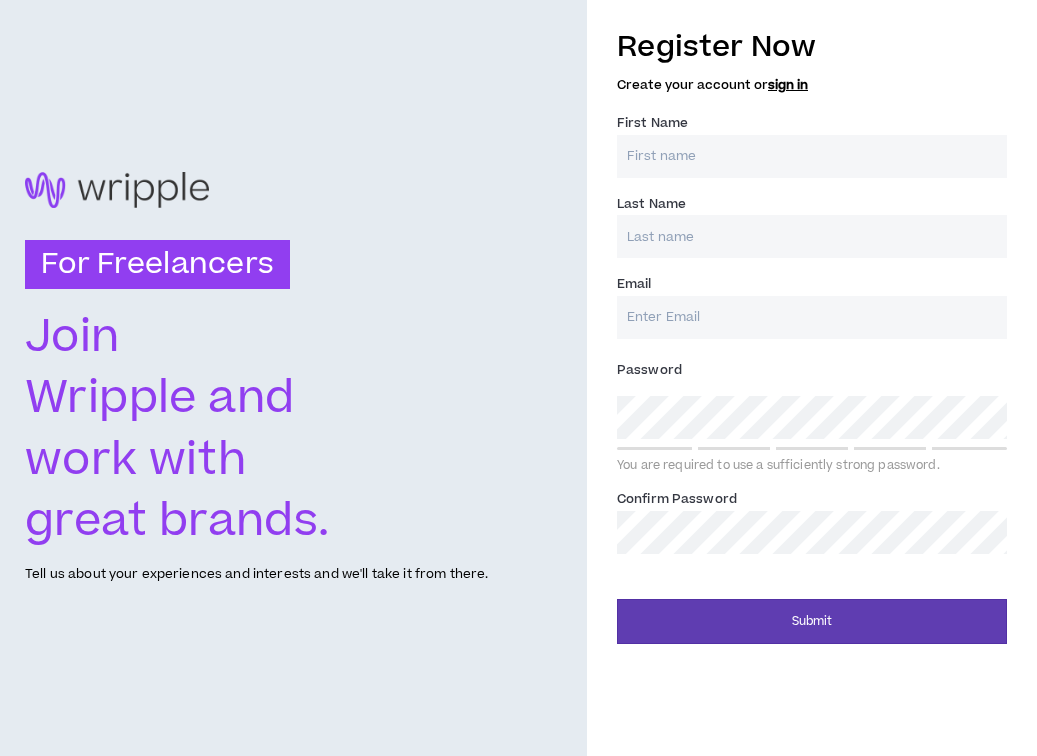 scroll, scrollTop: 0, scrollLeft: 0, axis: both 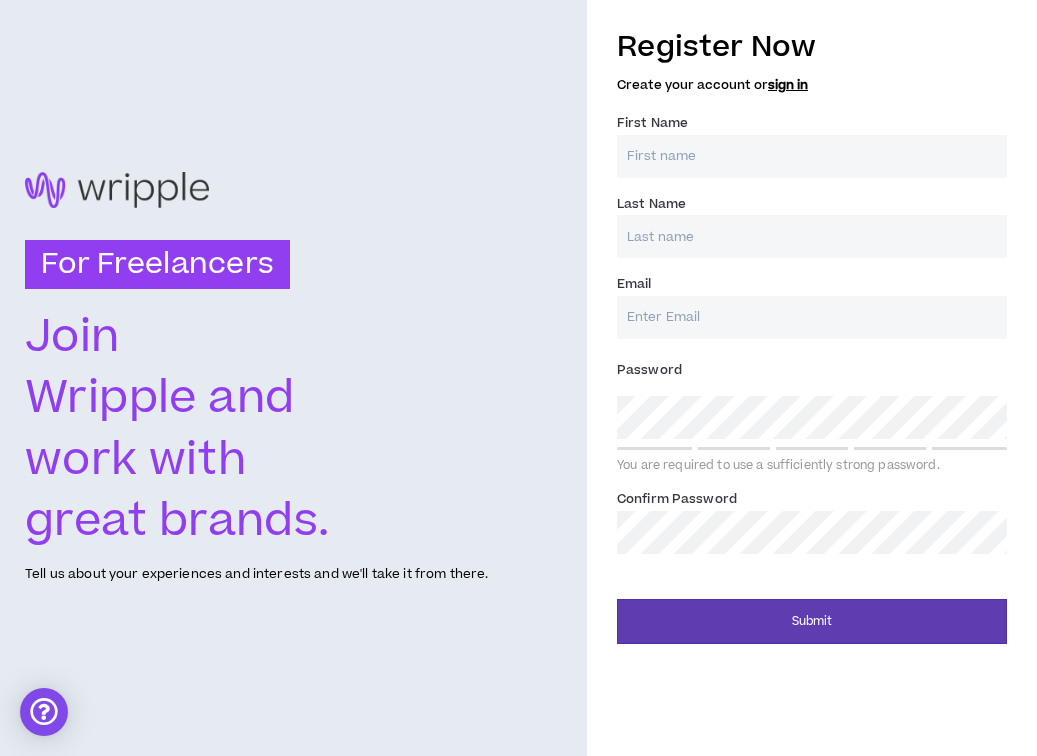 click on "First Name  *" at bounding box center [812, 156] 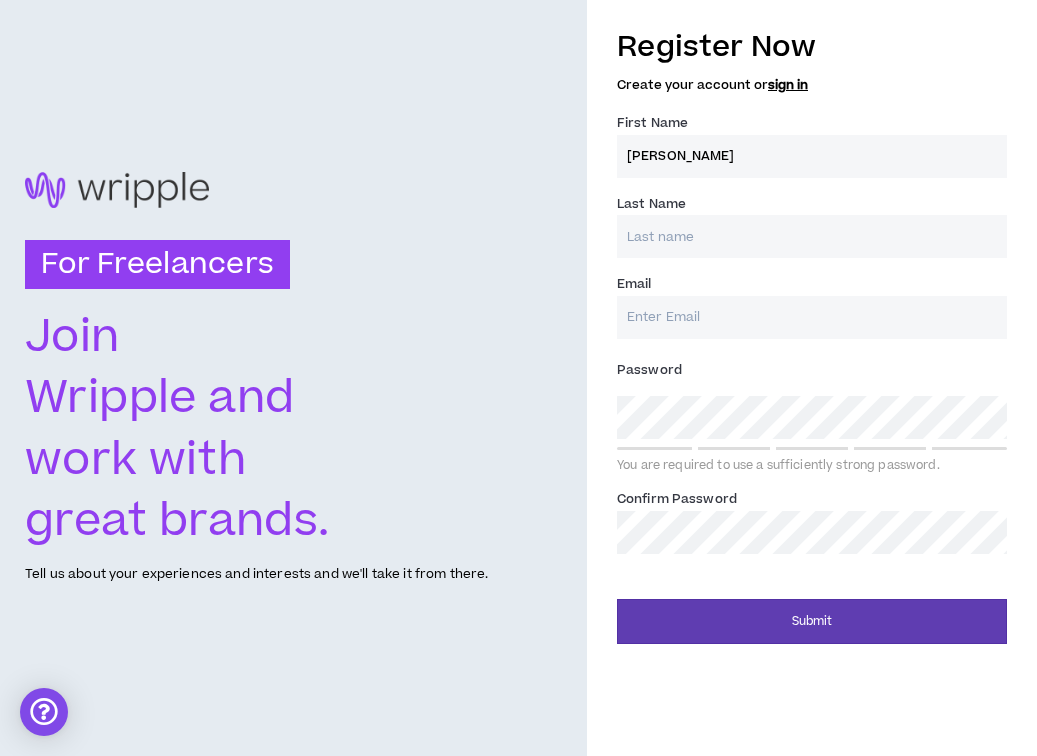 type on "[PERSON_NAME]" 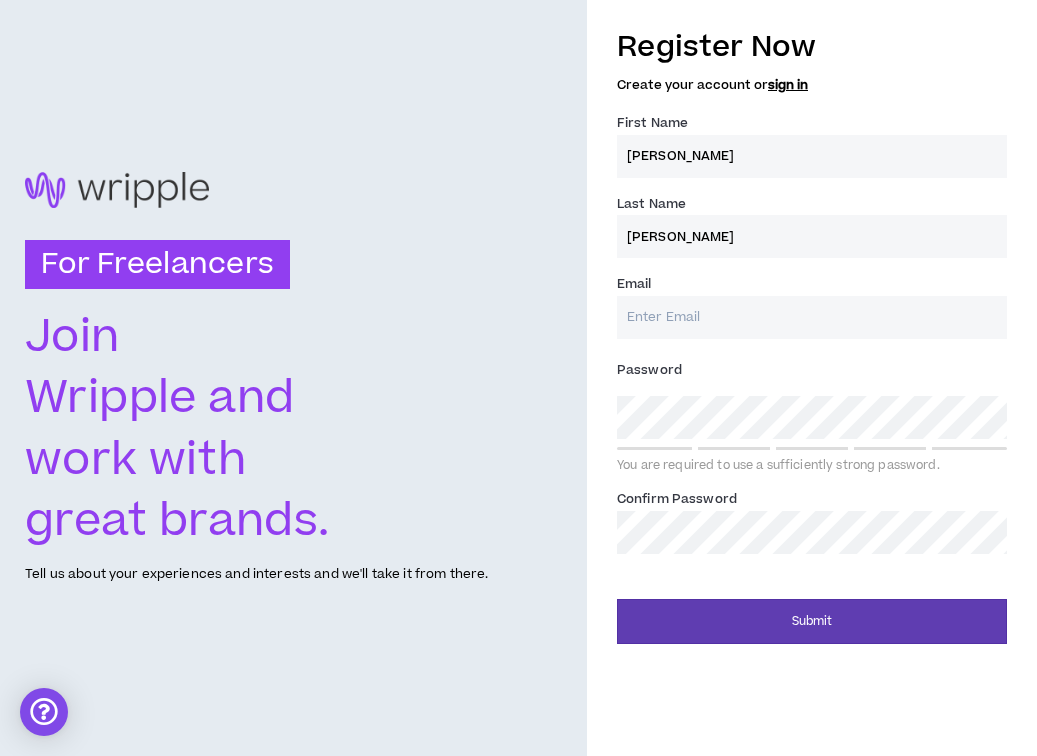 type on "[PERSON_NAME]" 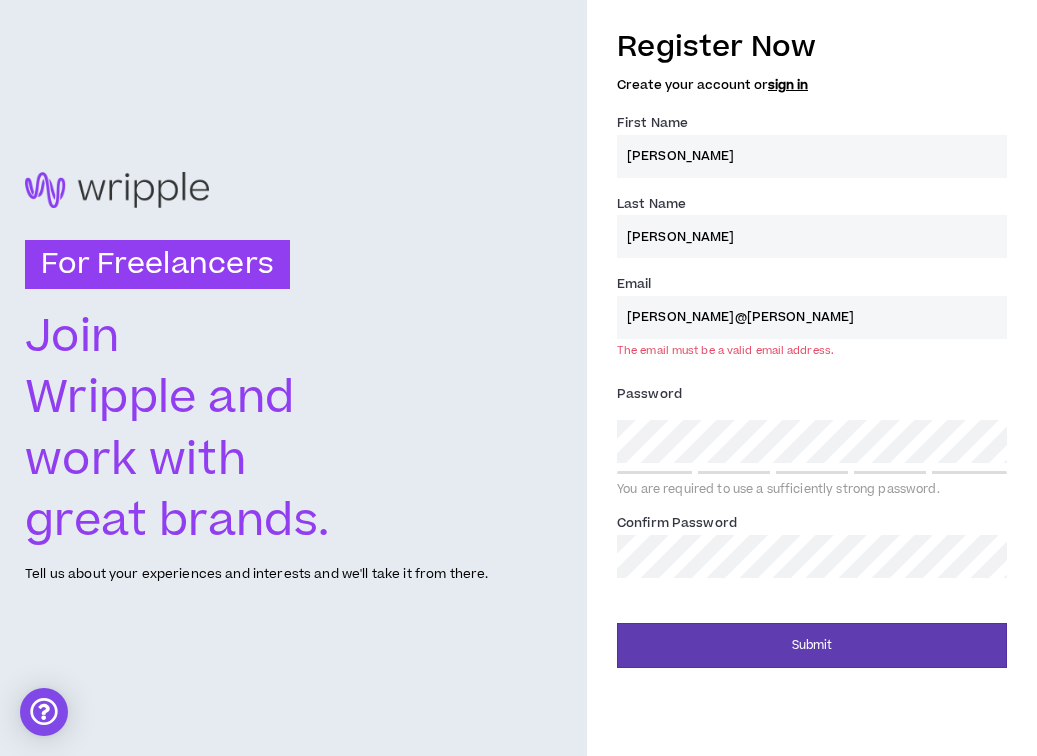 type on "[PERSON_NAME][EMAIL_ADDRESS][DOMAIN_NAME]" 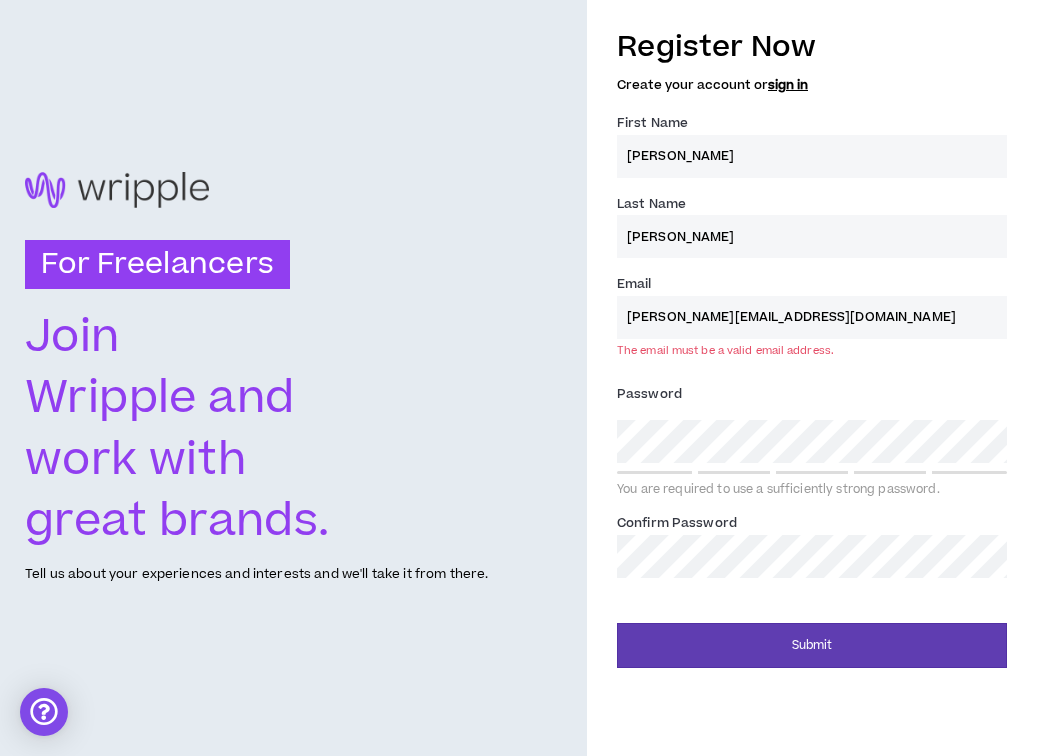 click on "Password  * You are required to use a sufficiently strong password." at bounding box center [812, 438] 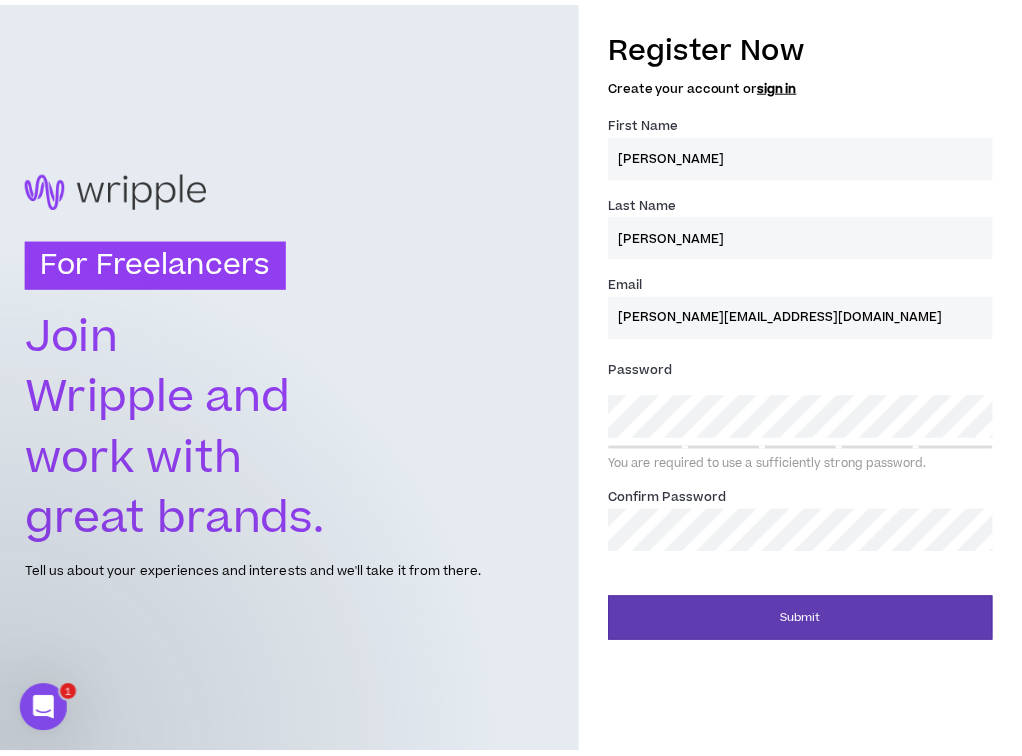 scroll, scrollTop: 0, scrollLeft: 0, axis: both 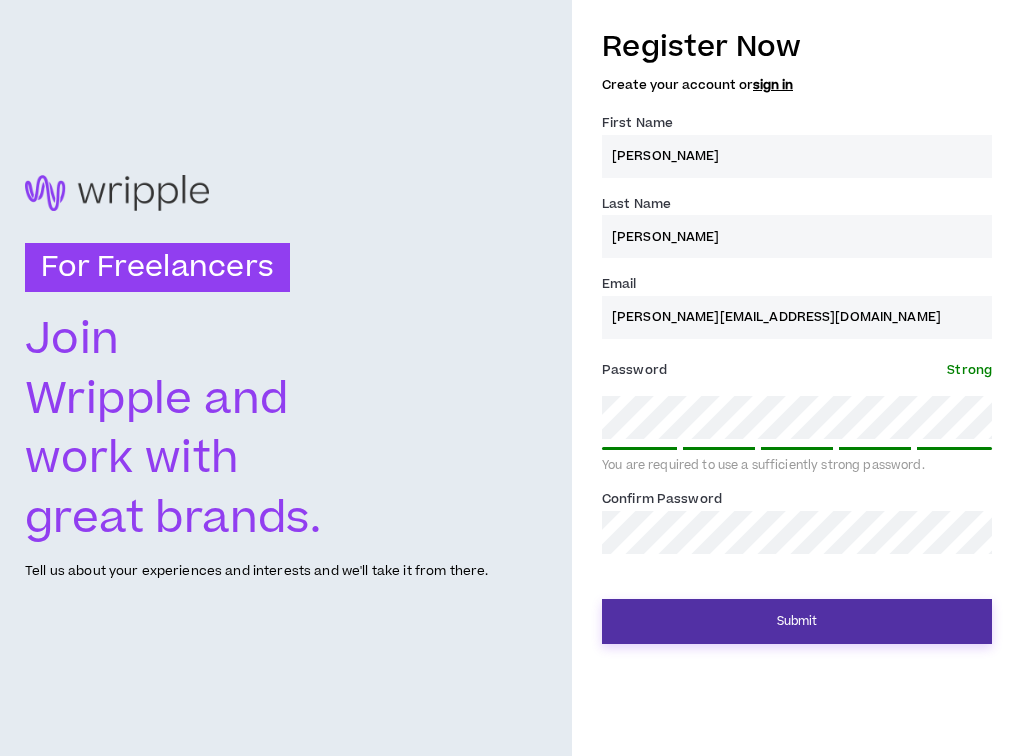 click on "Submit" at bounding box center (797, 621) 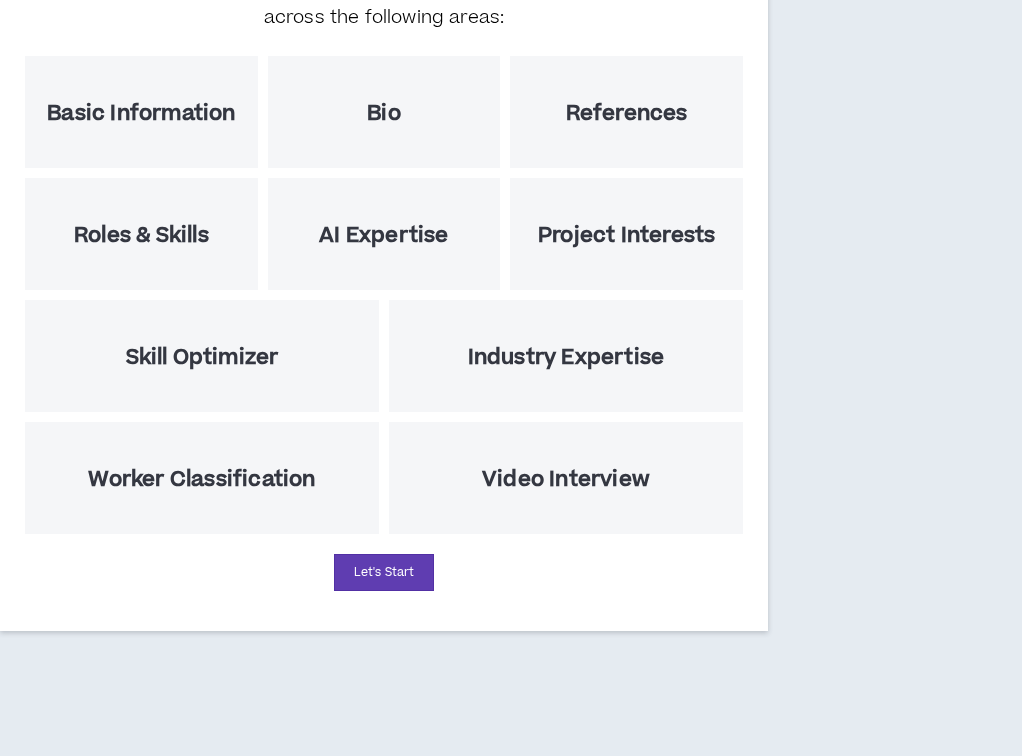 scroll, scrollTop: 302, scrollLeft: 0, axis: vertical 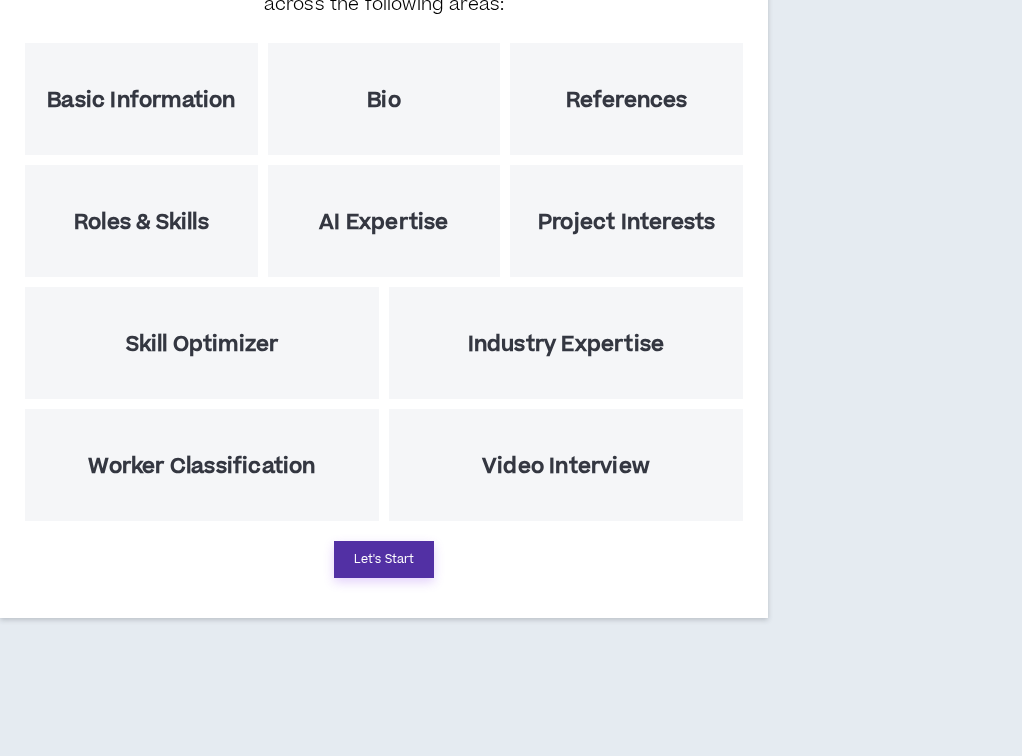 click on "Let's Start" at bounding box center (384, 559) 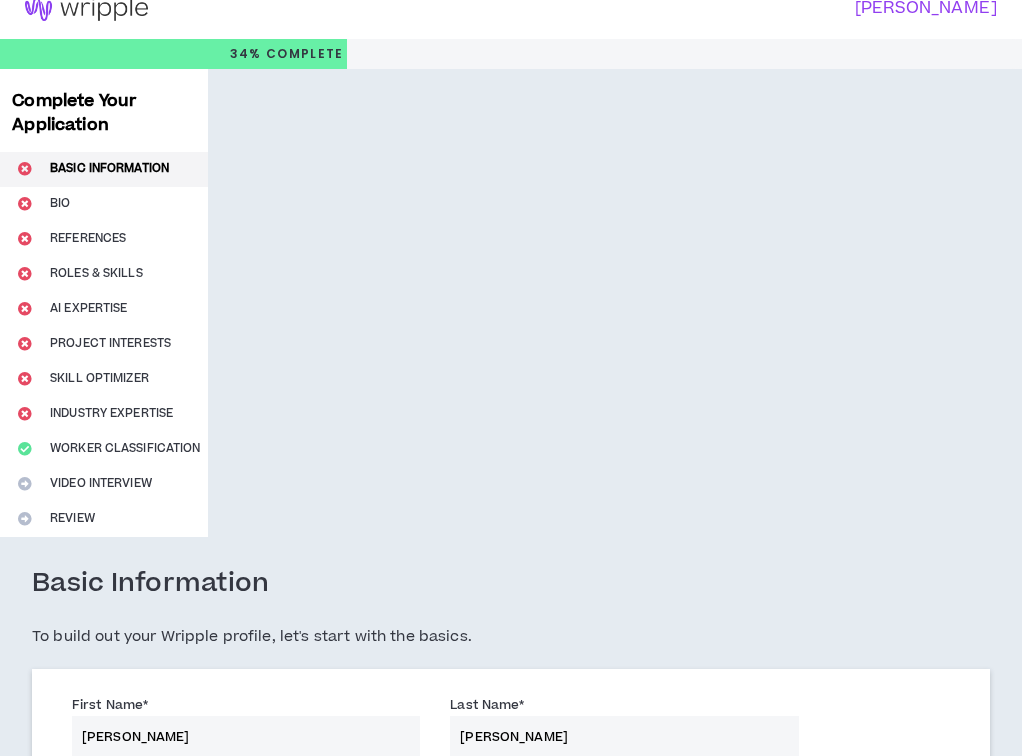 scroll, scrollTop: 0, scrollLeft: 0, axis: both 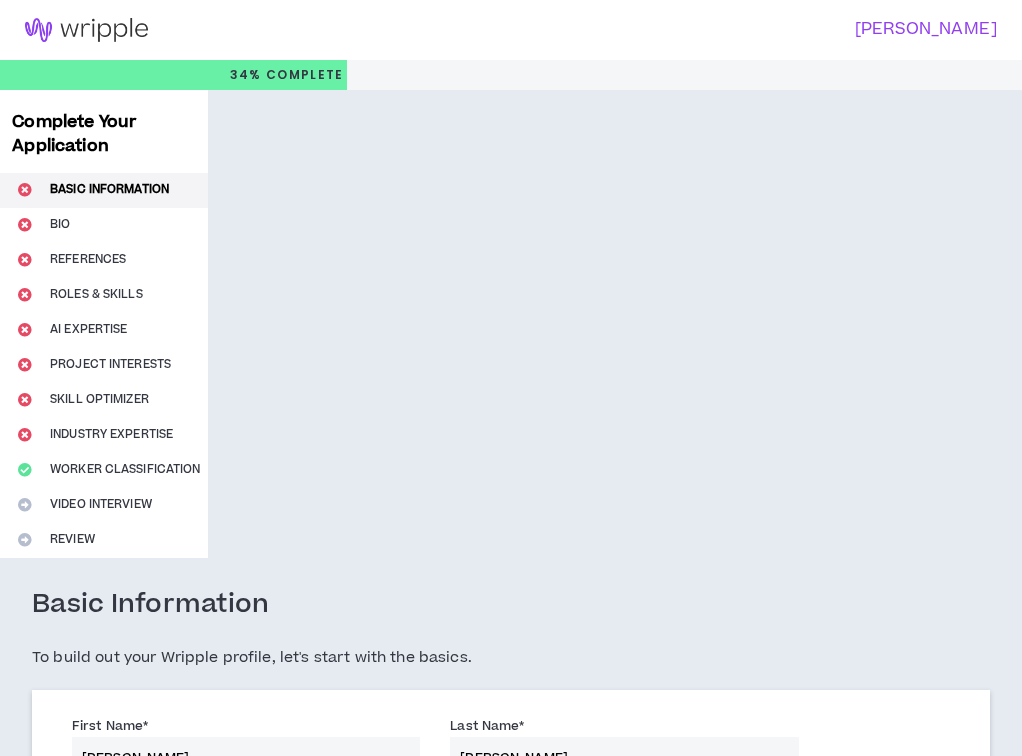 click at bounding box center (435, 843) 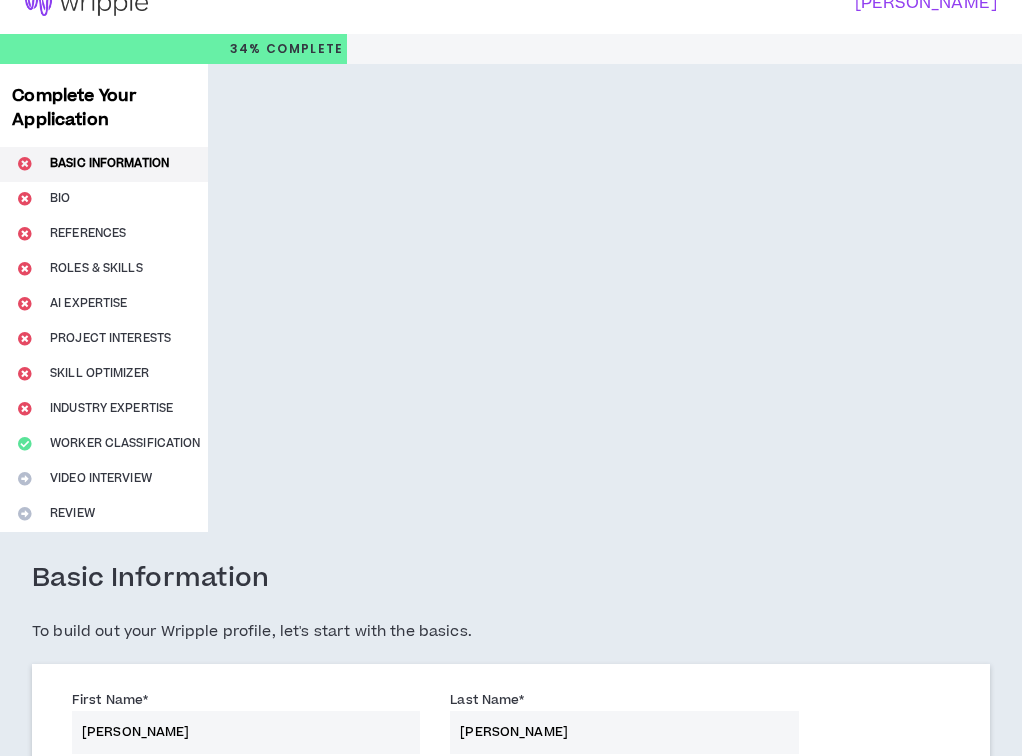 scroll, scrollTop: 39, scrollLeft: 0, axis: vertical 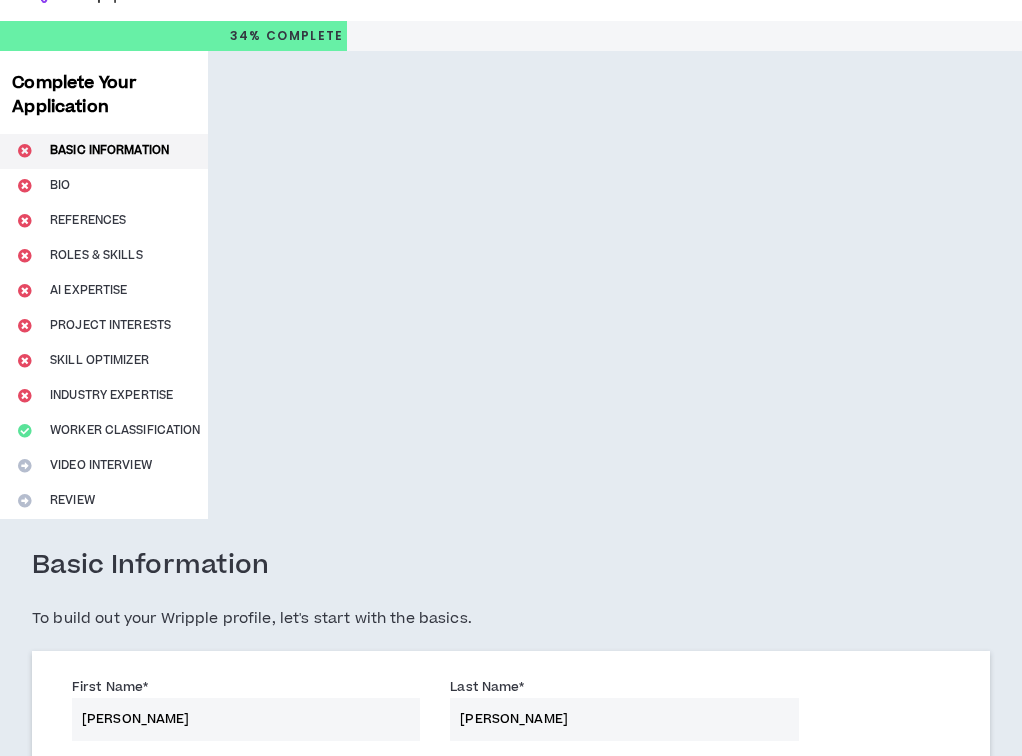 click on "Who did you speak with?  *" at bounding box center (662, 974) 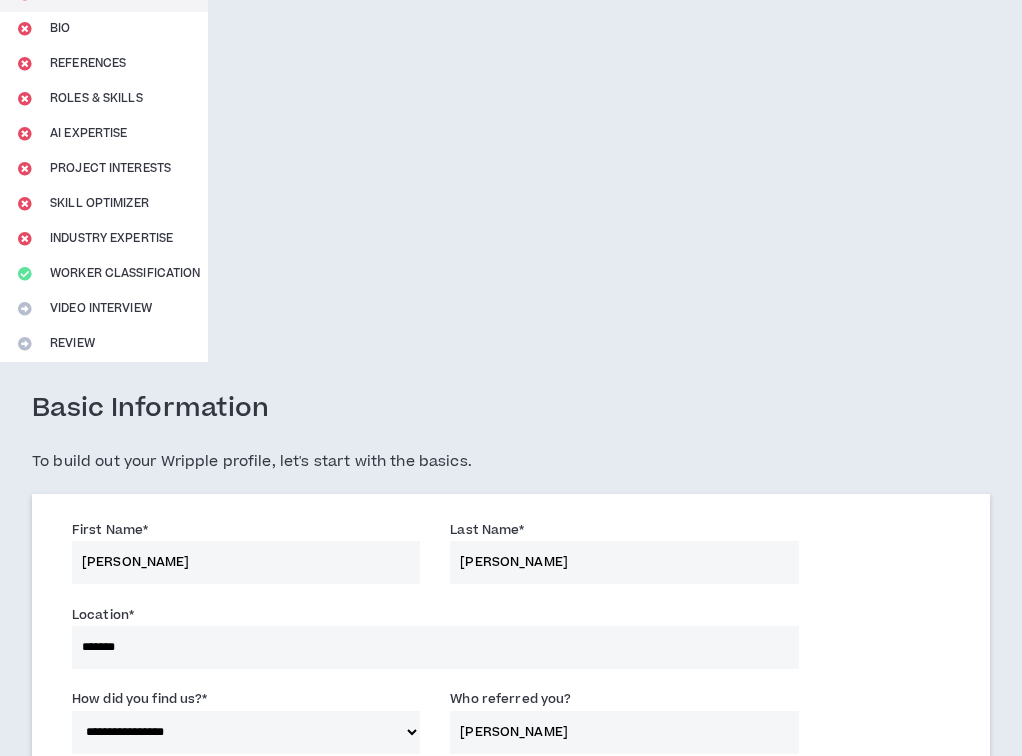 scroll, scrollTop: 209, scrollLeft: 0, axis: vertical 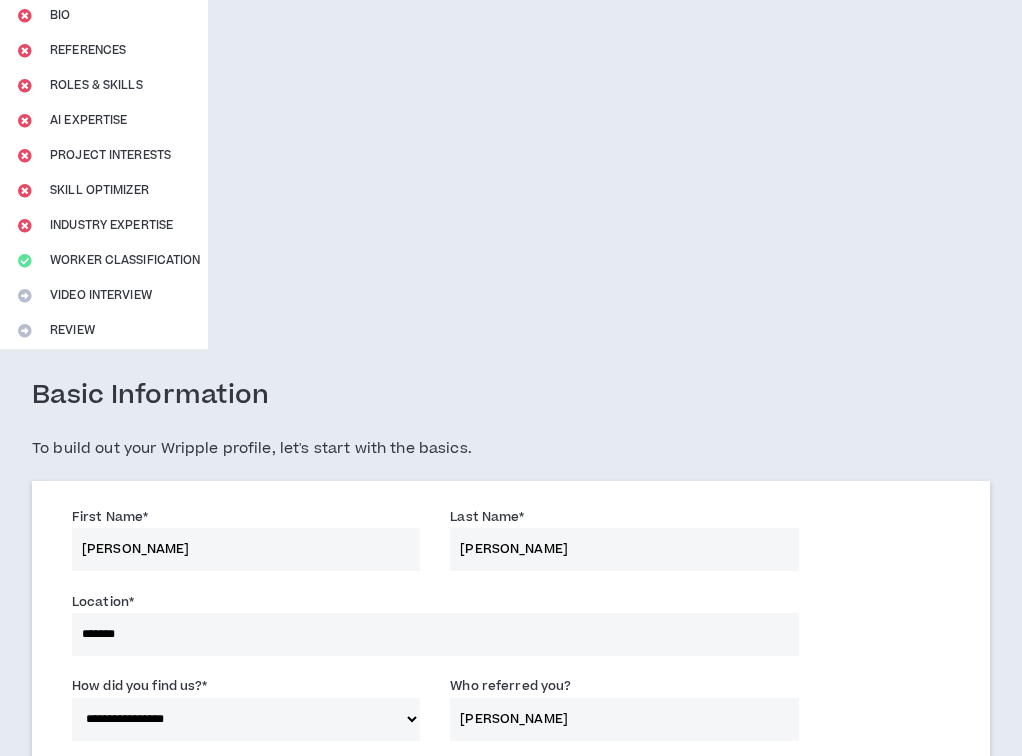 type on "[PERSON_NAME]" 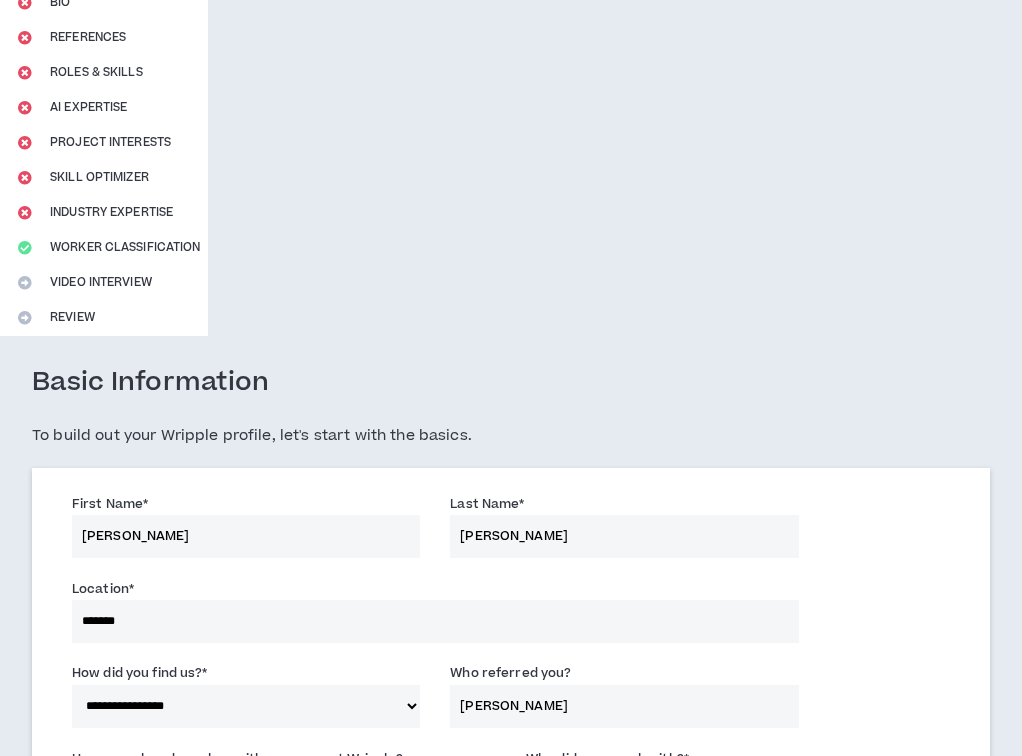 scroll, scrollTop: 273, scrollLeft: 0, axis: vertical 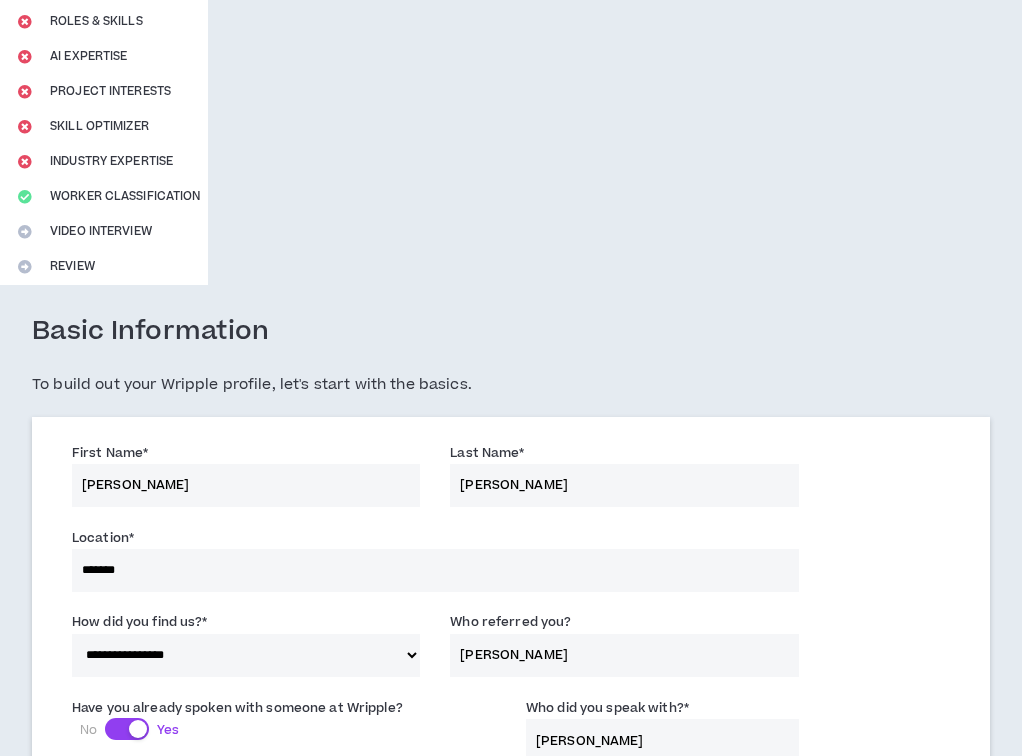 type on "[PHONE_NUMBER]" 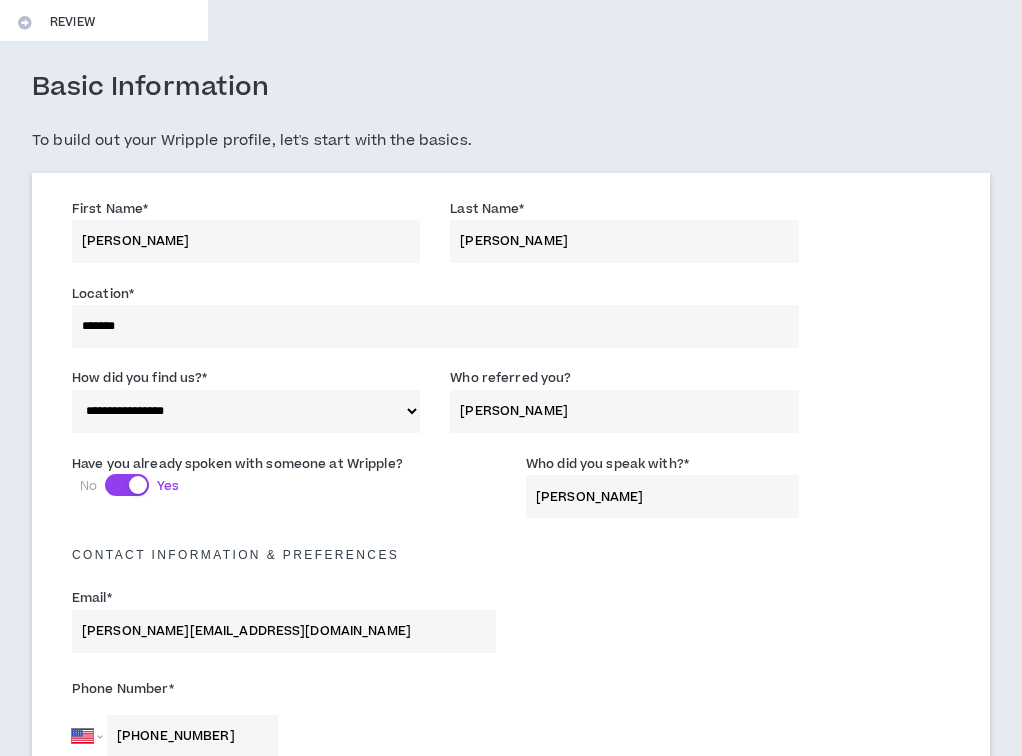 scroll, scrollTop: 543, scrollLeft: 0, axis: vertical 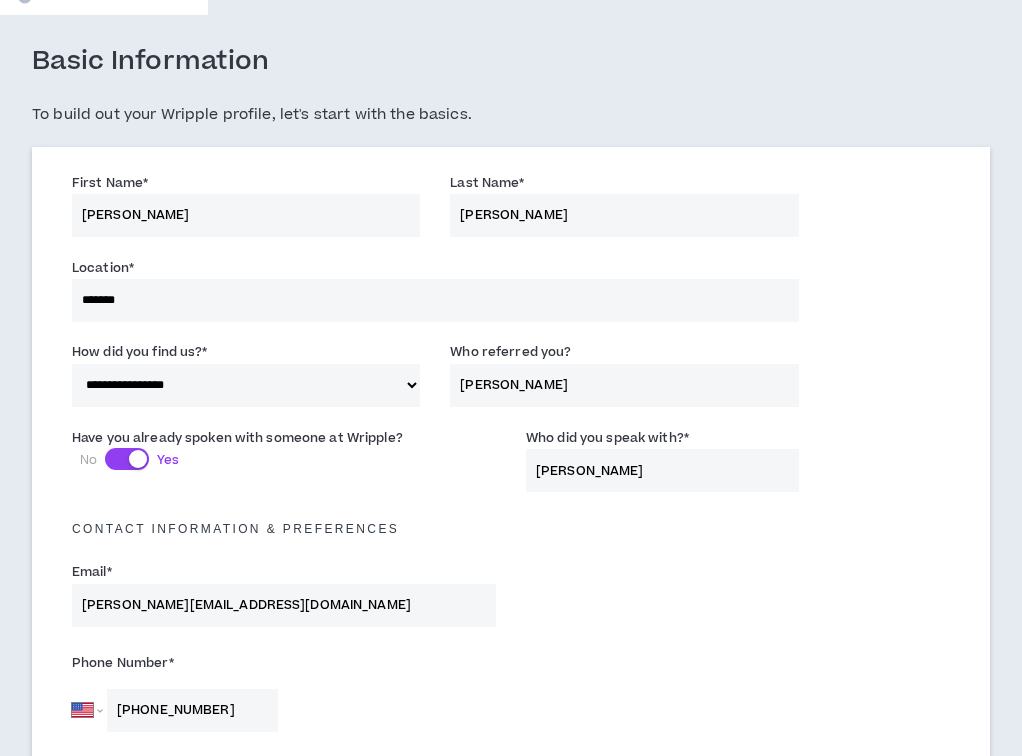 click on "**********" at bounding box center (284, 1042) 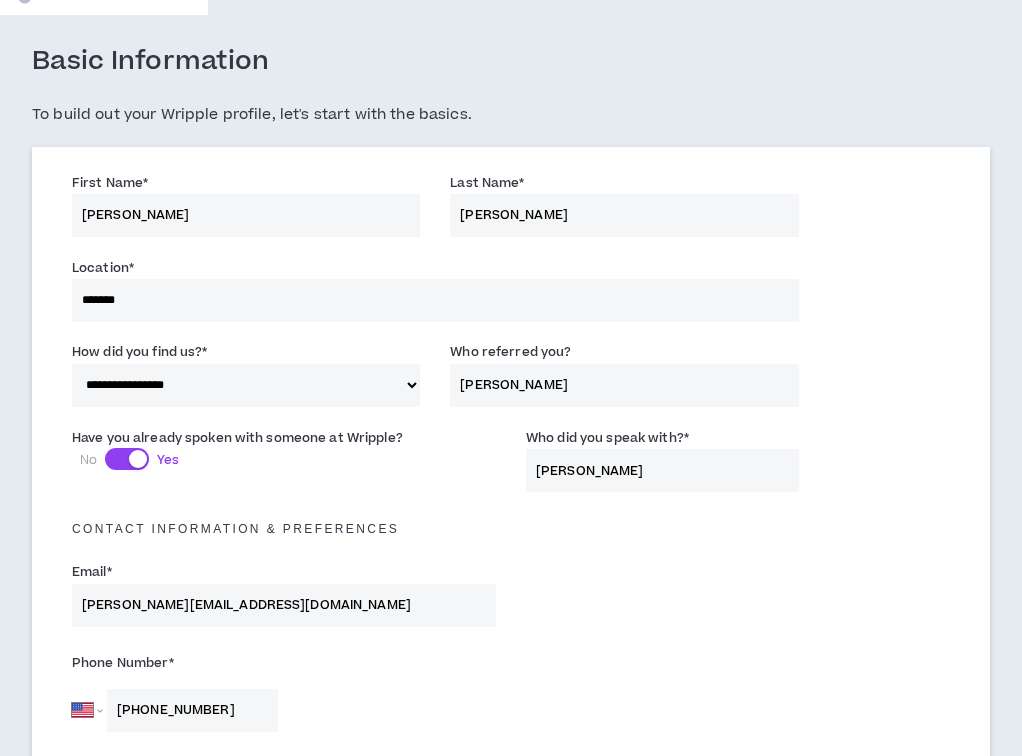 select on "**********" 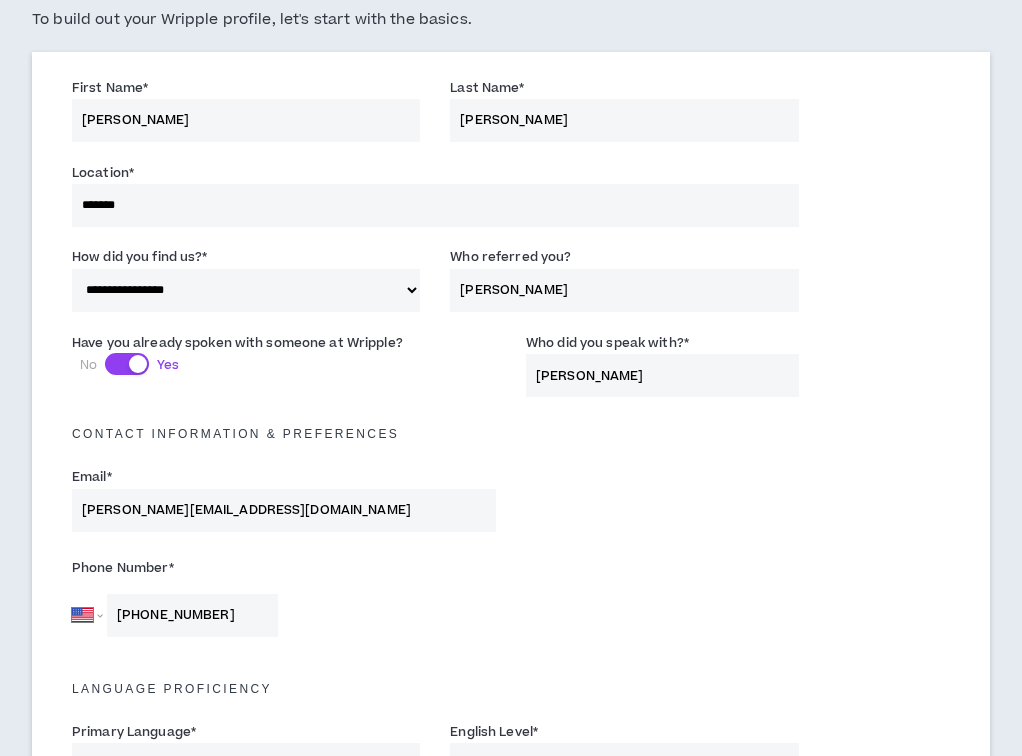 scroll, scrollTop: 651, scrollLeft: 0, axis: vertical 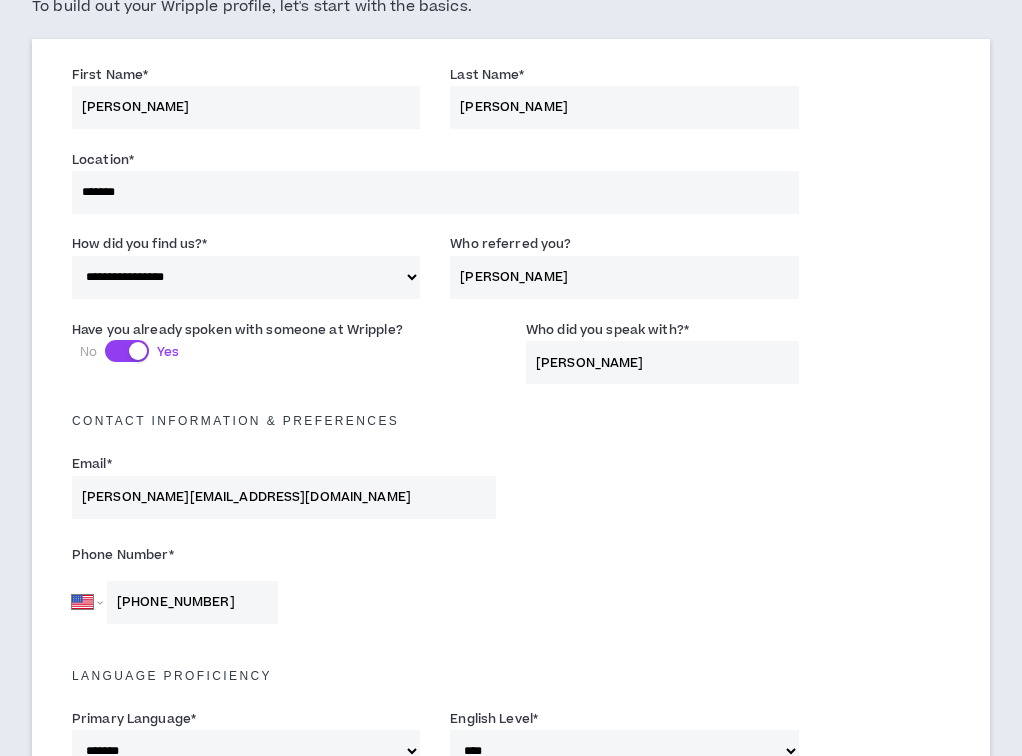 click on "**********" at bounding box center [284, 1020] 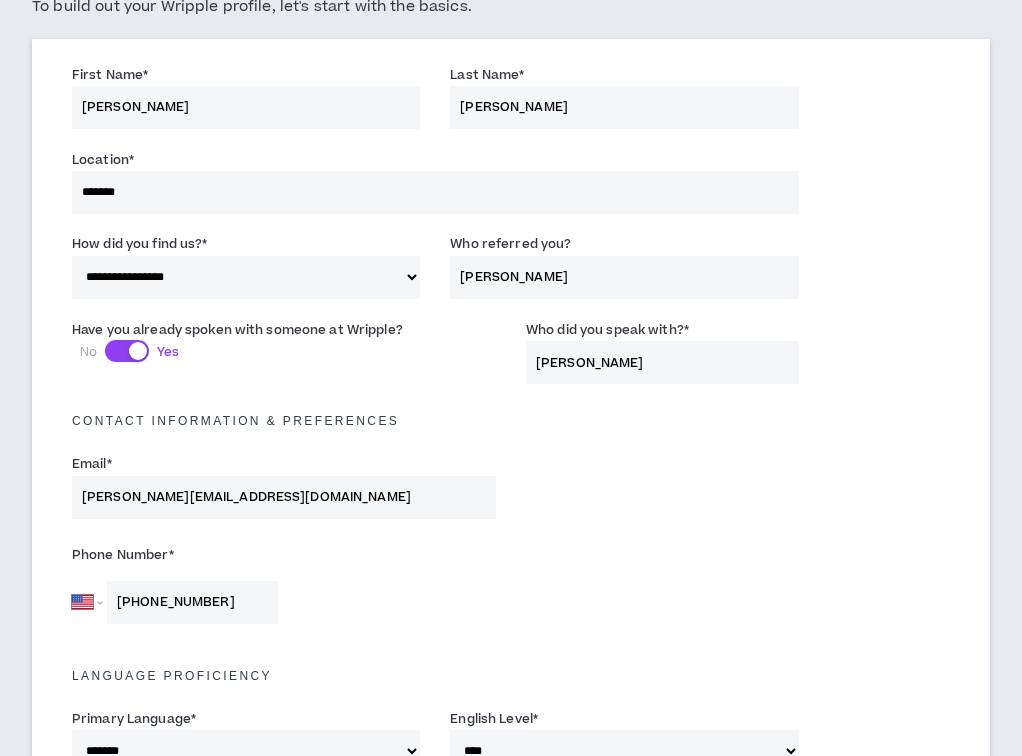 select on "*****" 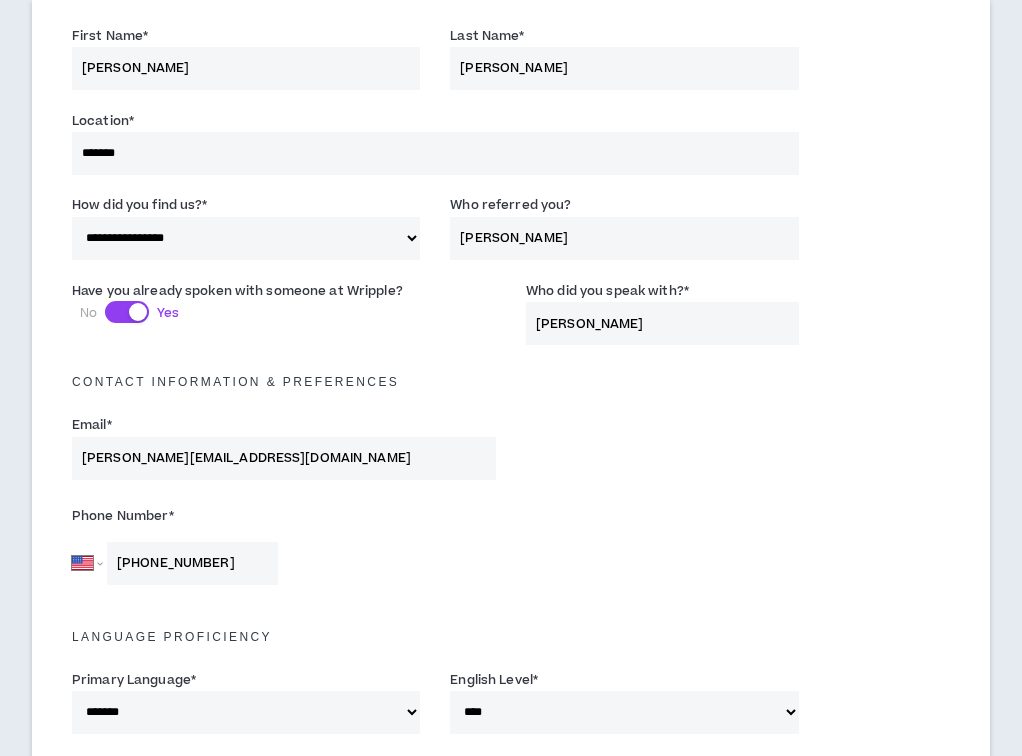 scroll, scrollTop: 703, scrollLeft: 0, axis: vertical 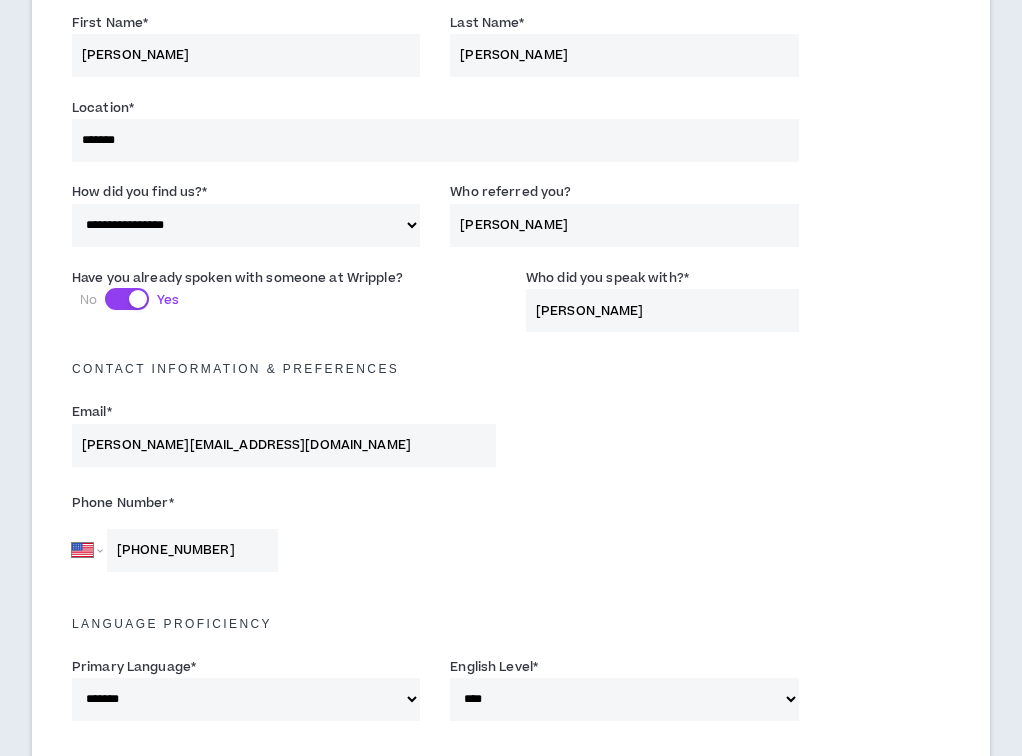 click on "**********" at bounding box center (284, 1053) 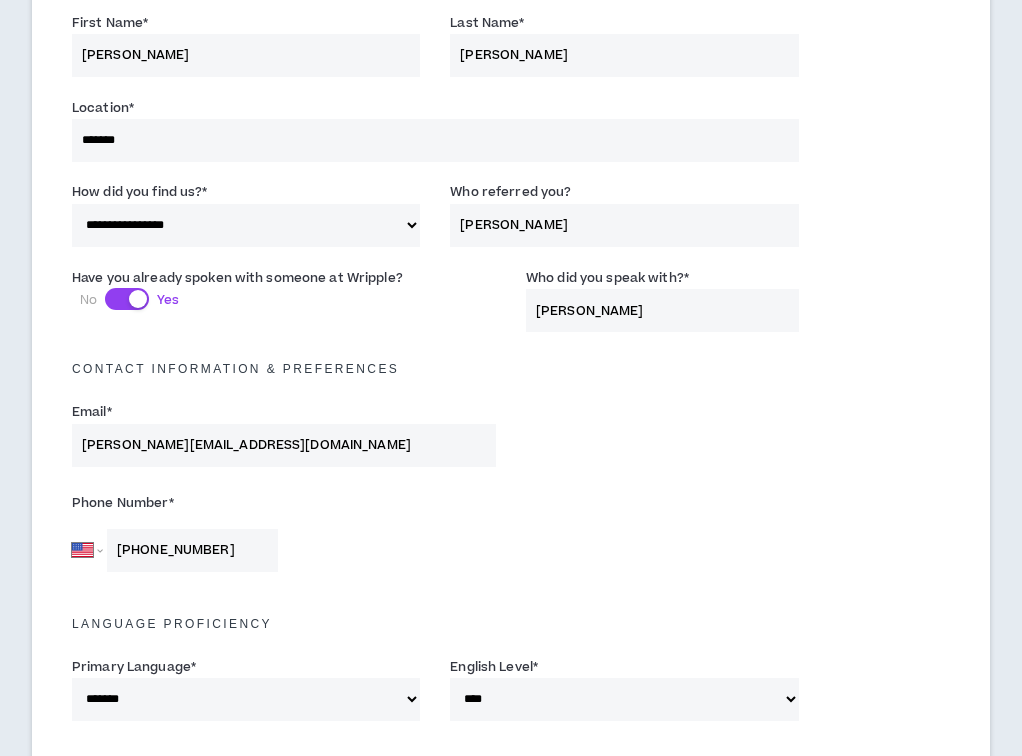select on "***" 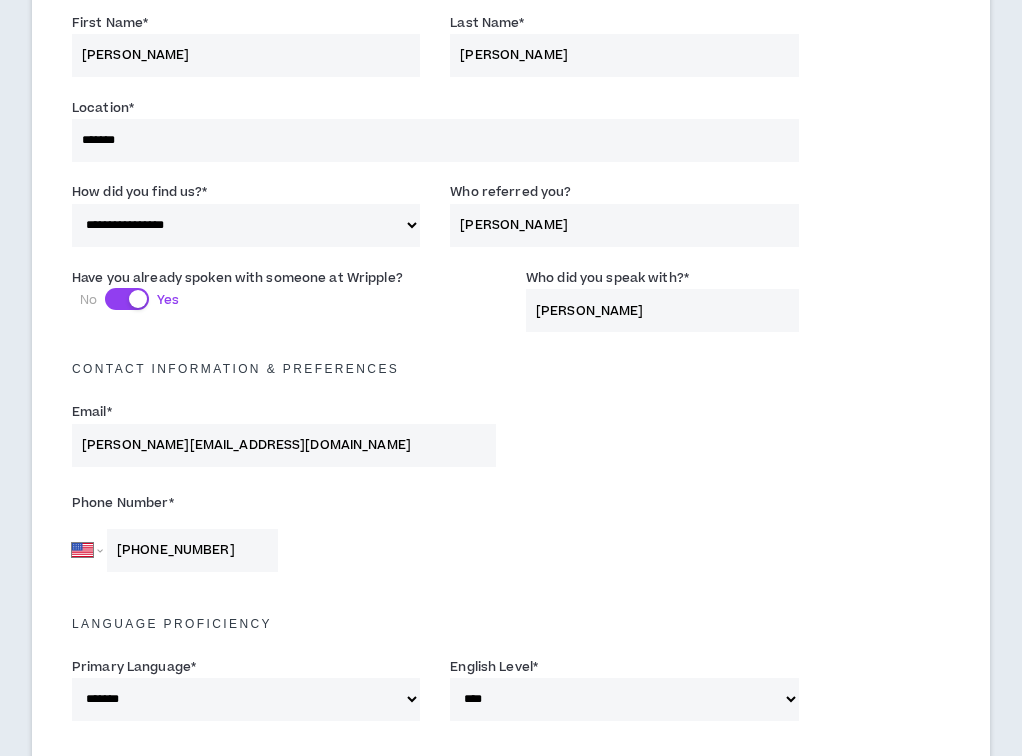 scroll, scrollTop: 995, scrollLeft: 0, axis: vertical 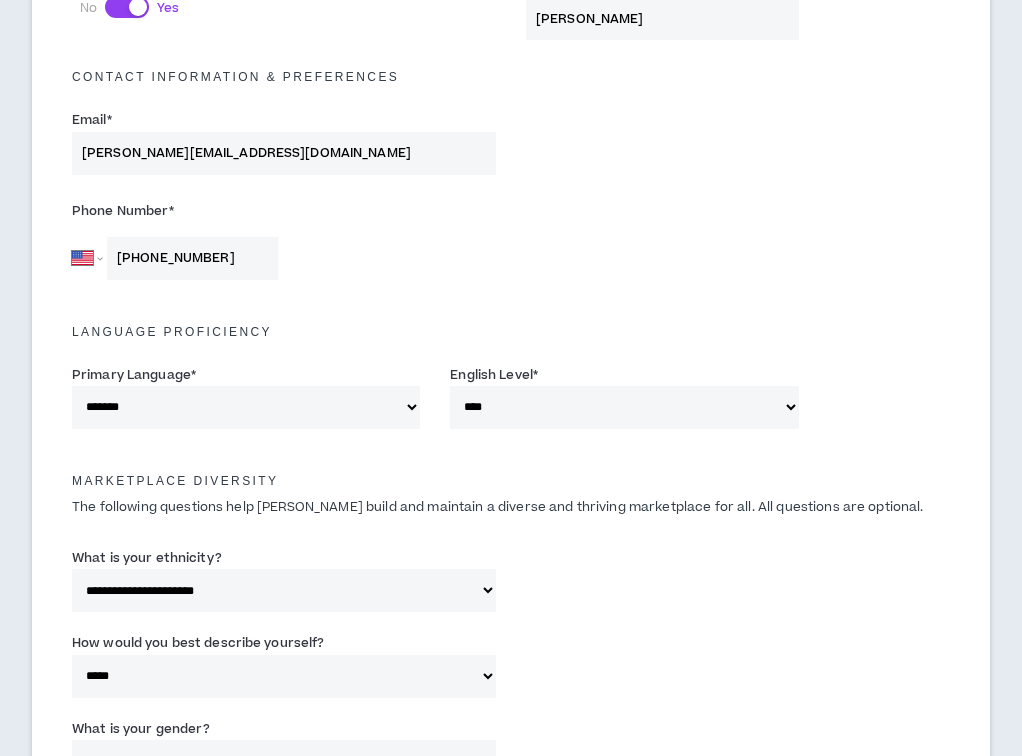 click on "**********" at bounding box center [284, 847] 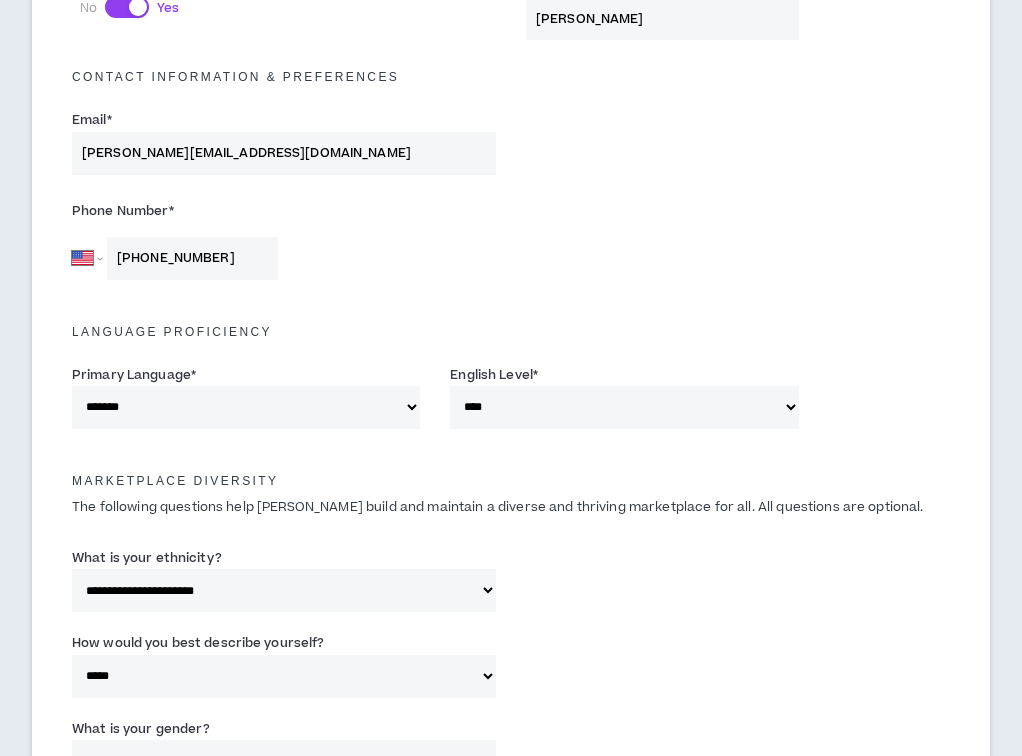 select on "**********" 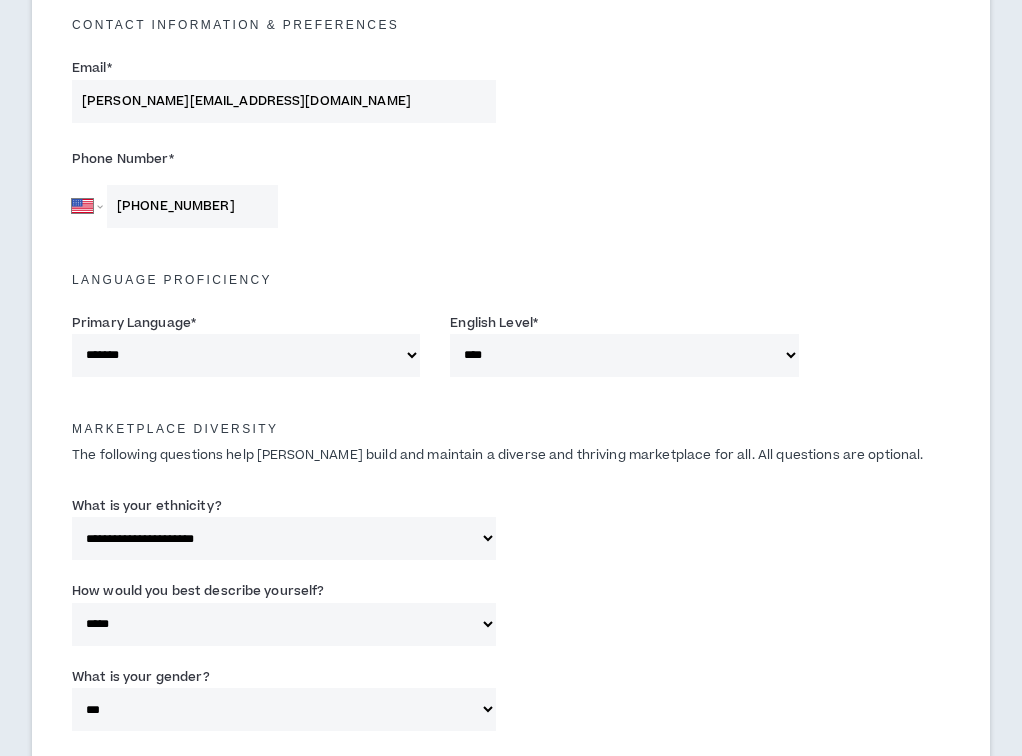 scroll, scrollTop: 1149, scrollLeft: 0, axis: vertical 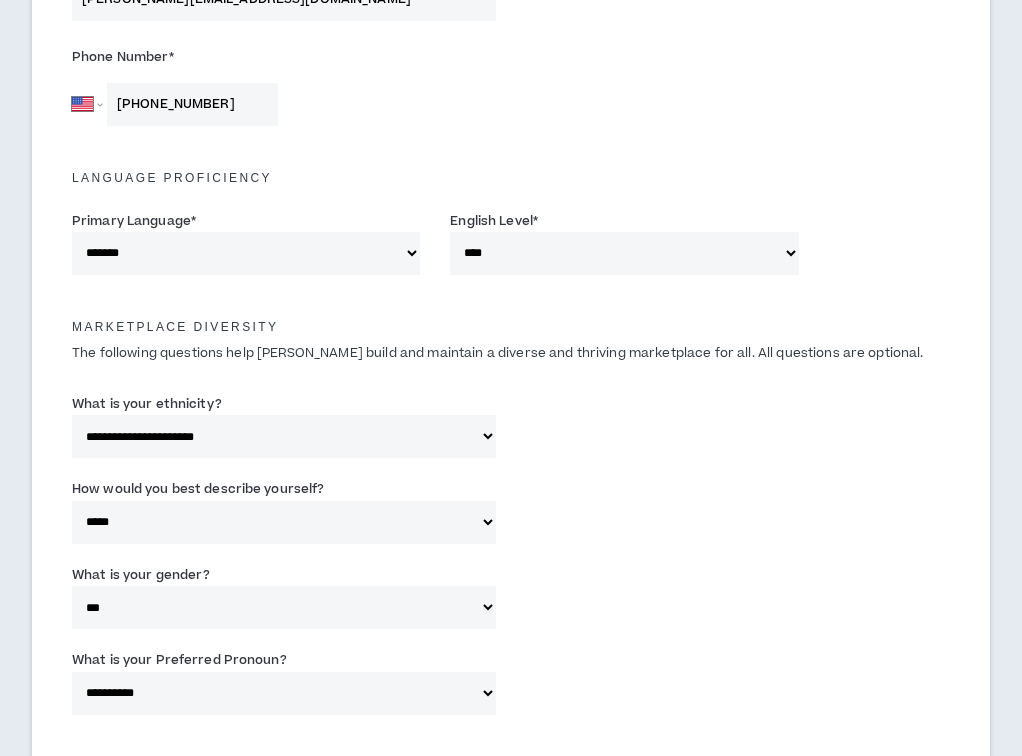 click on "Typical hours per week you're available for Wripple assignments  *" at bounding box center [281, 922] 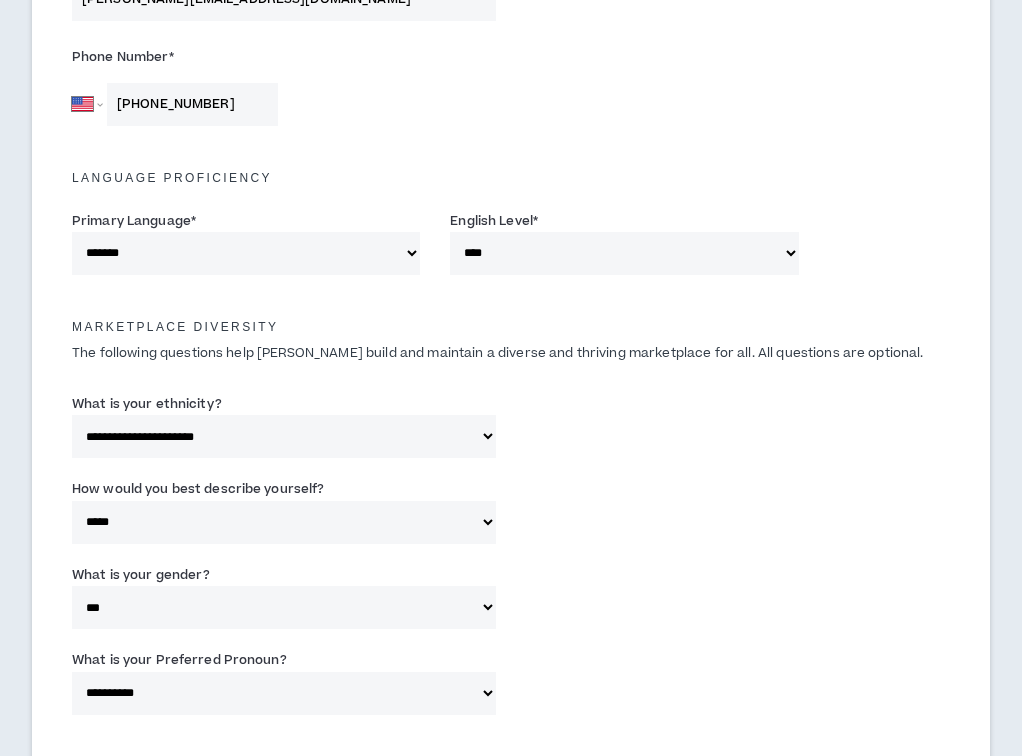 type on "2" 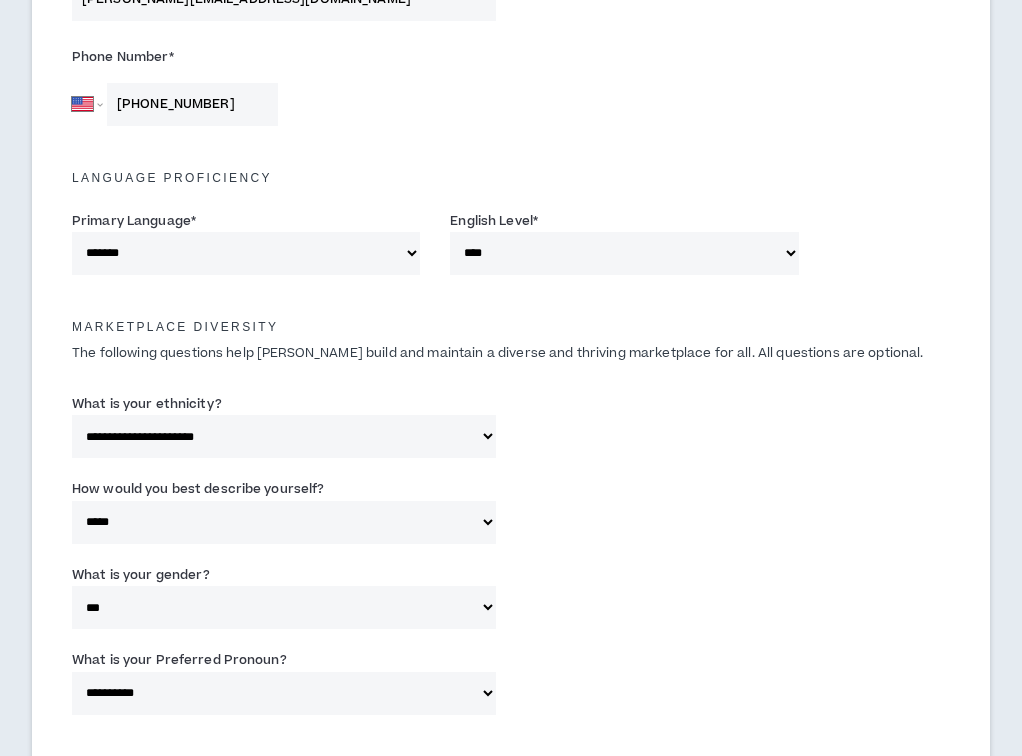 click on "Minimum Hourly Rate  *" at bounding box center [257, 1008] 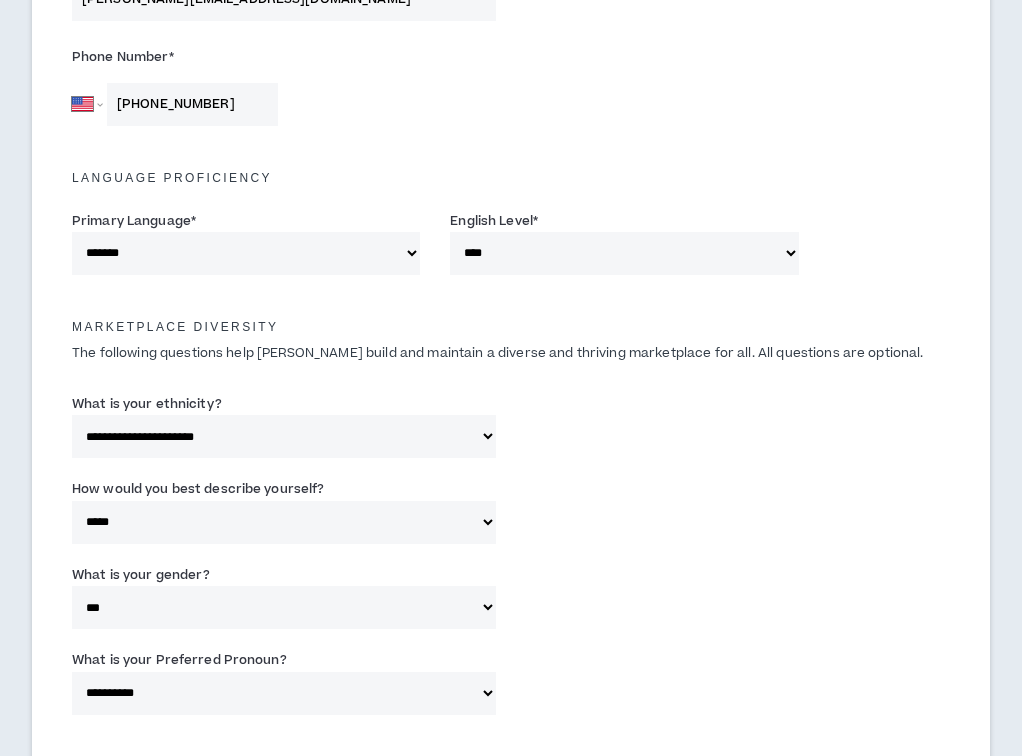 type on "-1" 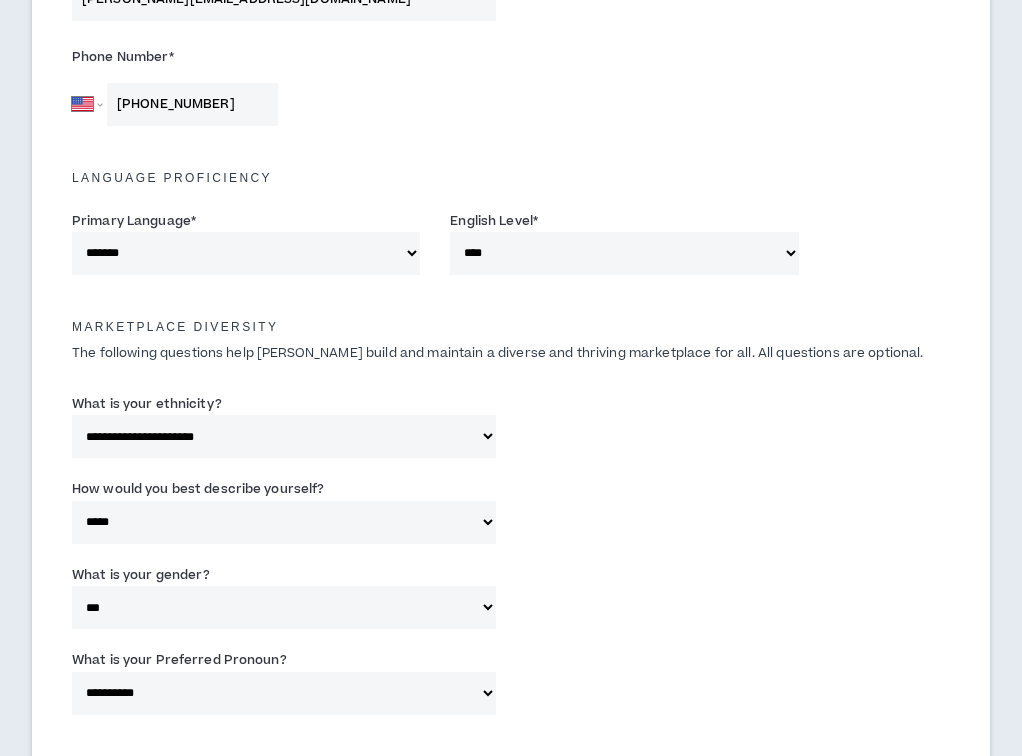 drag, startPoint x: 365, startPoint y: 477, endPoint x: 248, endPoint y: 472, distance: 117.10679 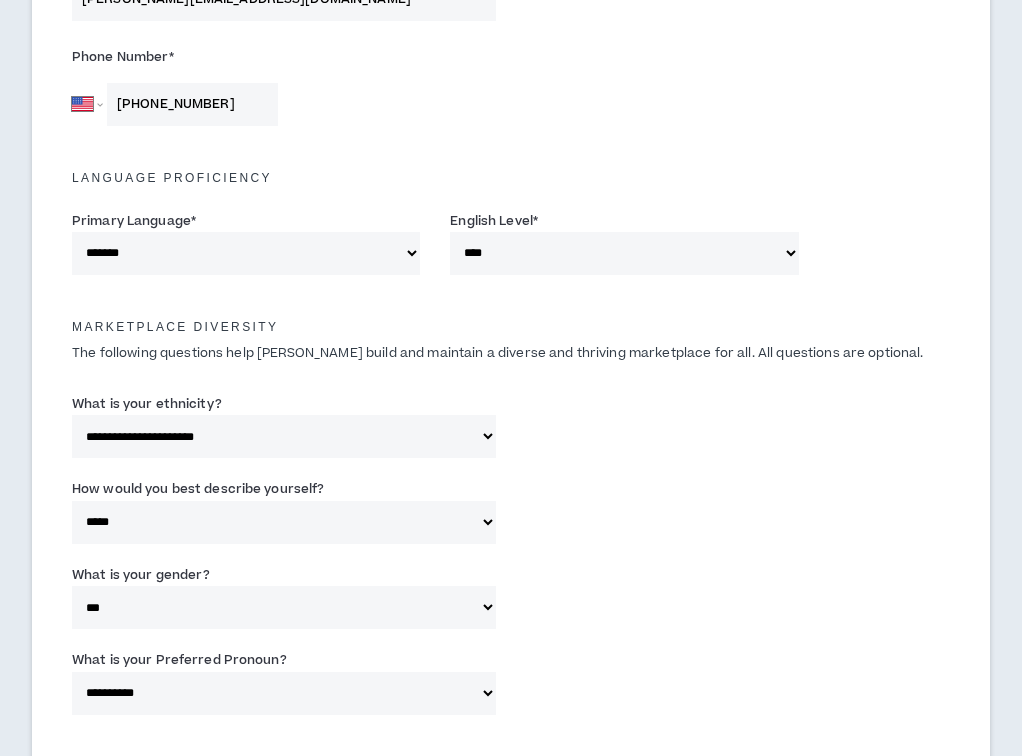 drag, startPoint x: 388, startPoint y: 554, endPoint x: 265, endPoint y: 557, distance: 123.03658 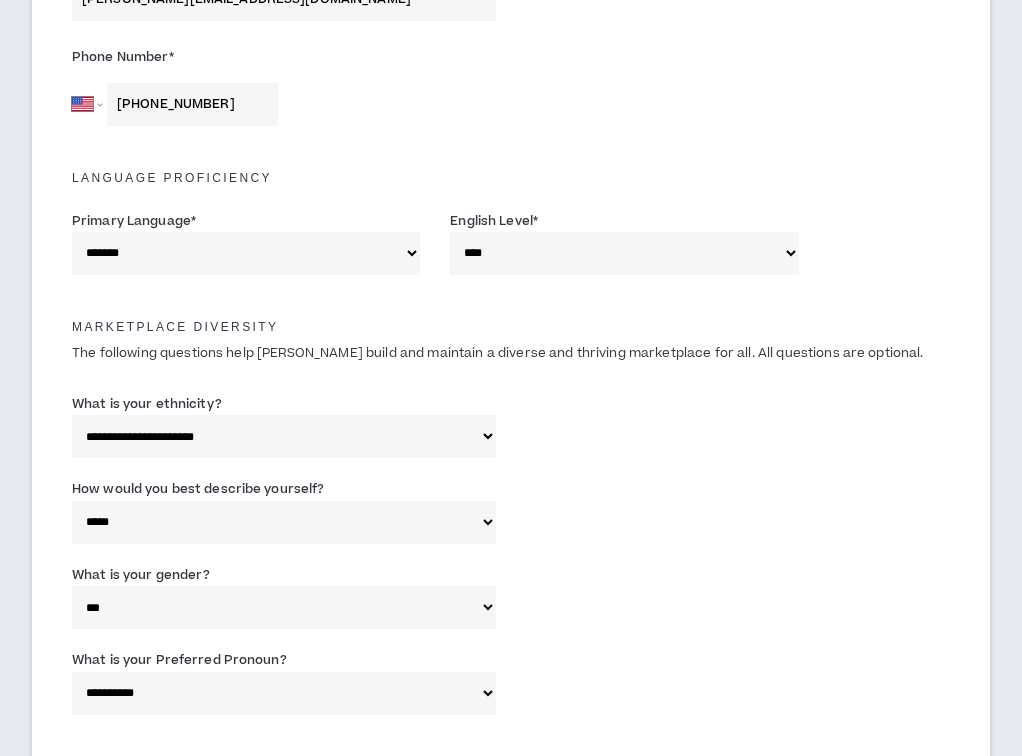 click on "Minimum Hourly Rate  * $ 85" at bounding box center (246, 997) 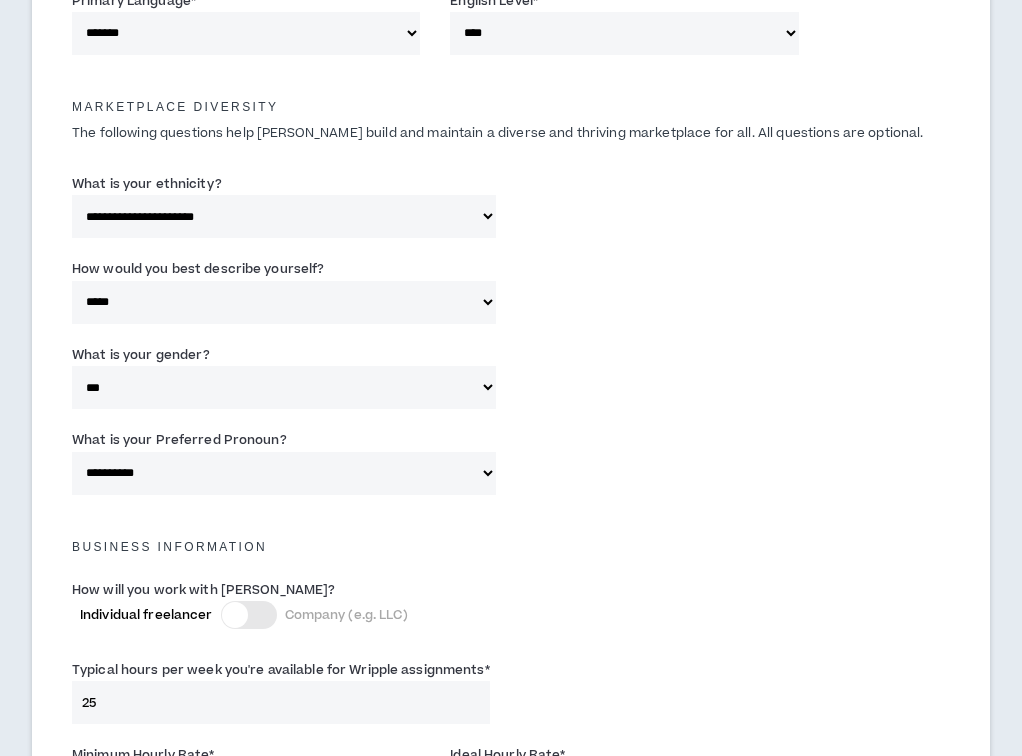 scroll, scrollTop: 1382, scrollLeft: 0, axis: vertical 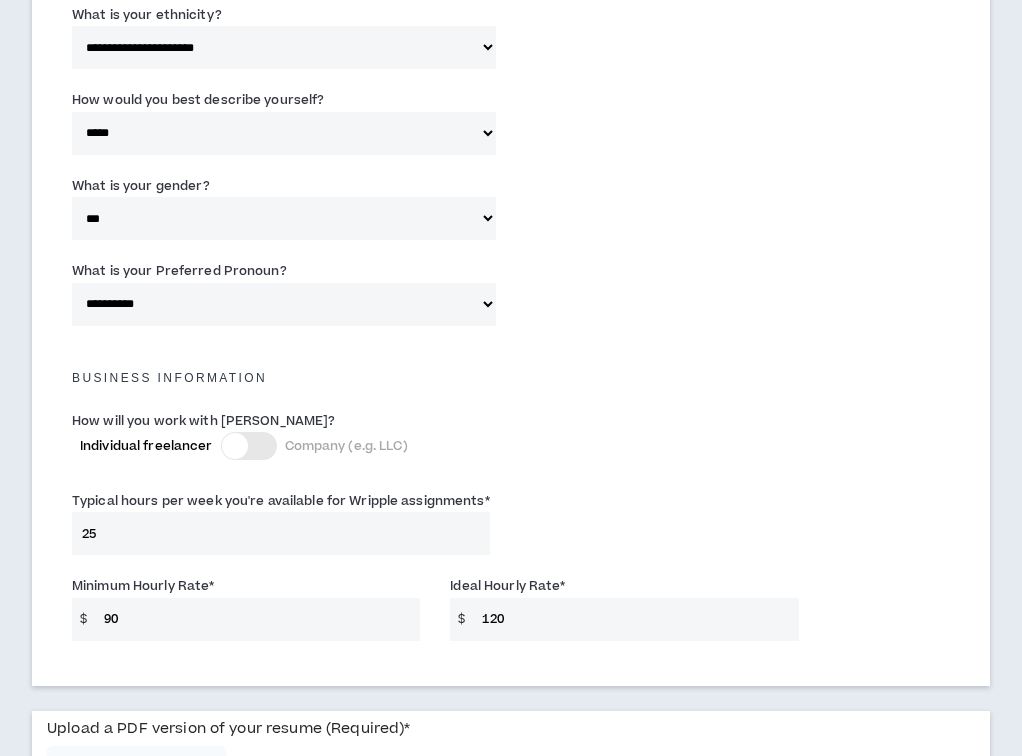click on "I have read and agree to the    terms of service" at bounding box center [238, 935] 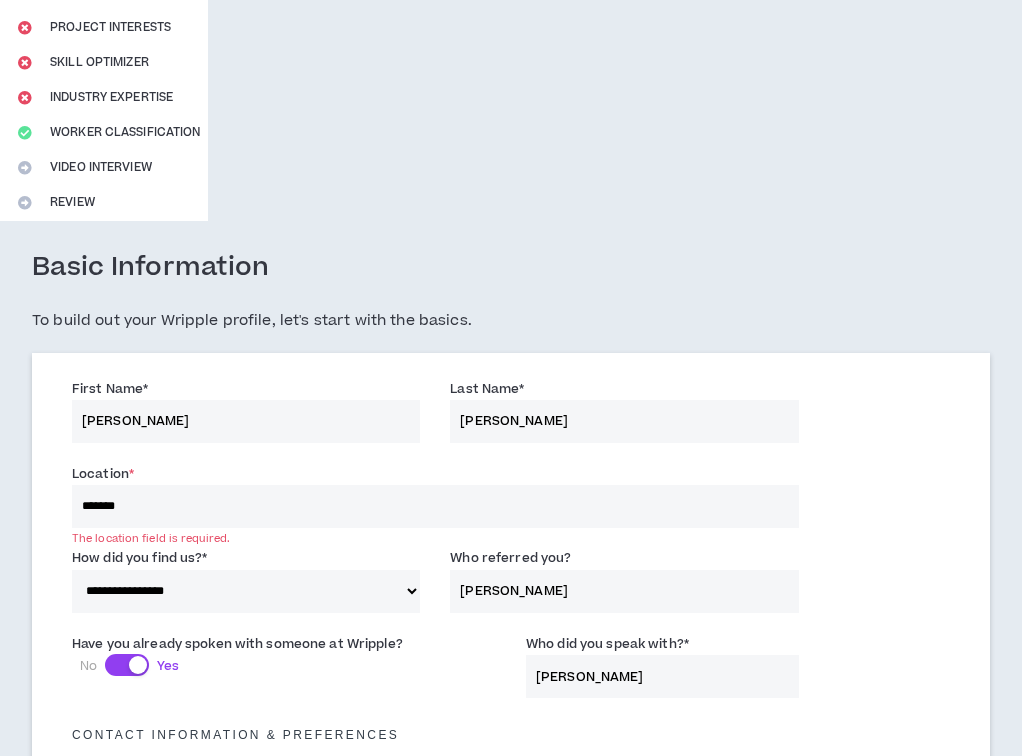 scroll, scrollTop: 332, scrollLeft: 0, axis: vertical 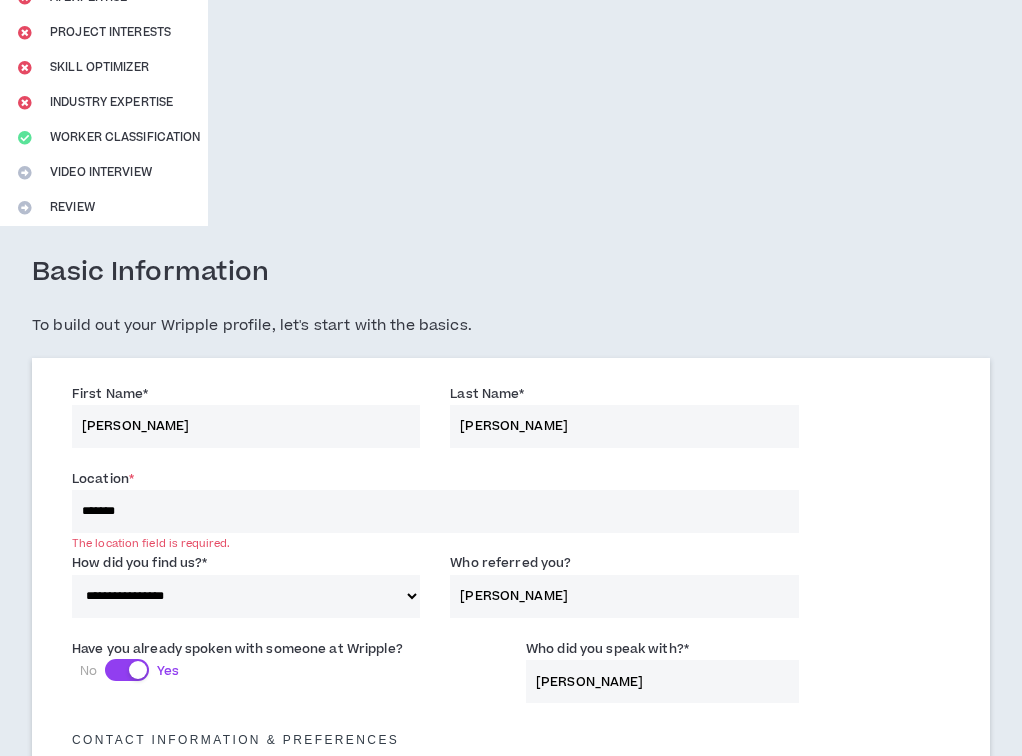 click on "*******" at bounding box center (435, 511) 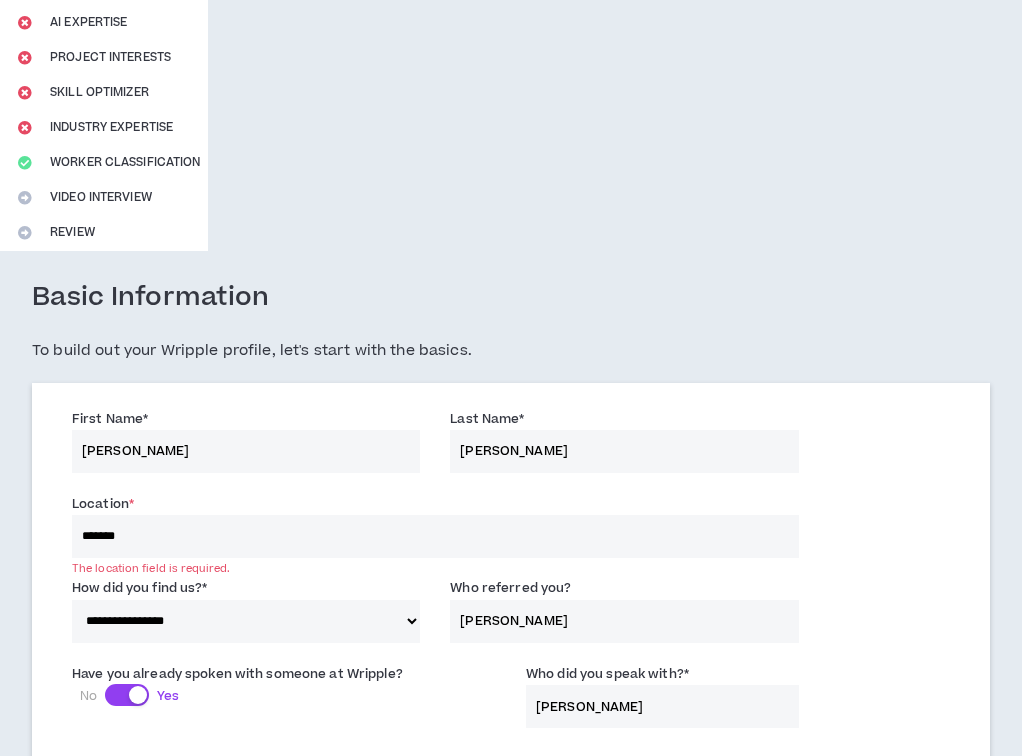 scroll, scrollTop: 146, scrollLeft: 0, axis: vertical 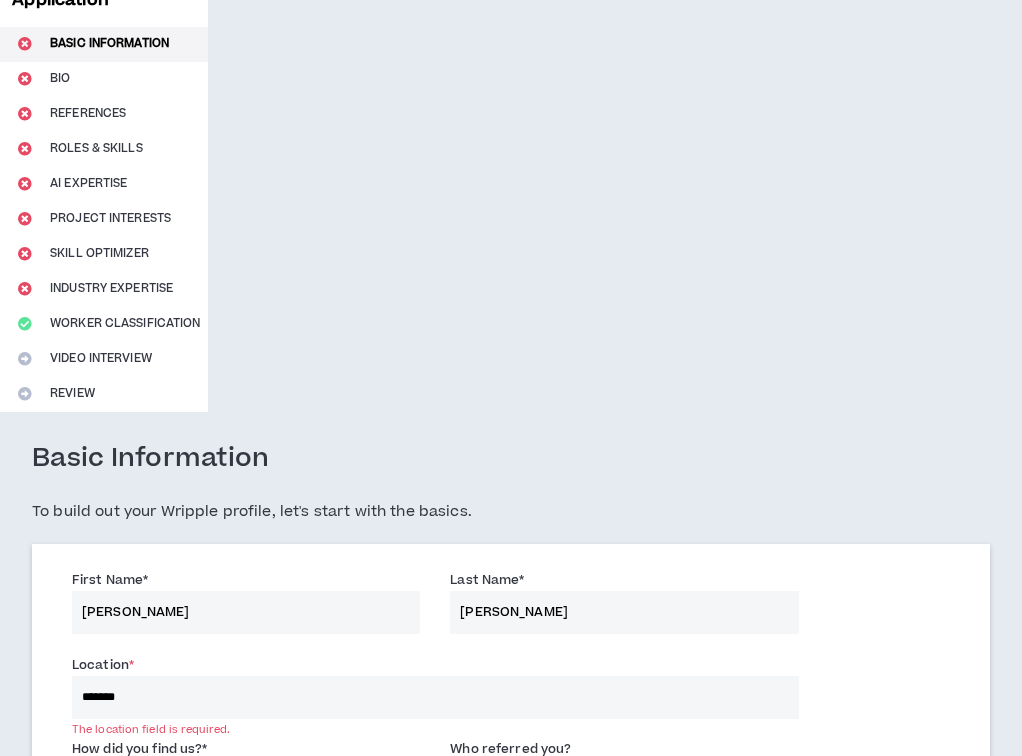 drag, startPoint x: 402, startPoint y: 231, endPoint x: 277, endPoint y: 223, distance: 125.25574 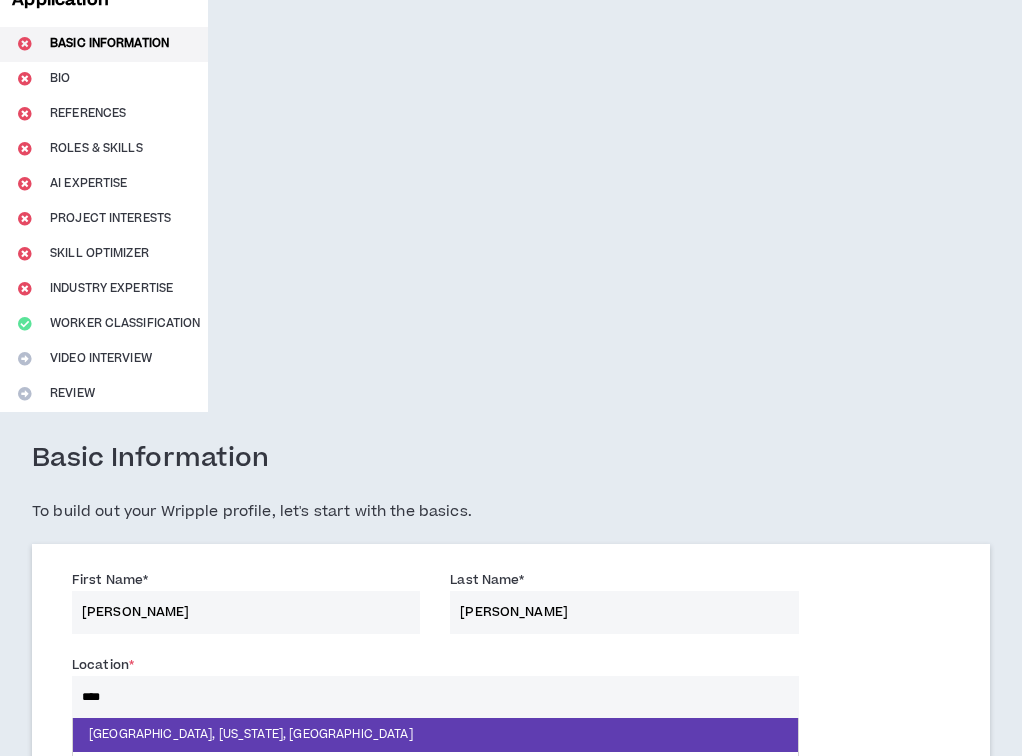 type on "*****" 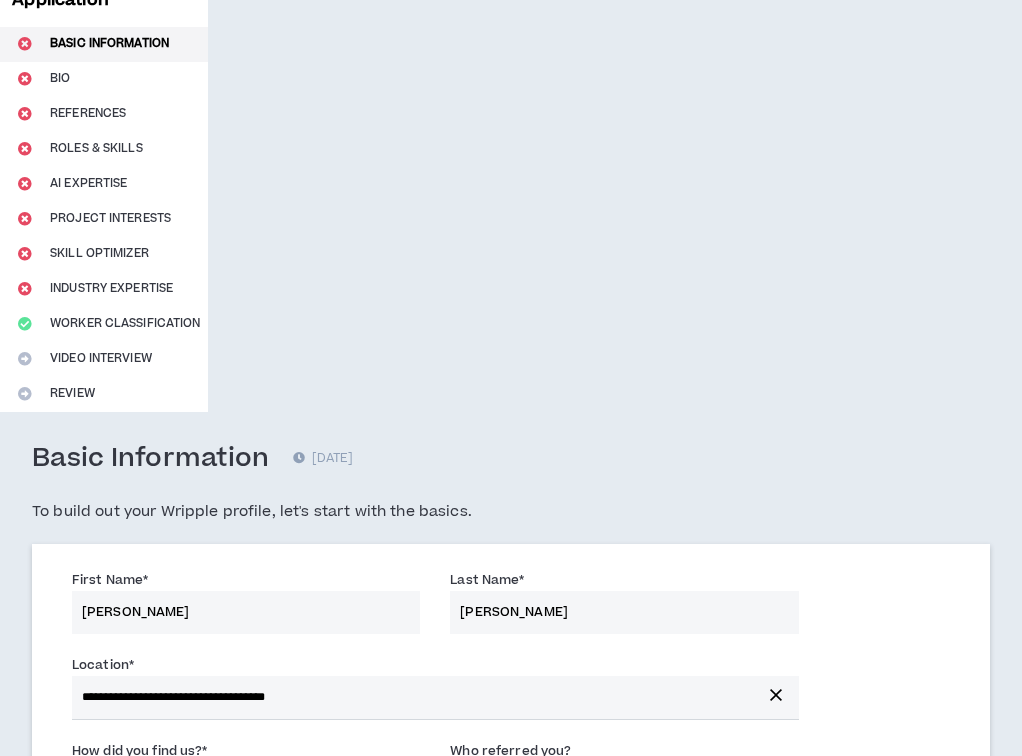 scroll, scrollTop: 1766, scrollLeft: 0, axis: vertical 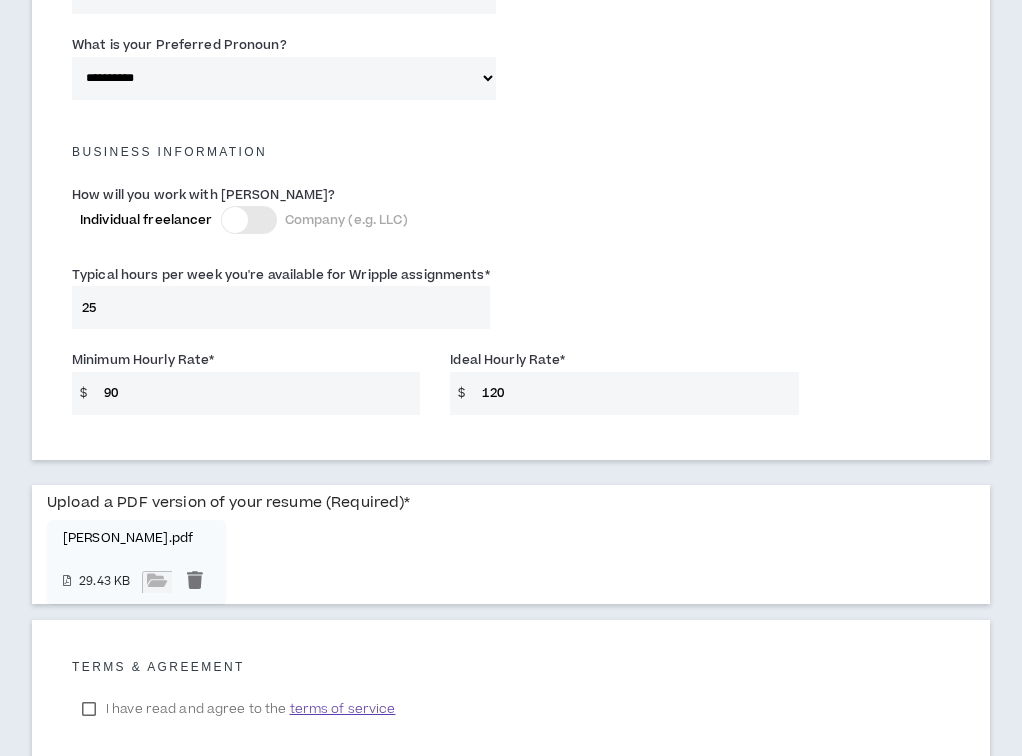 click on "Continue" at bounding box center (936, 853) 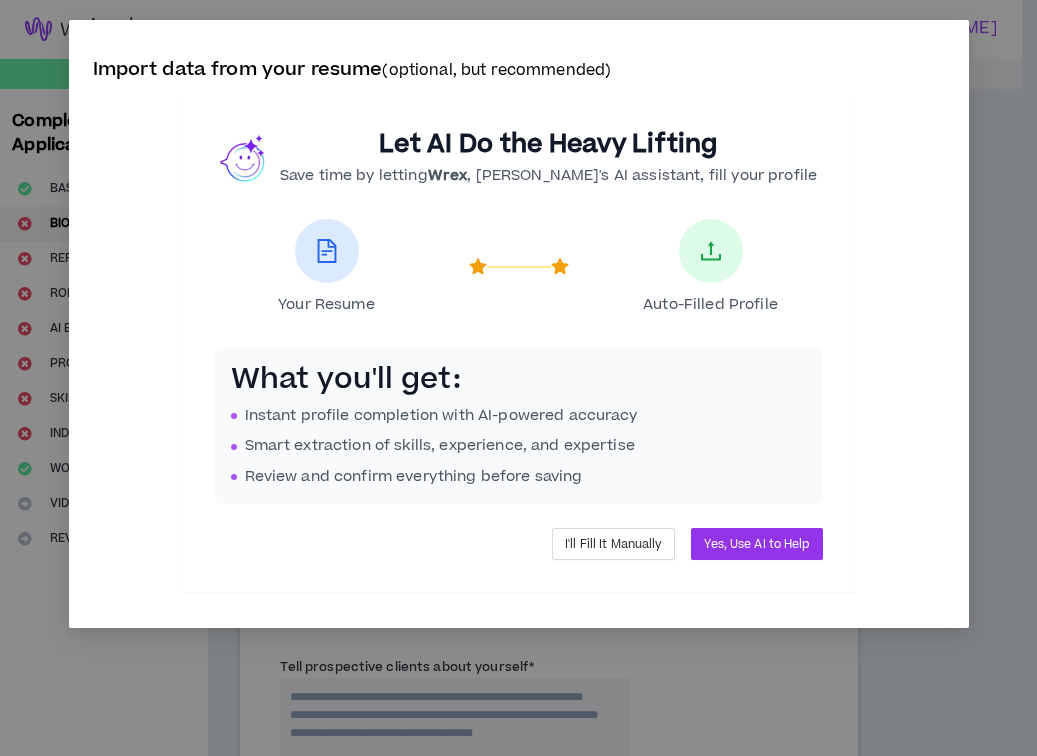 scroll, scrollTop: 0, scrollLeft: 0, axis: both 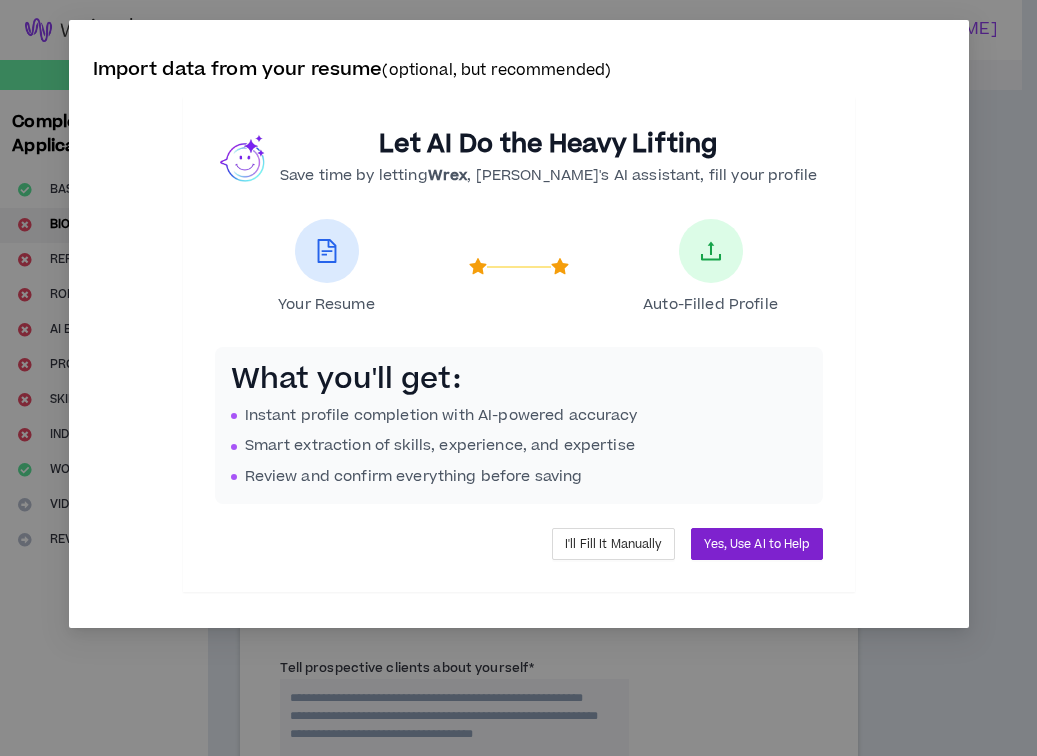 click on "Yes, Use AI to Help" at bounding box center [756, 544] 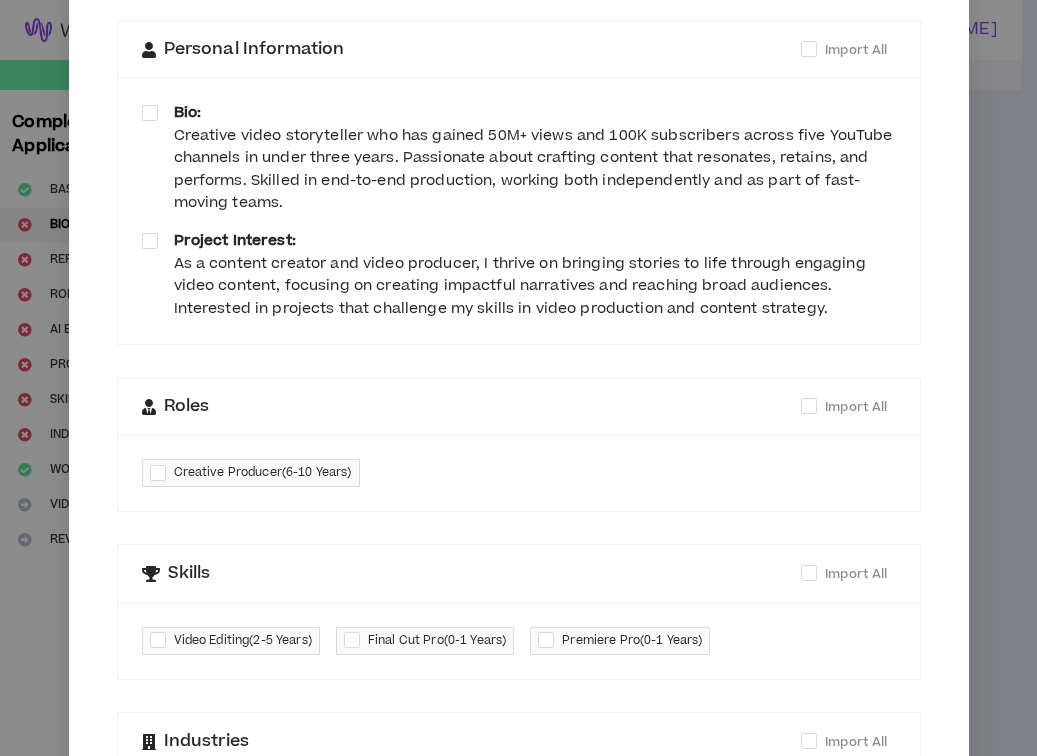 scroll, scrollTop: 283, scrollLeft: 0, axis: vertical 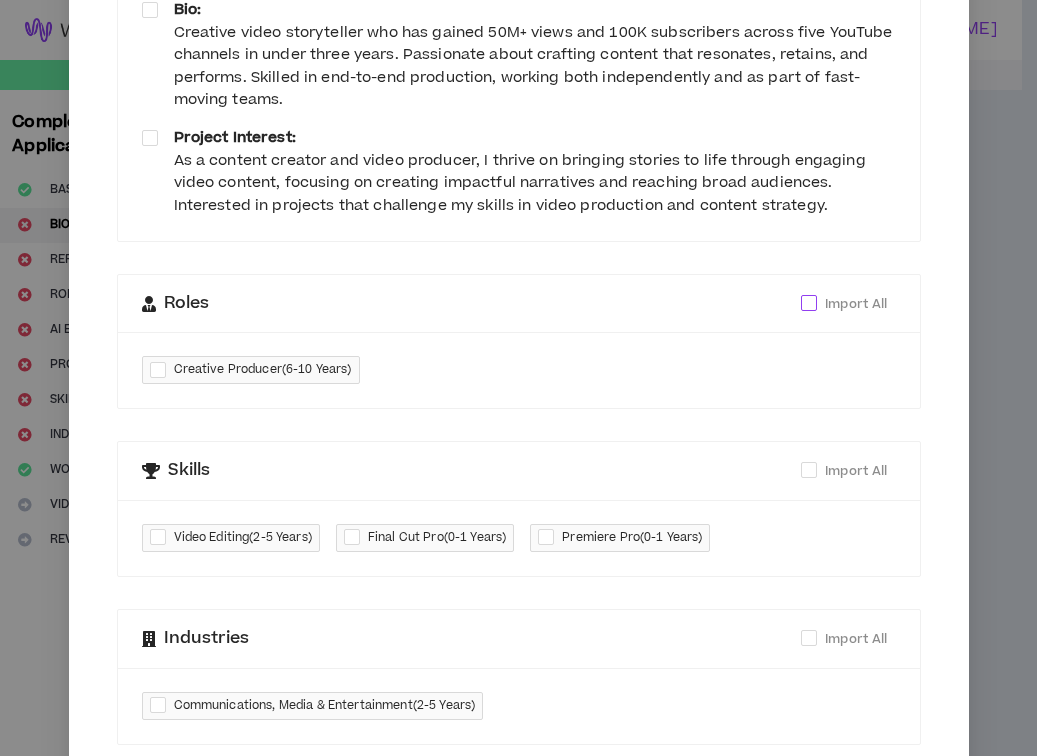 click at bounding box center (809, 303) 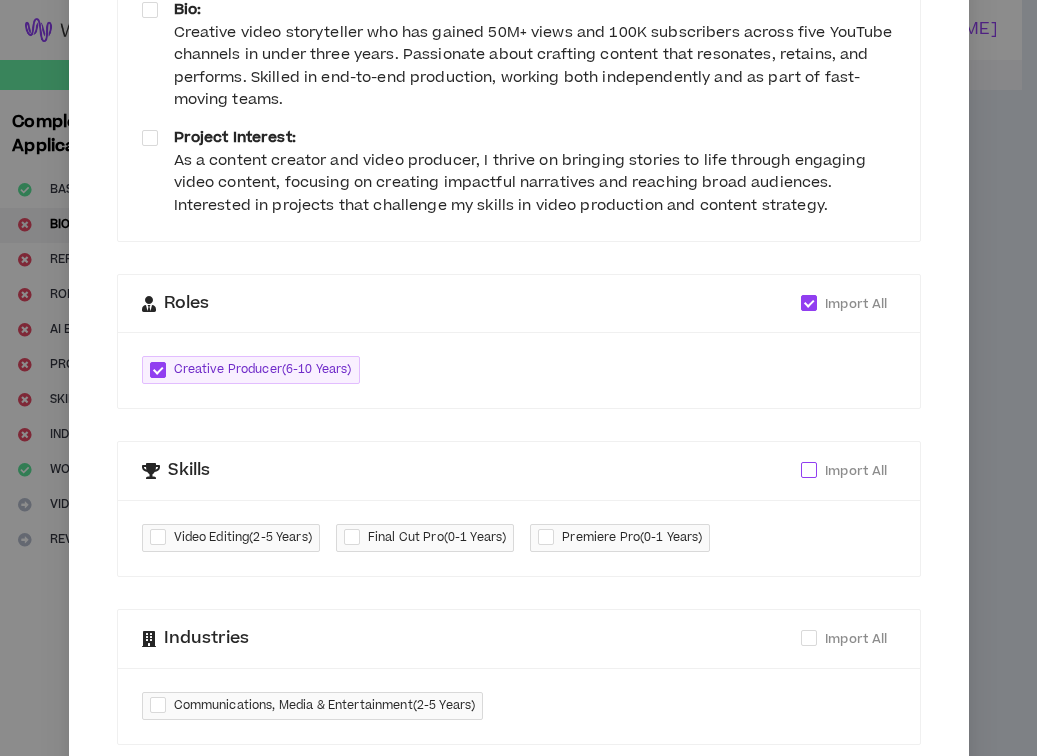 click at bounding box center (809, 470) 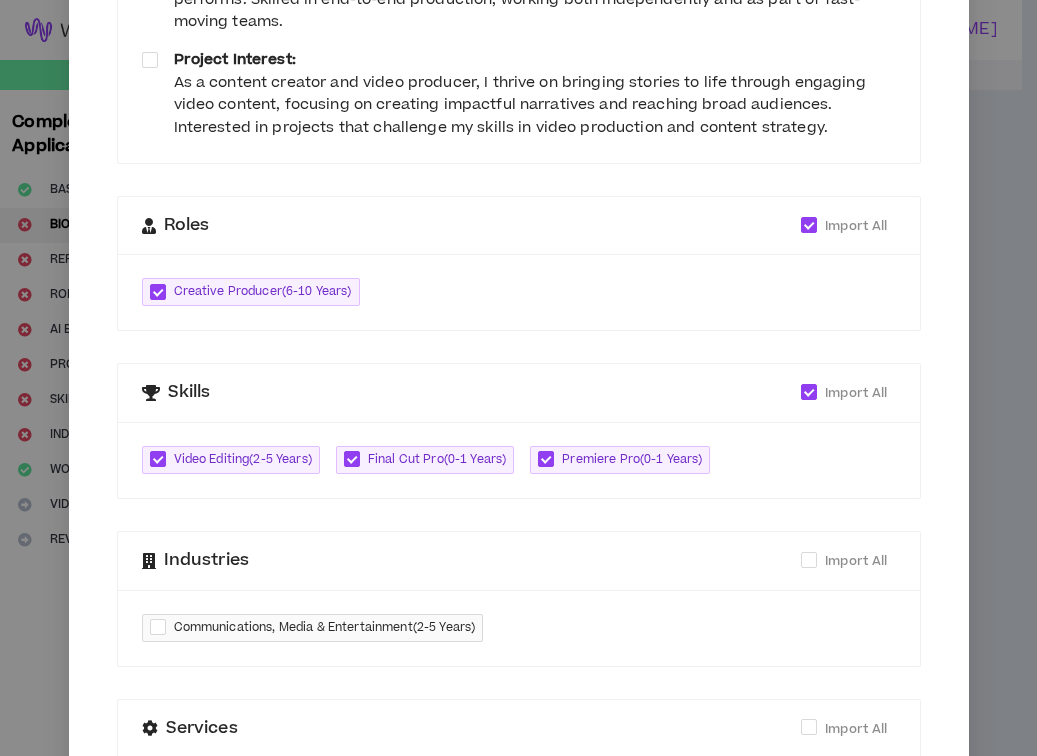 scroll, scrollTop: 374, scrollLeft: 0, axis: vertical 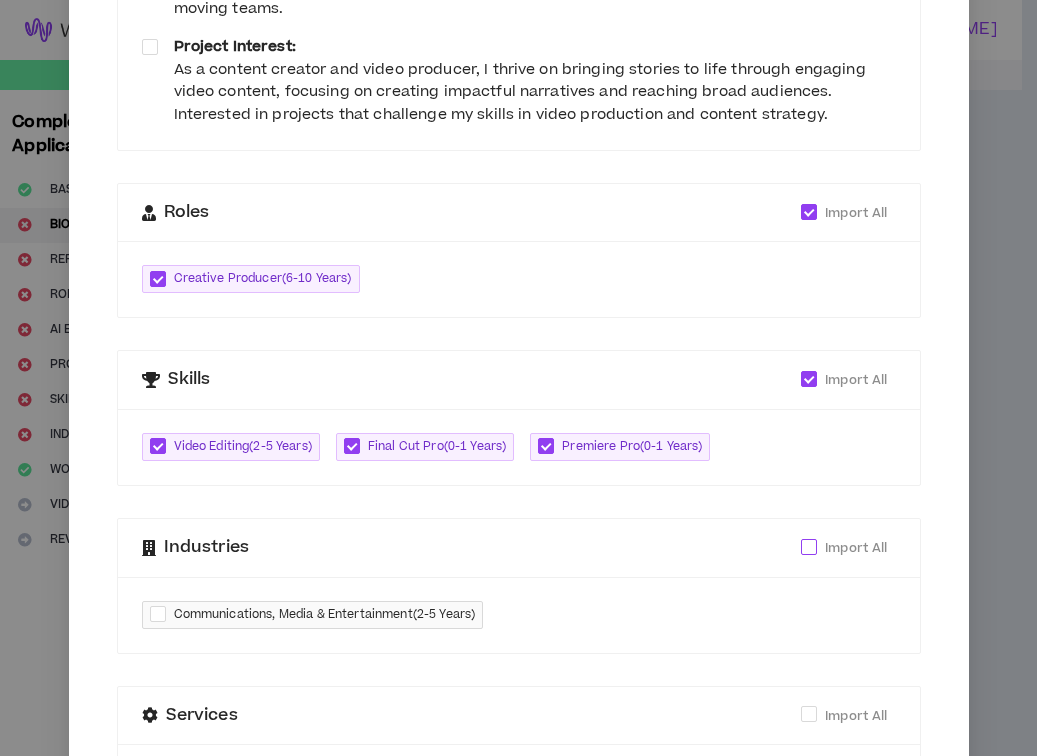 click at bounding box center (809, 547) 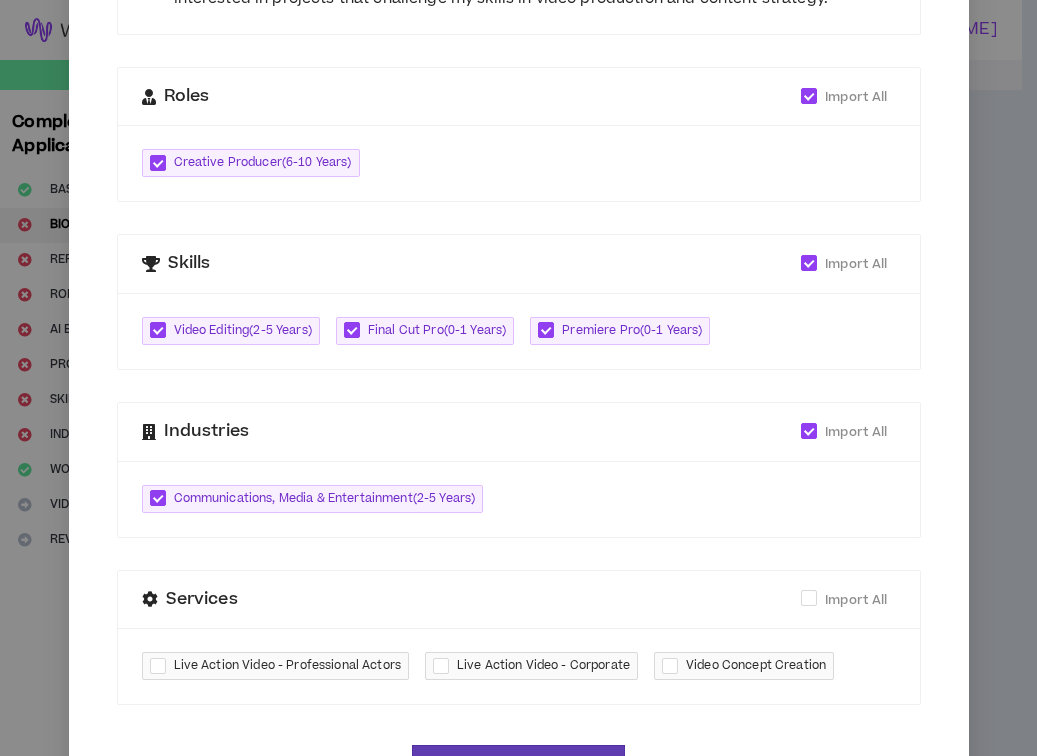 scroll, scrollTop: 503, scrollLeft: 0, axis: vertical 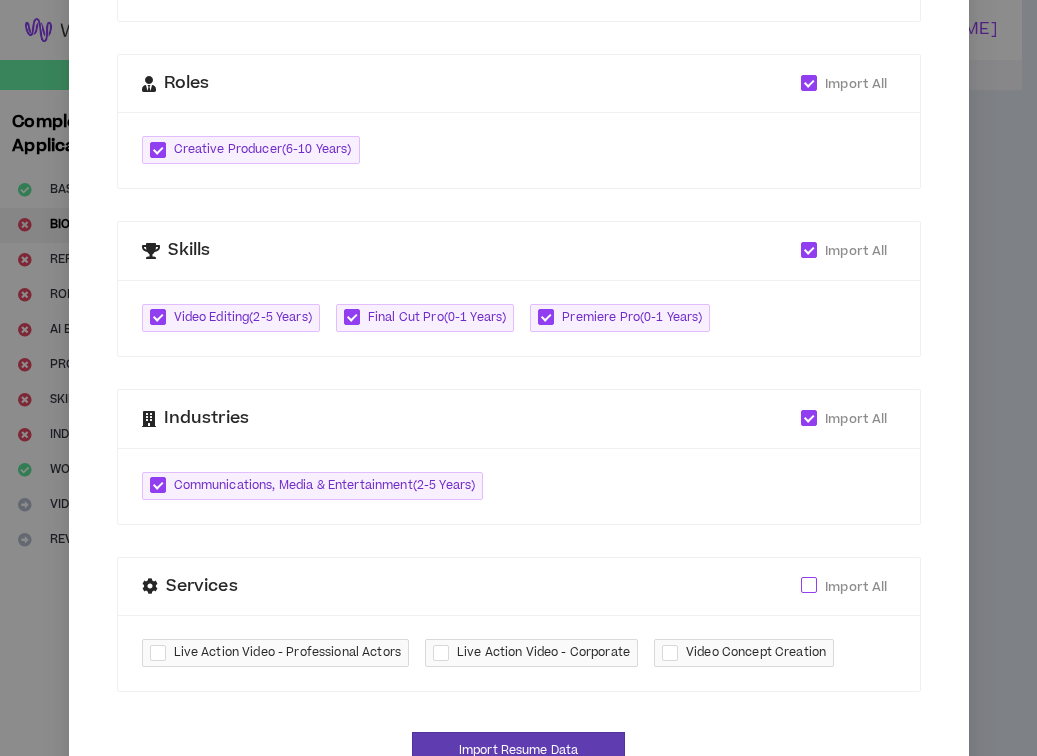 click at bounding box center (809, 585) 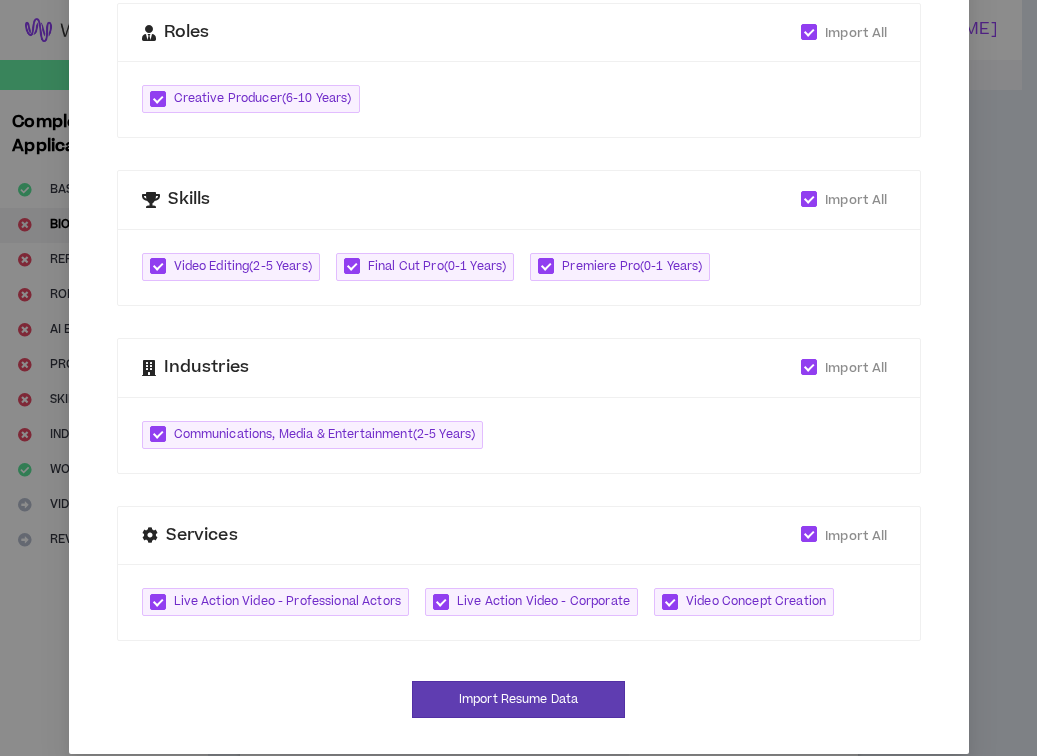 scroll, scrollTop: 577, scrollLeft: 0, axis: vertical 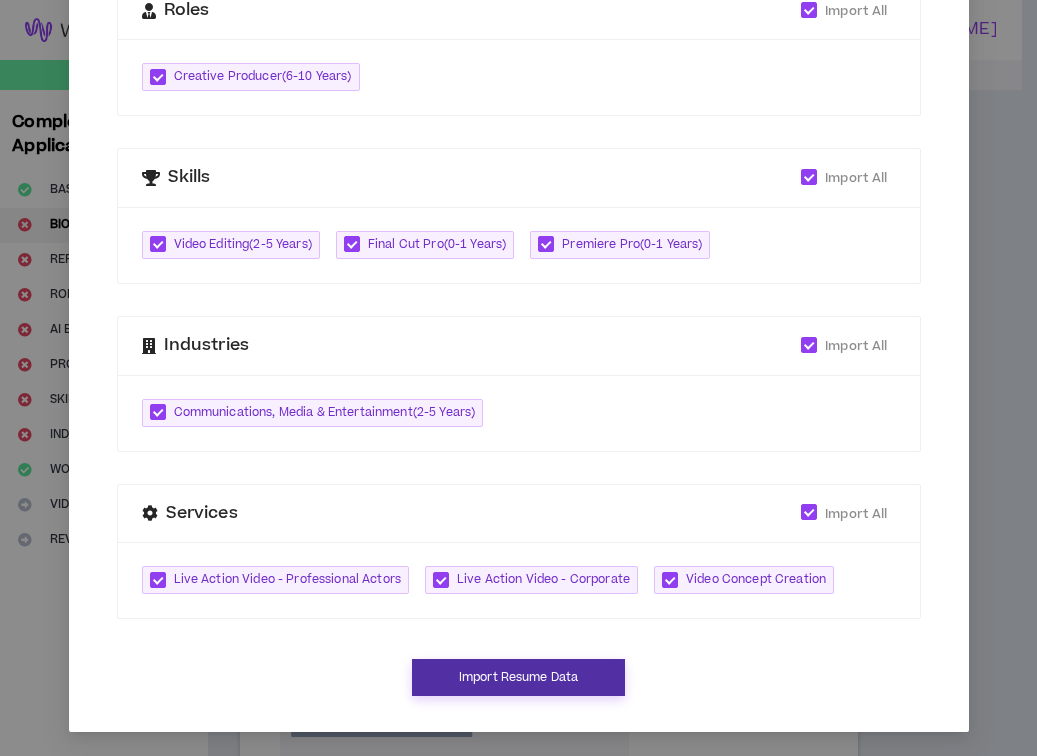 click on "Import Resume Data" at bounding box center (518, 677) 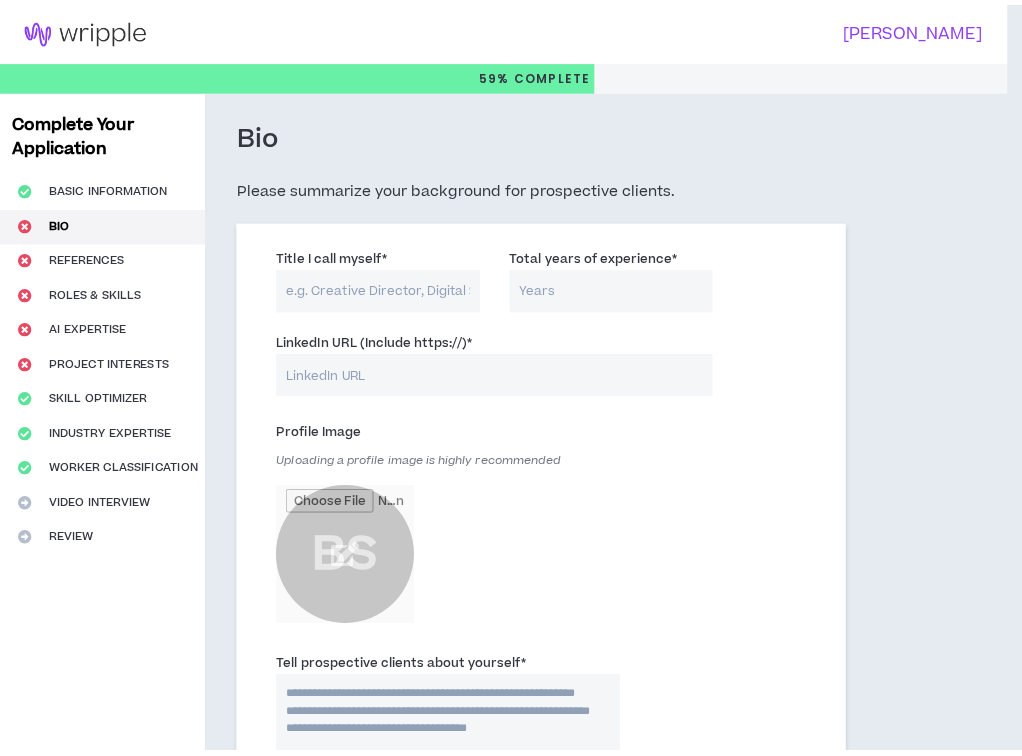 scroll, scrollTop: 557, scrollLeft: 0, axis: vertical 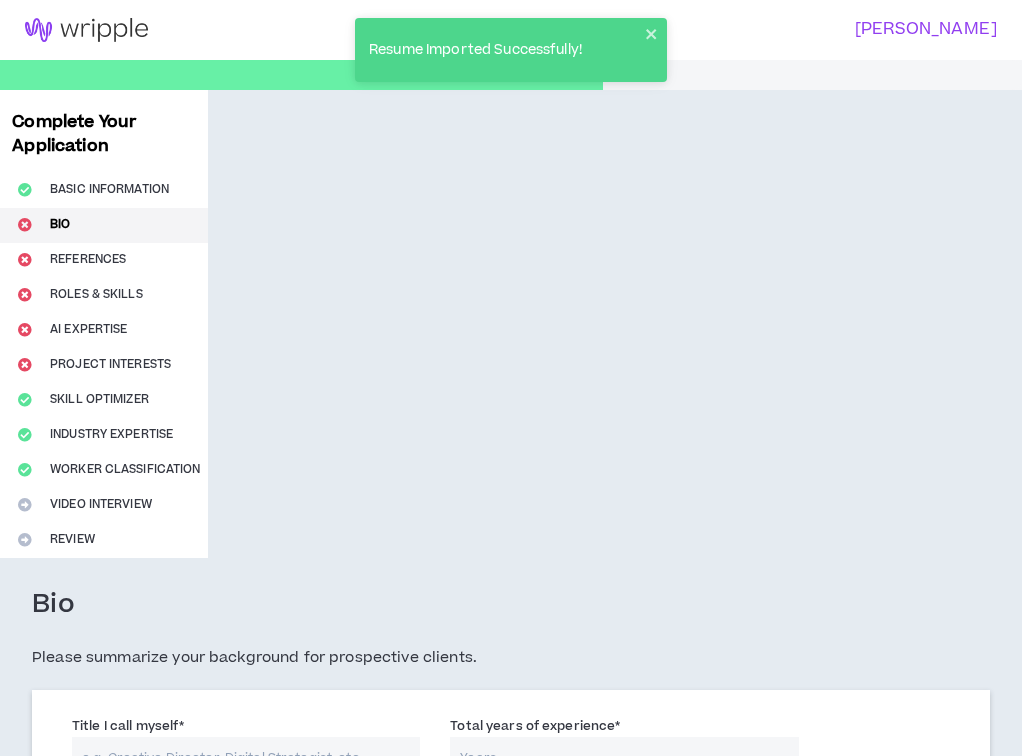 click on "Title I call myself  *" at bounding box center (246, 758) 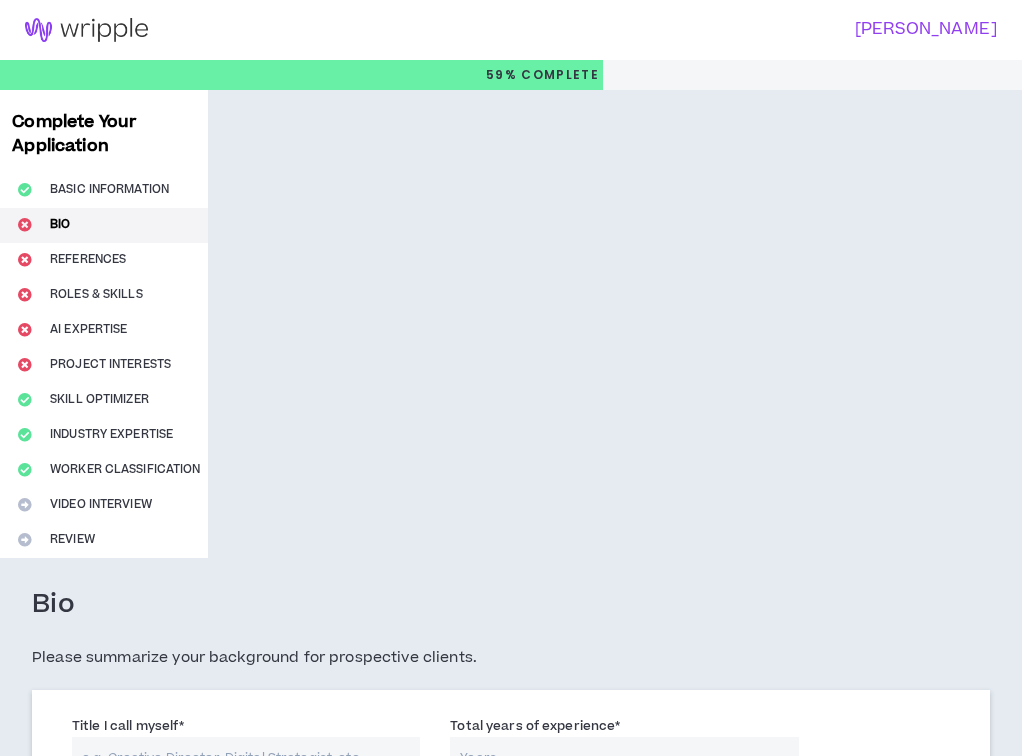 type on "V" 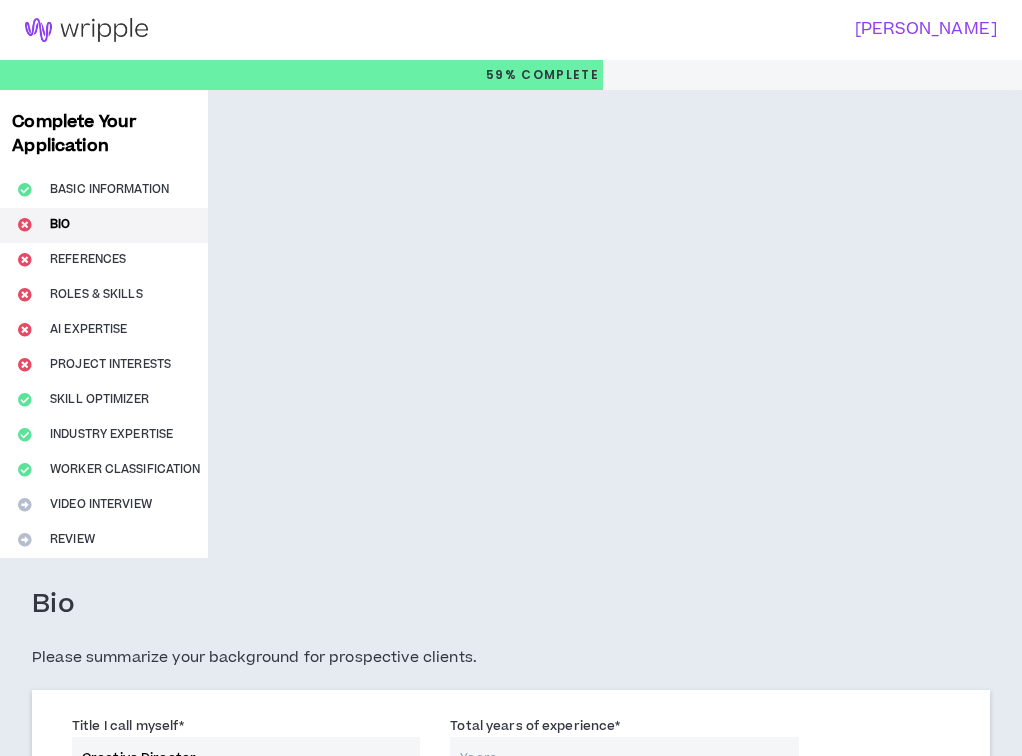 type on "Creative Director" 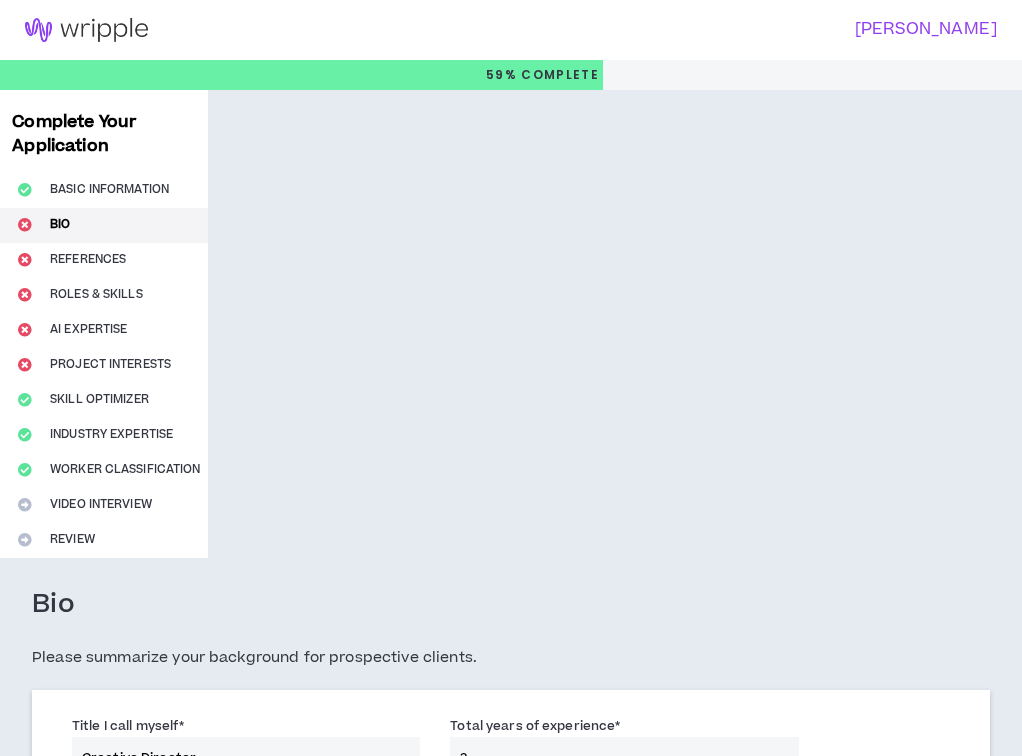type on "3" 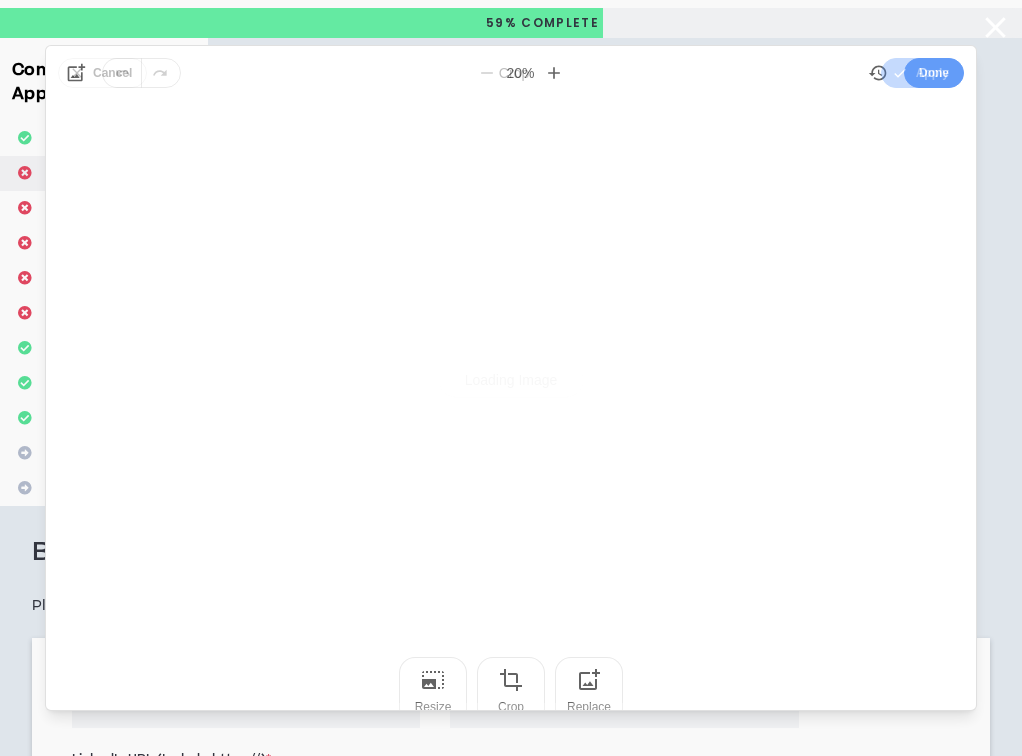 scroll, scrollTop: 0, scrollLeft: 0, axis: both 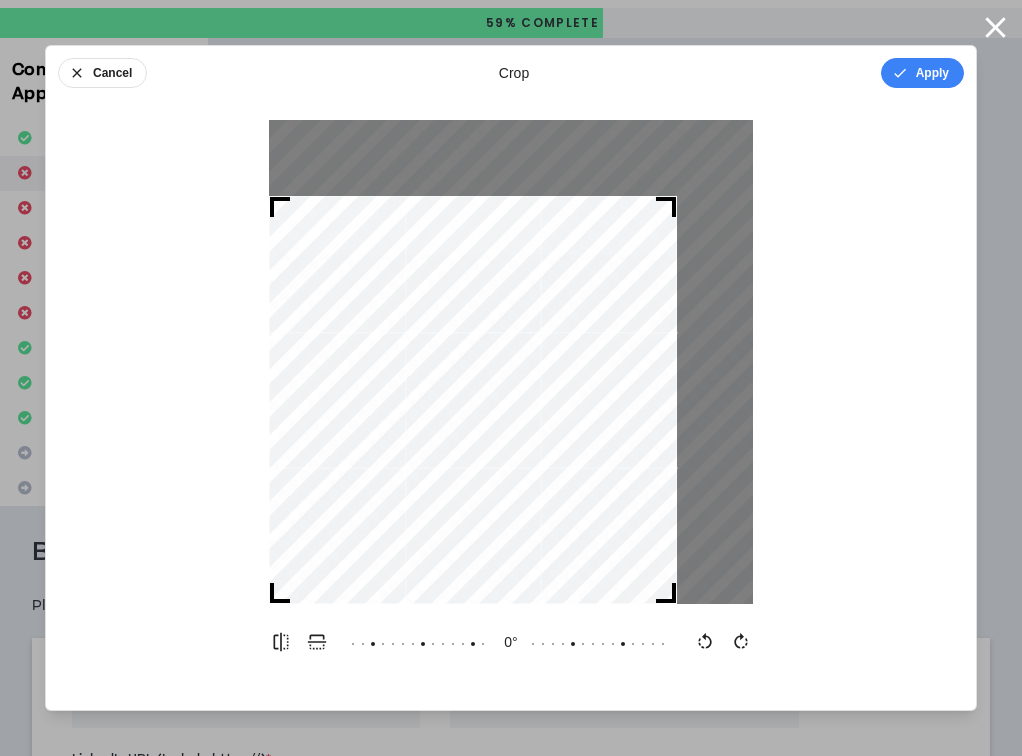 drag, startPoint x: 745, startPoint y: 125, endPoint x: 686, endPoint y: 157, distance: 67.11929 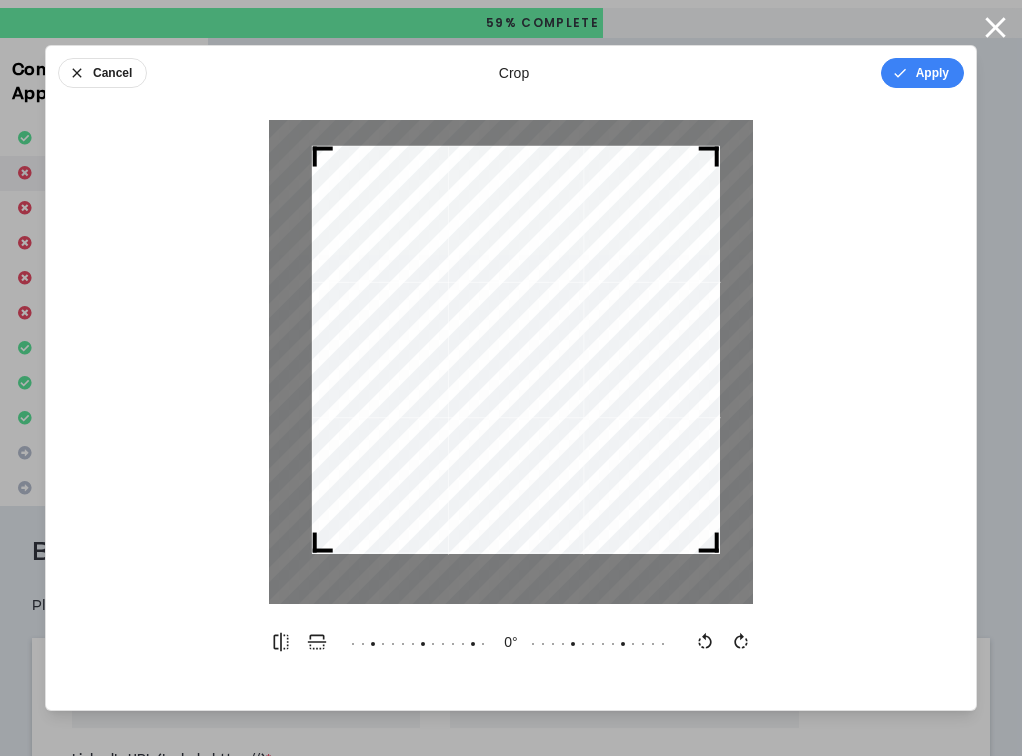 drag, startPoint x: 607, startPoint y: 282, endPoint x: 649, endPoint y: 232, distance: 65.29931 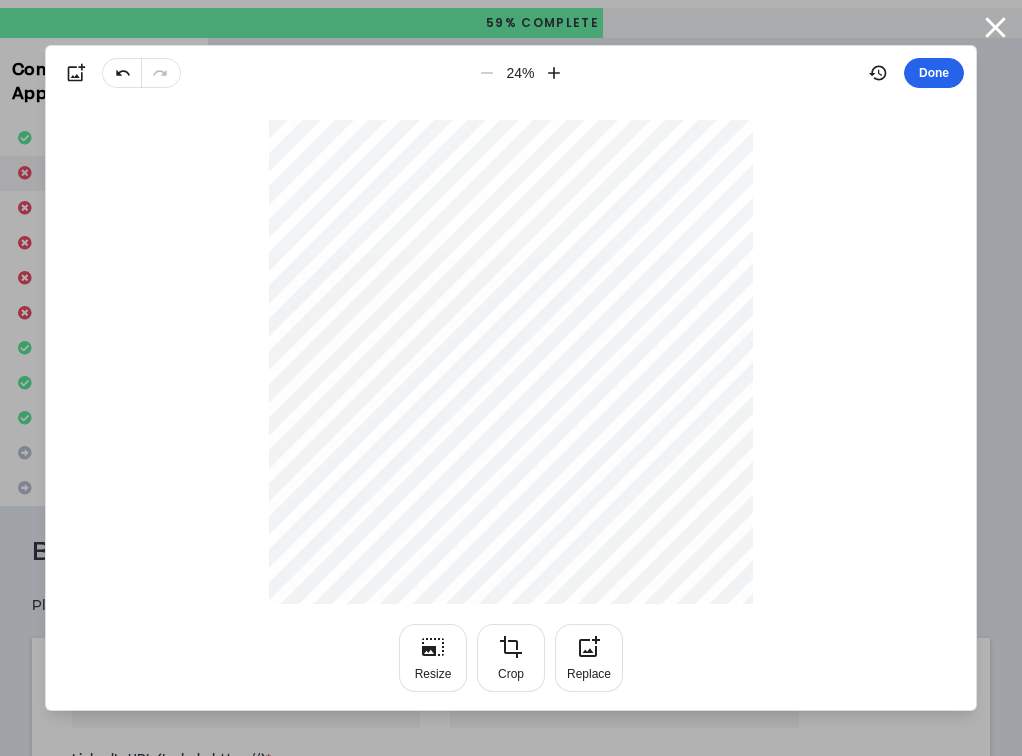 click on "Done" at bounding box center [934, 73] 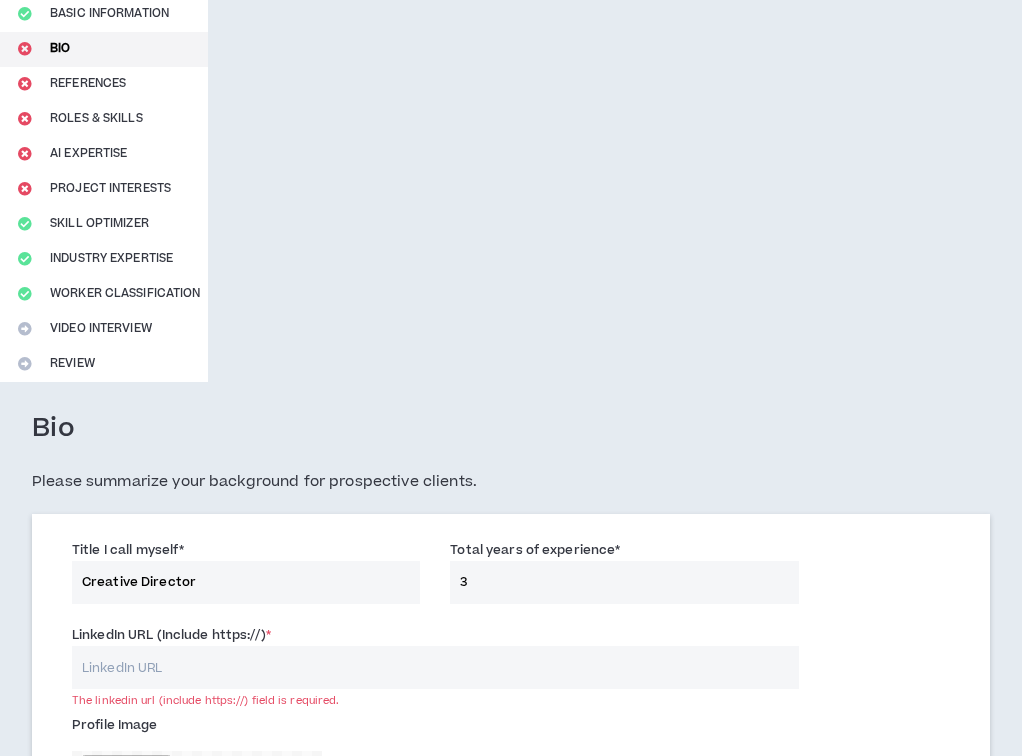 scroll, scrollTop: 465, scrollLeft: 0, axis: vertical 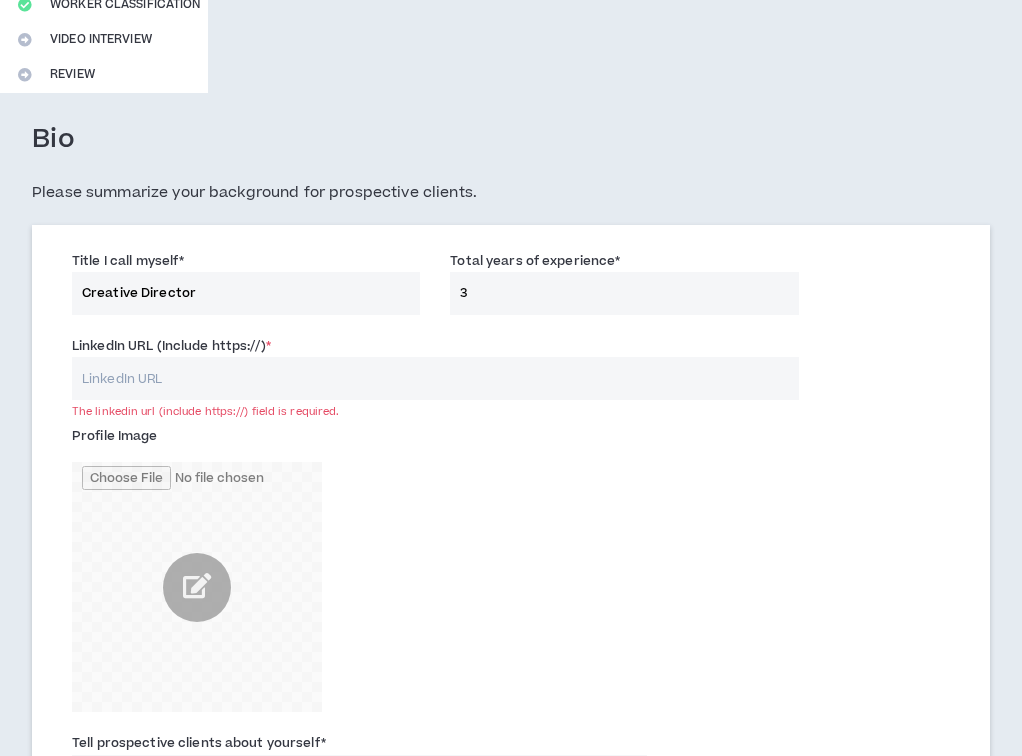 drag, startPoint x: 560, startPoint y: 651, endPoint x: 555, endPoint y: 660, distance: 10.29563 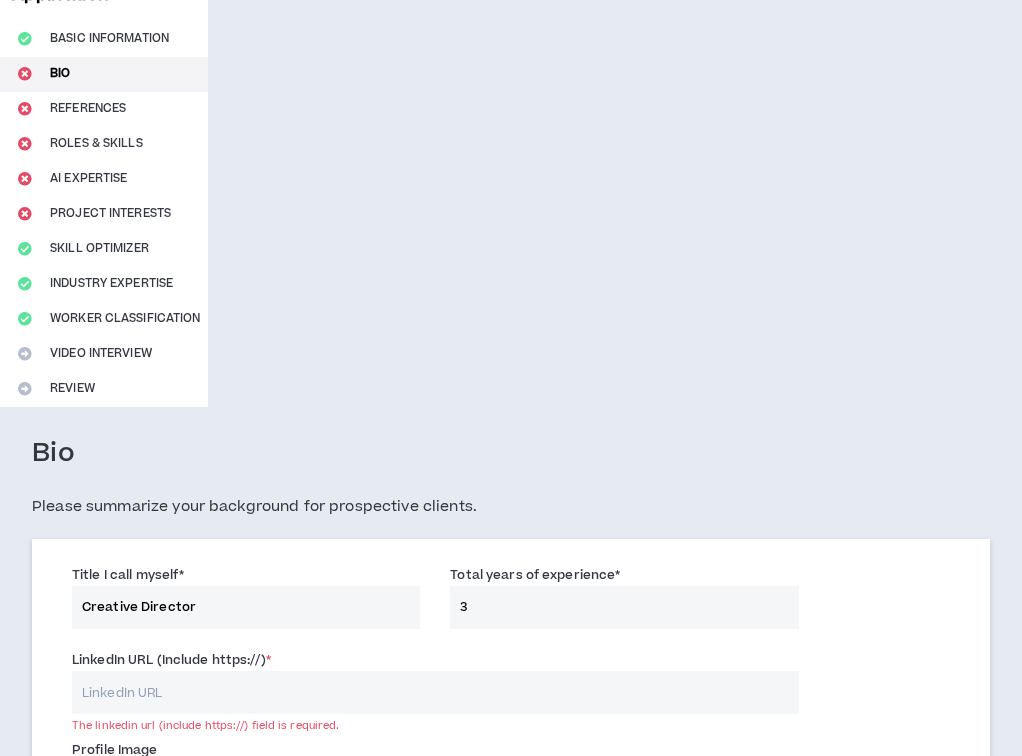 scroll, scrollTop: 138, scrollLeft: 0, axis: vertical 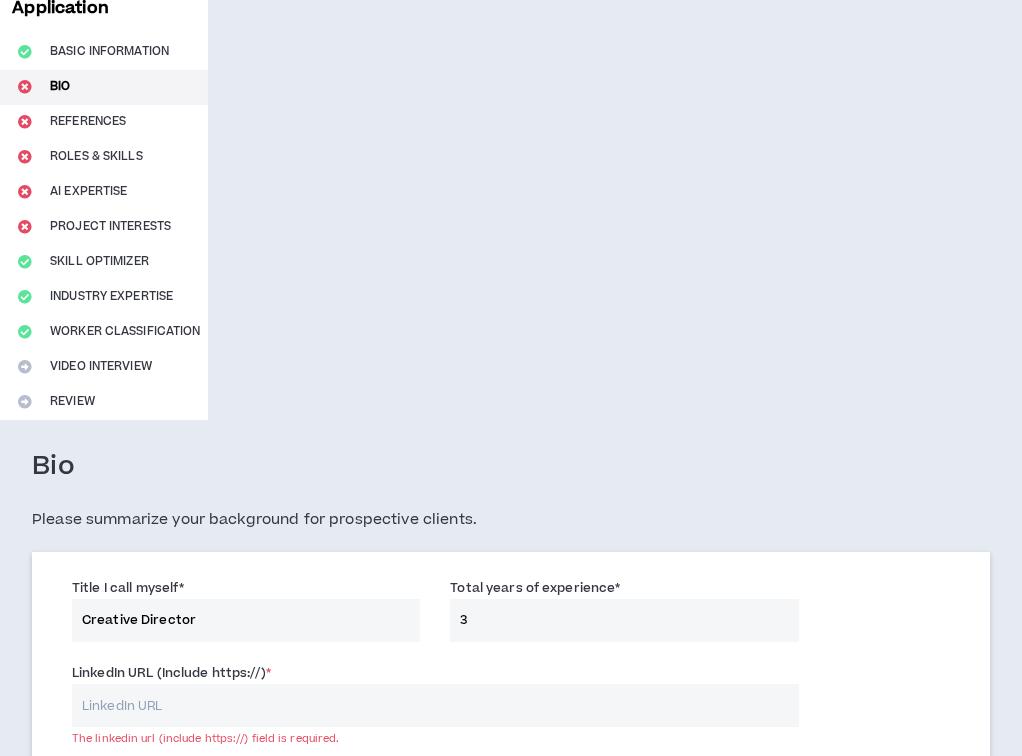 click on "LinkedIn URL (Include https://)  *" at bounding box center [435, 705] 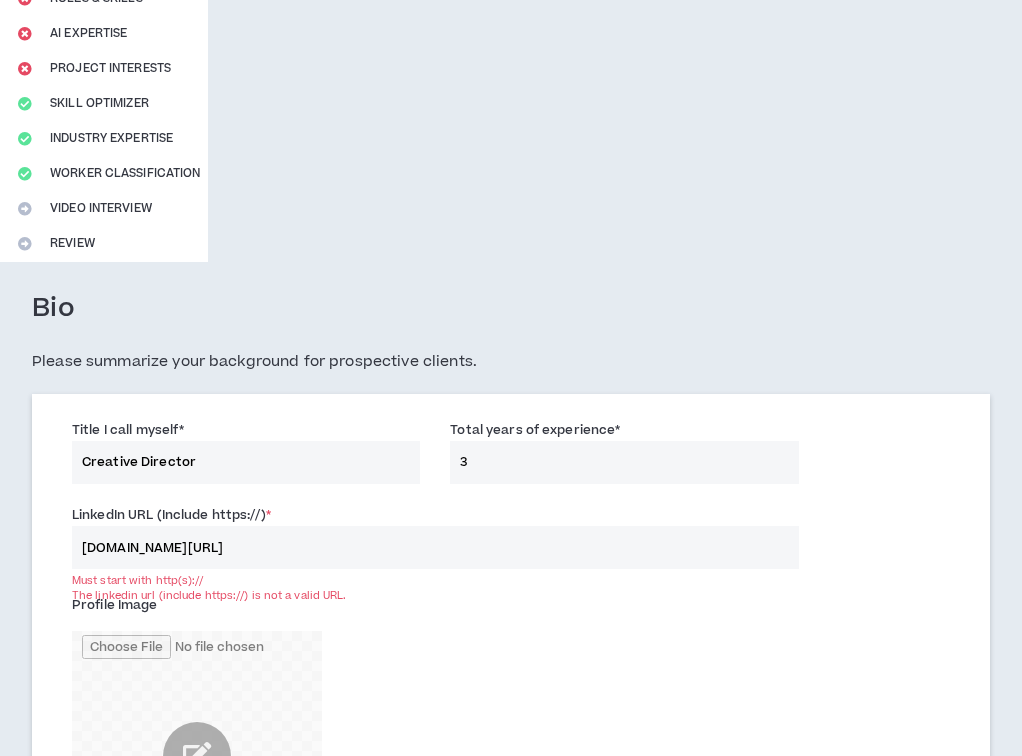 scroll, scrollTop: 490, scrollLeft: 0, axis: vertical 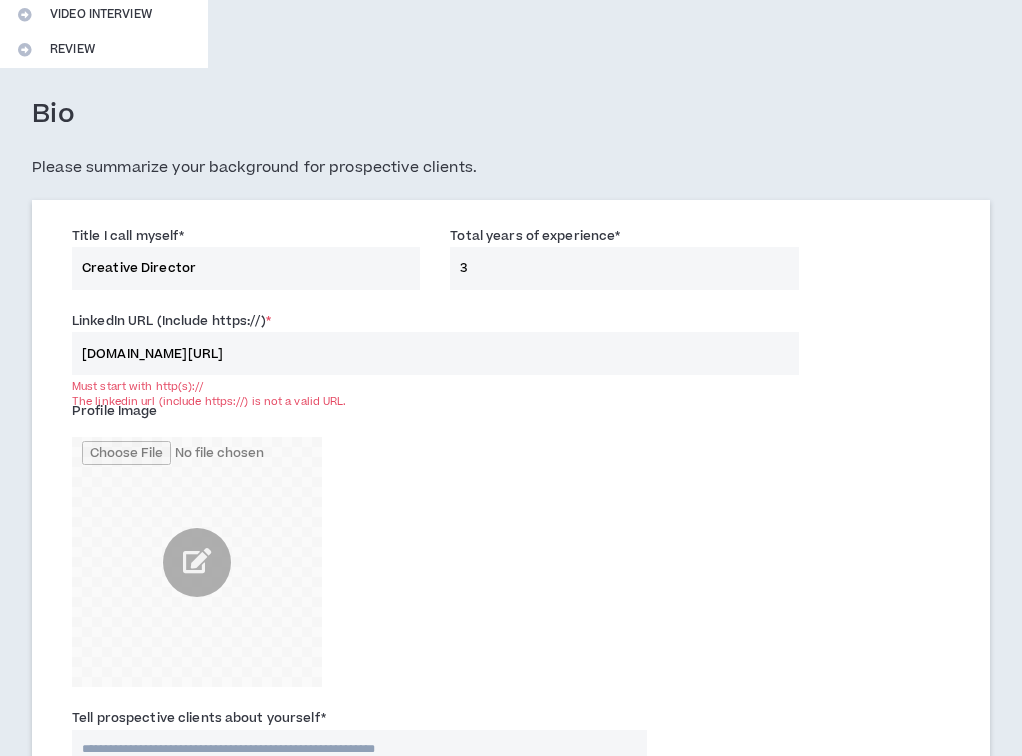 type on "[DOMAIN_NAME][URL]" 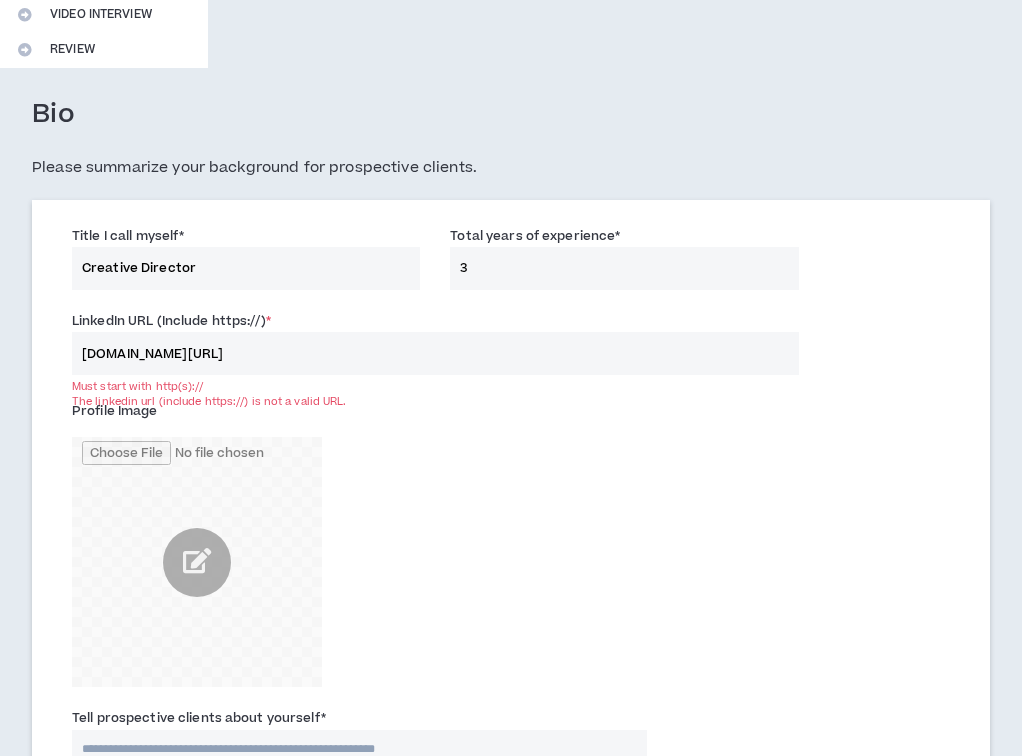 paste on "[URL][DOMAIN_NAME]" 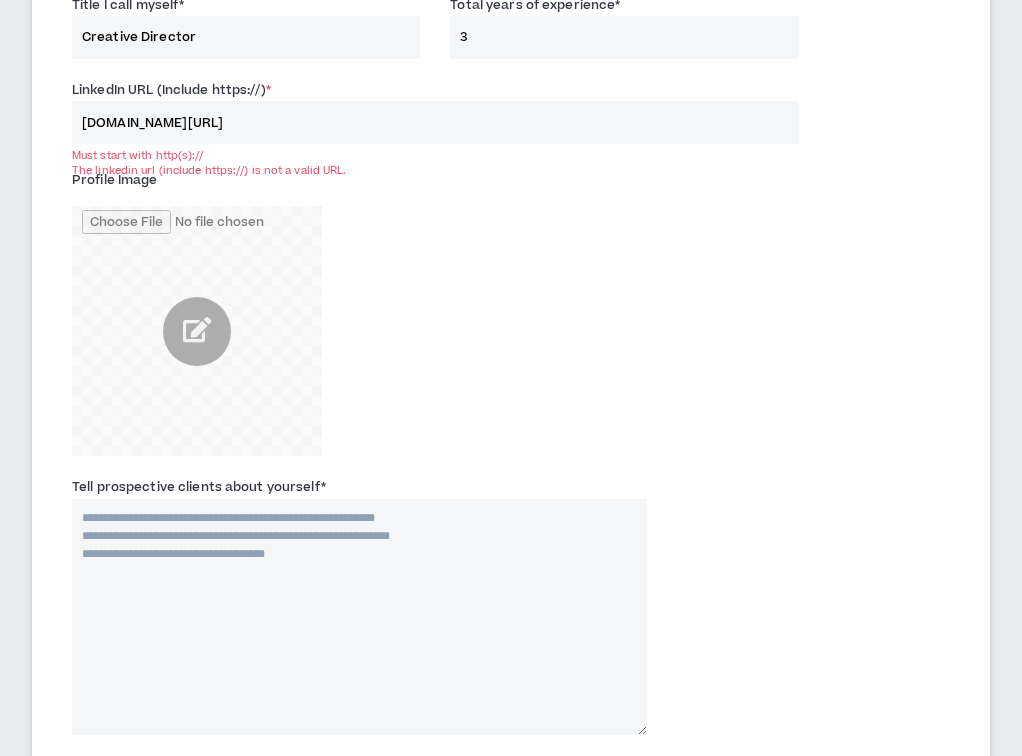 scroll, scrollTop: 734, scrollLeft: 0, axis: vertical 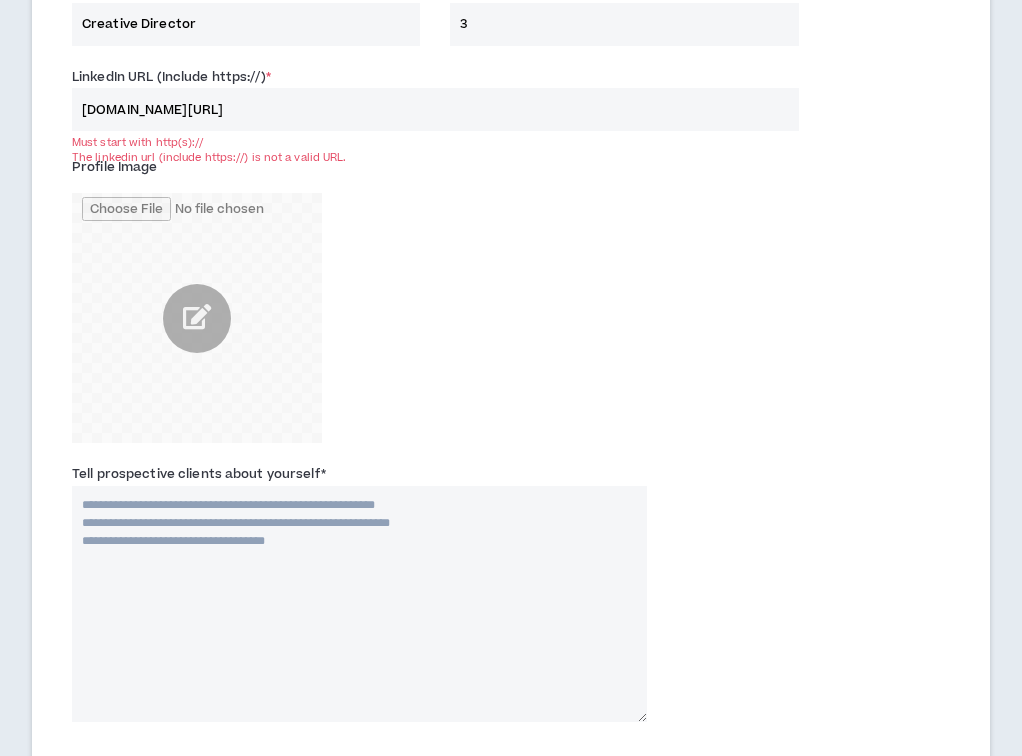 type on "[URL][DOMAIN_NAME]" 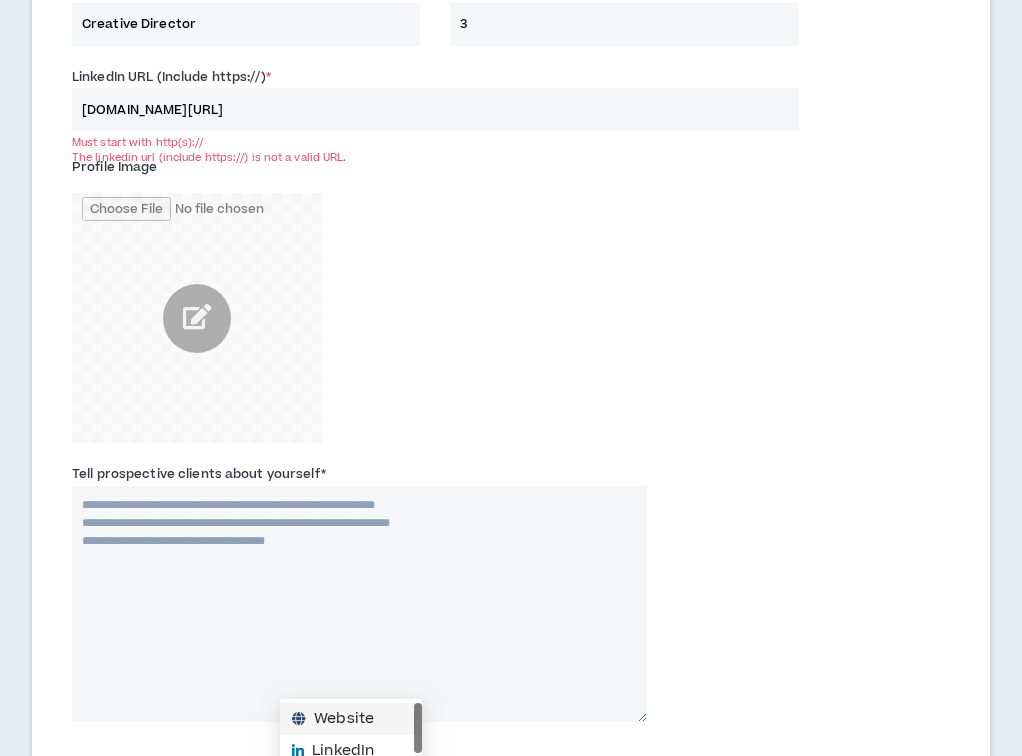 click on "Website" at bounding box center [344, 719] 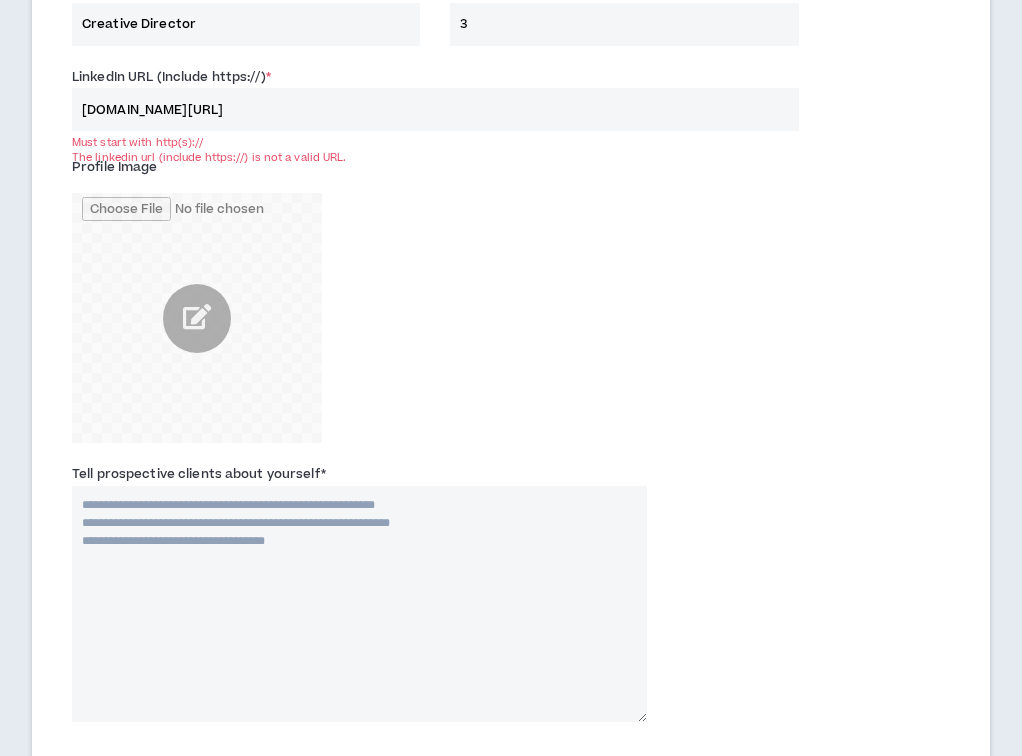 click at bounding box center (444, 1121) 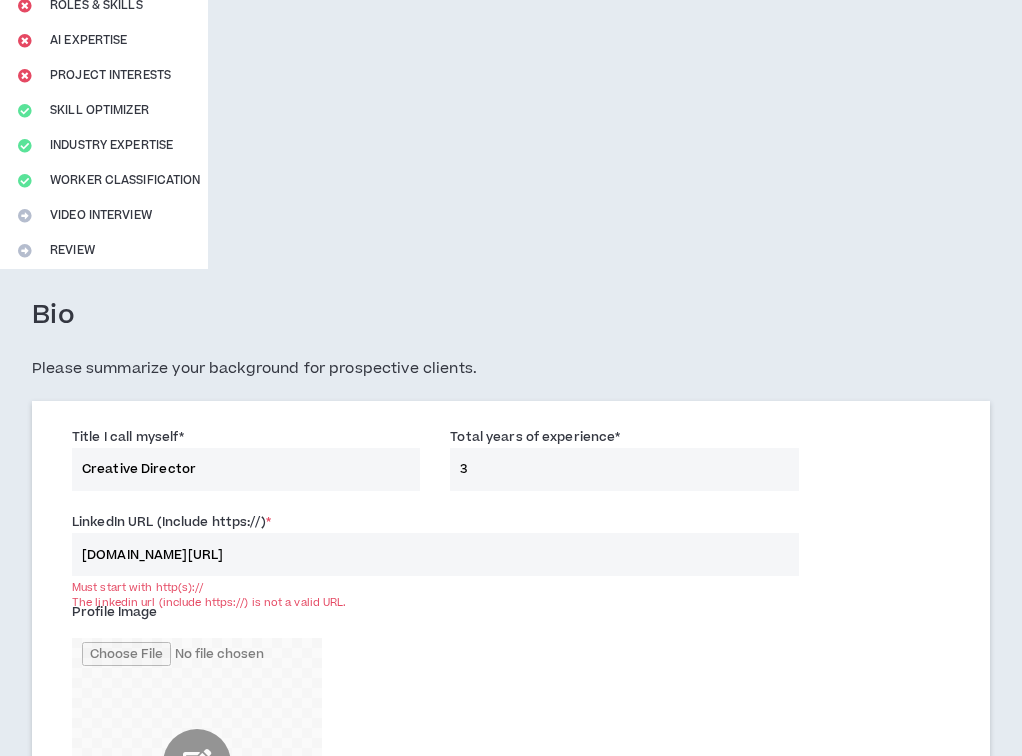 scroll, scrollTop: 204, scrollLeft: 0, axis: vertical 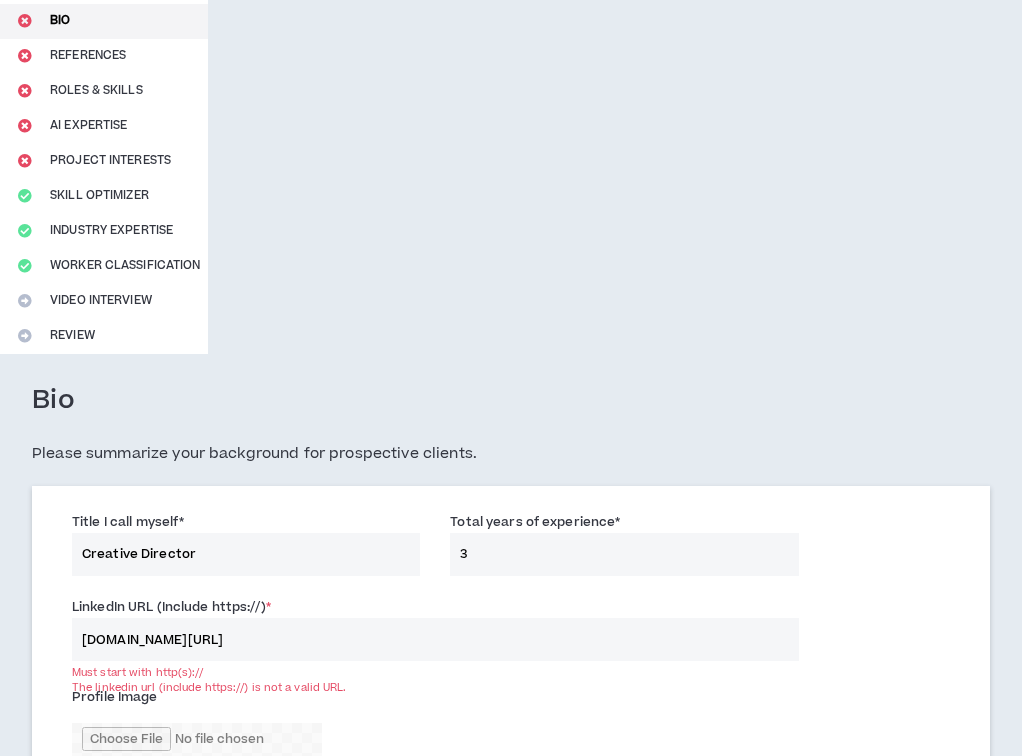 type on "[URL][DOMAIN_NAME]" 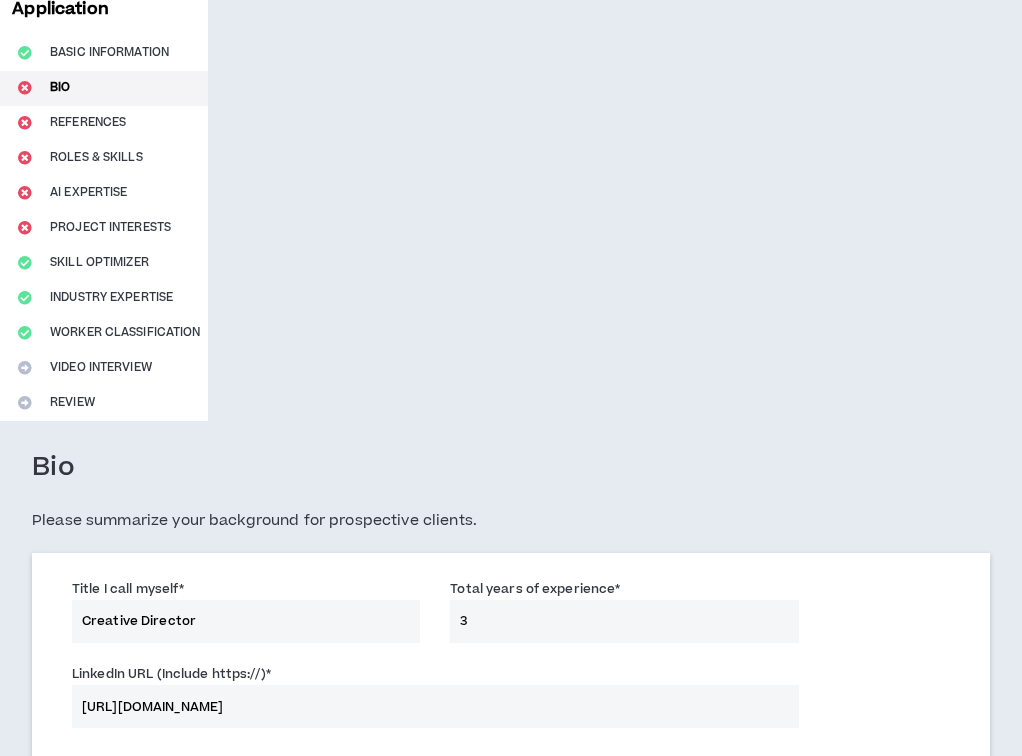 scroll, scrollTop: 0, scrollLeft: 0, axis: both 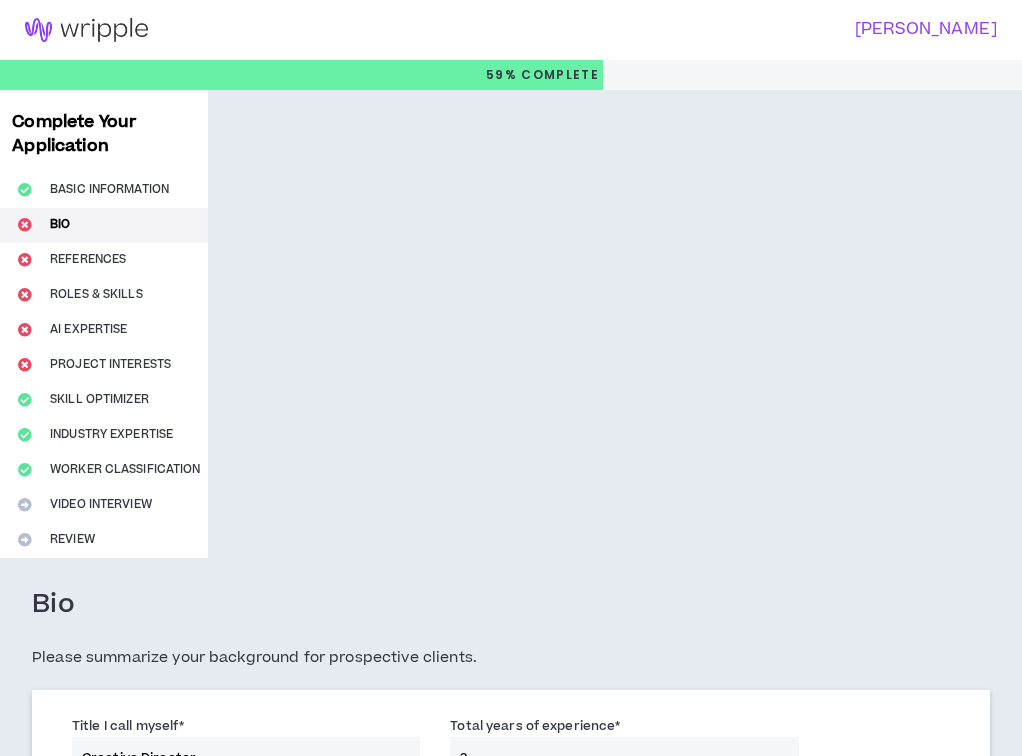 type on "[URL][DOMAIN_NAME]" 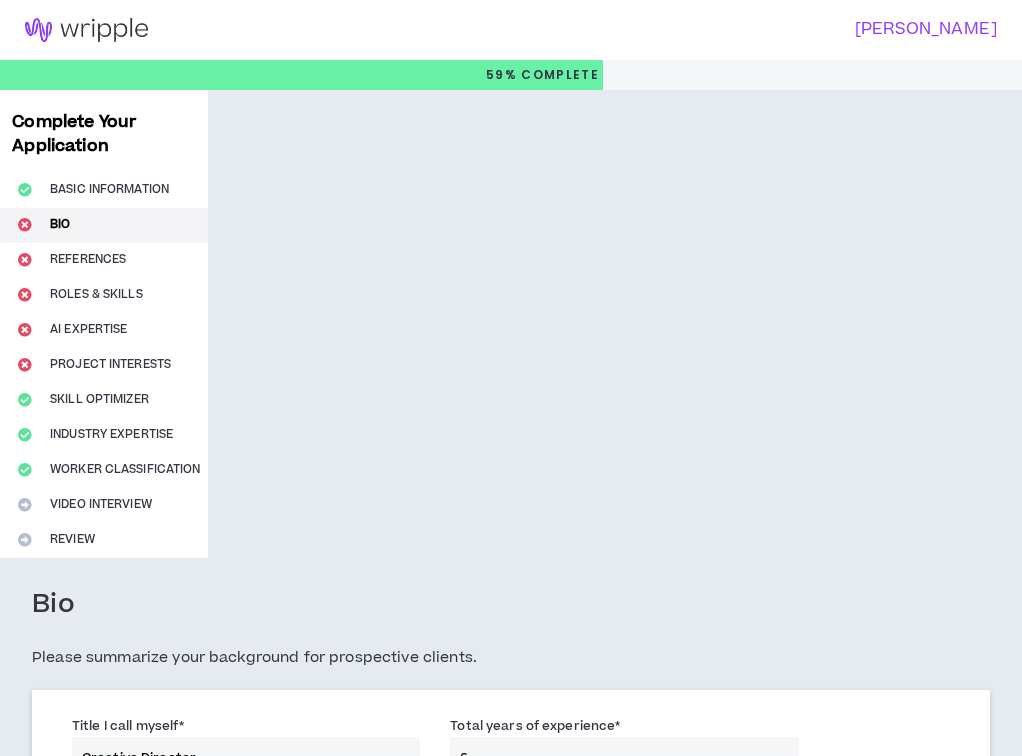type on "6" 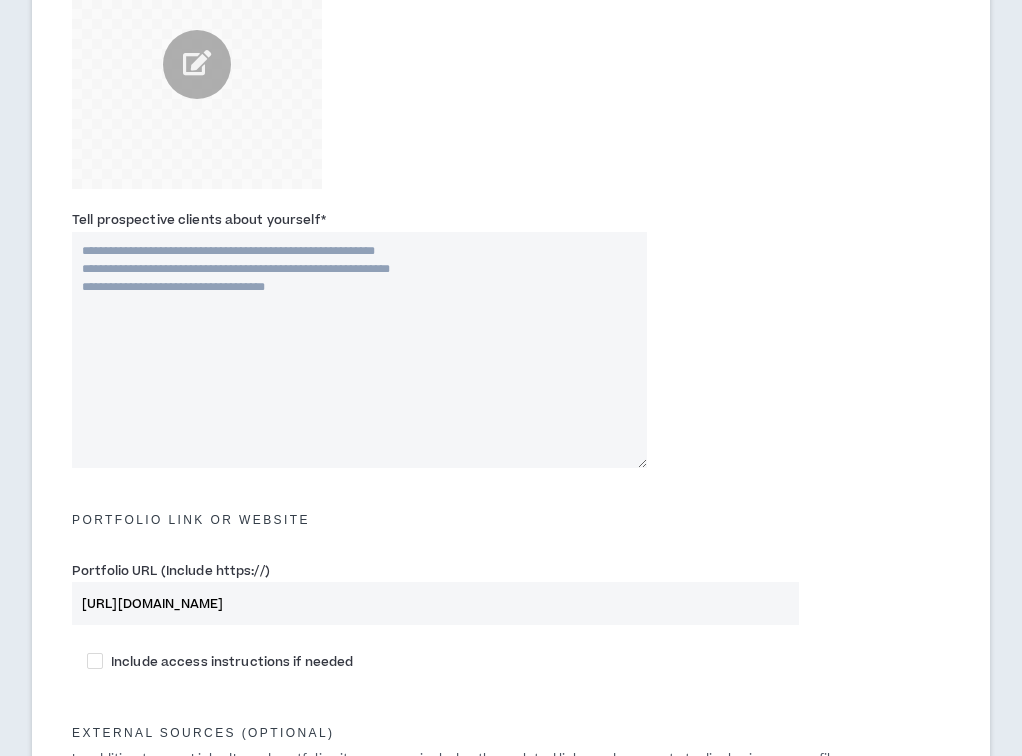 scroll, scrollTop: 1342, scrollLeft: 0, axis: vertical 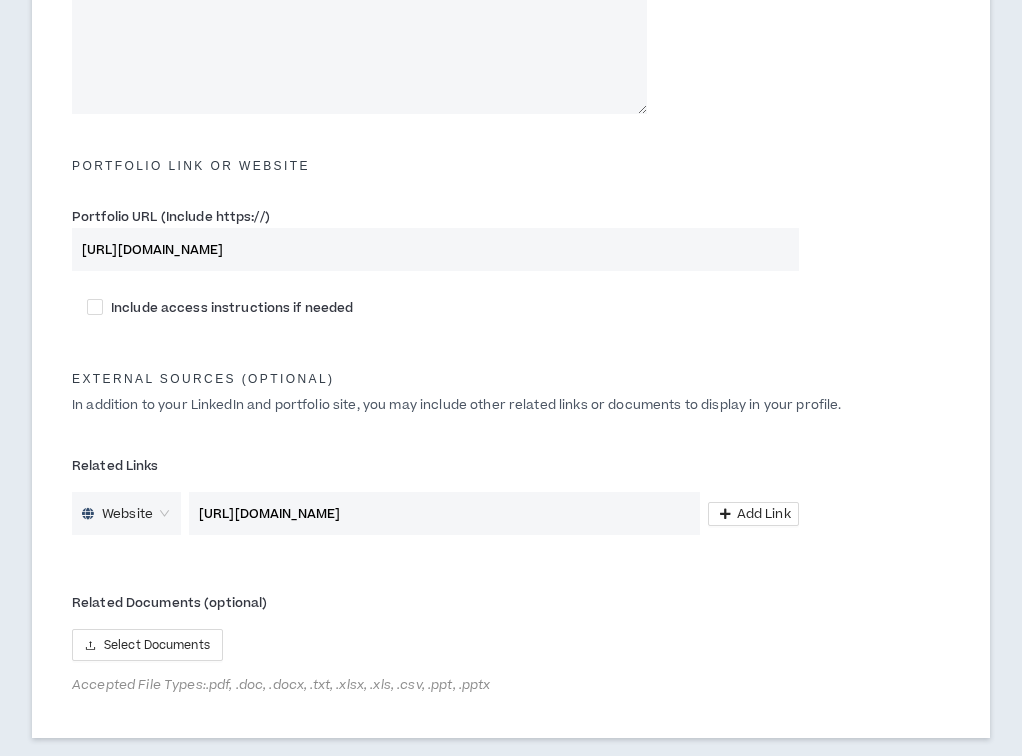 click on "Continue" at bounding box center [936, 852] 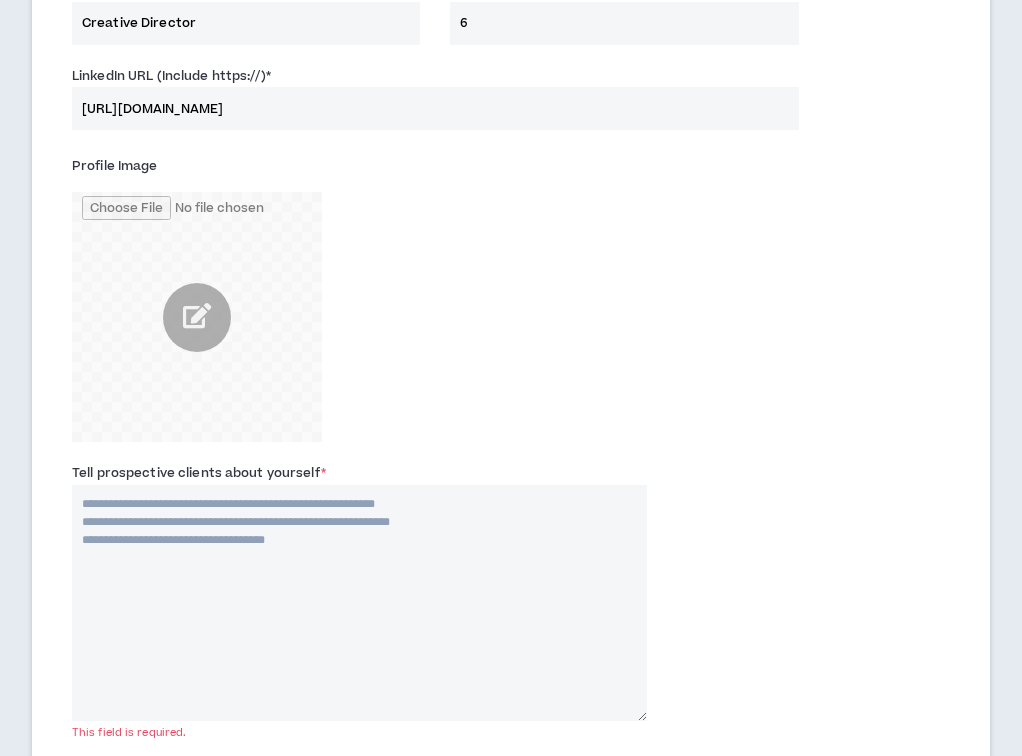 scroll, scrollTop: 729, scrollLeft: 0, axis: vertical 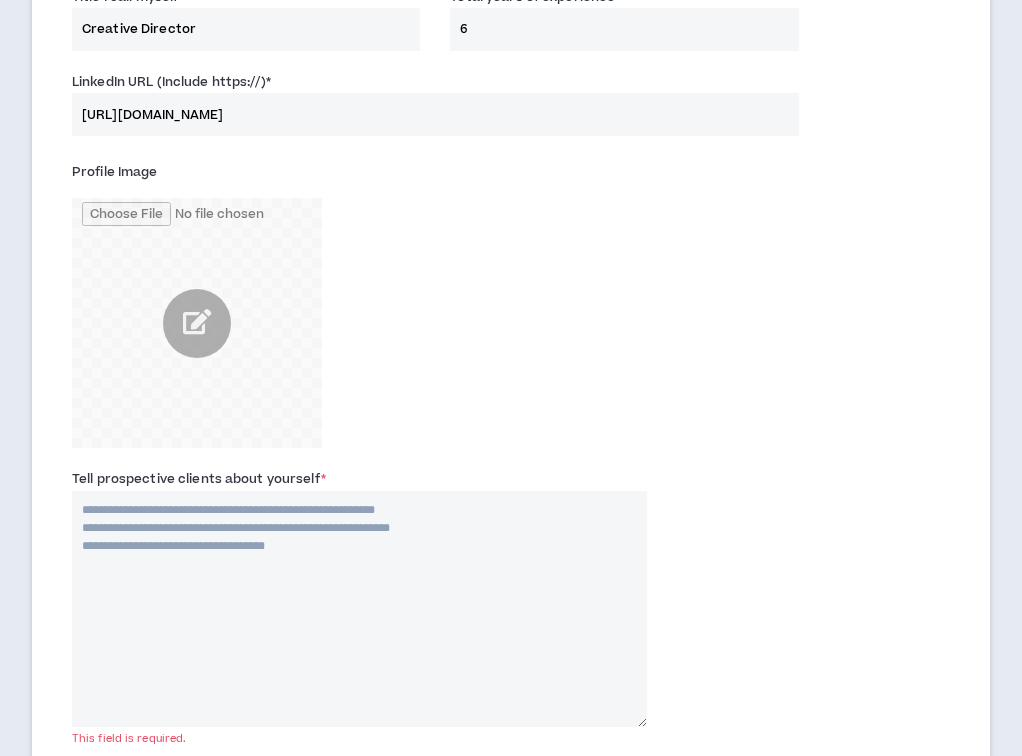 click on "Tell prospective clients about yourself  *" at bounding box center [359, 609] 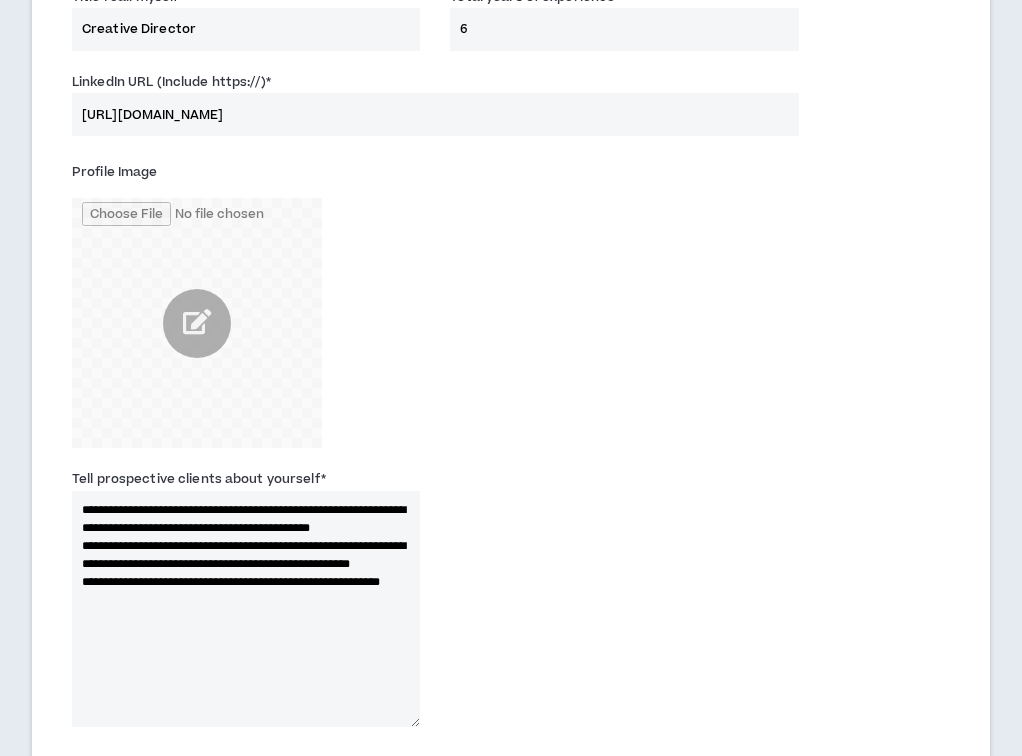 type on "**********" 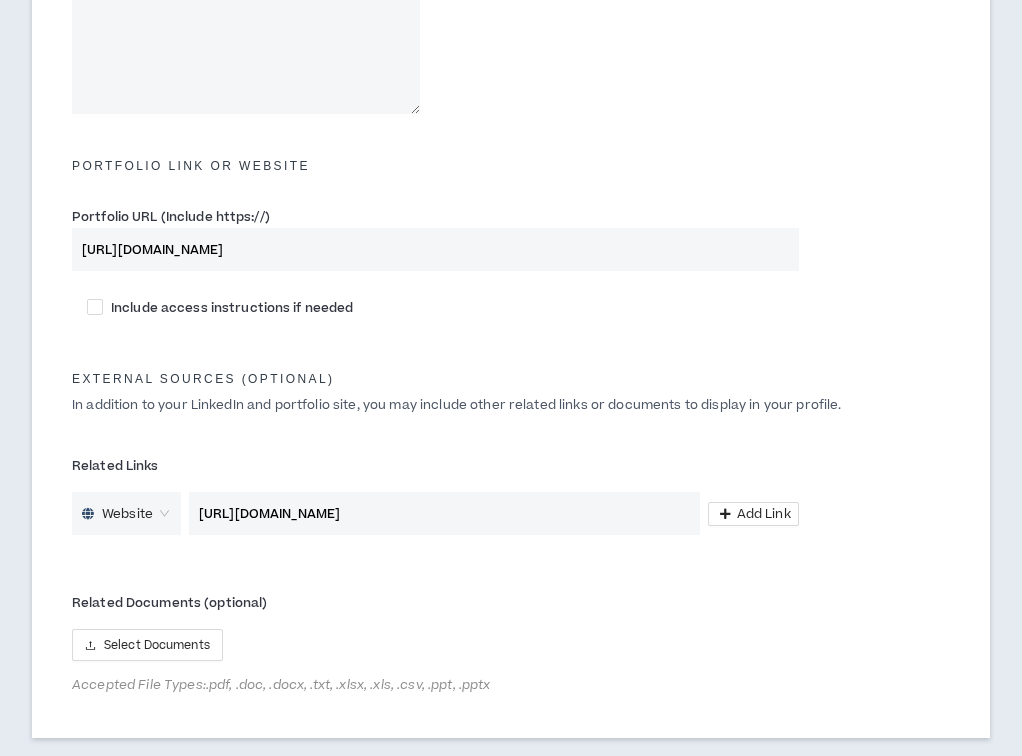 click on "Continue" at bounding box center [936, 852] 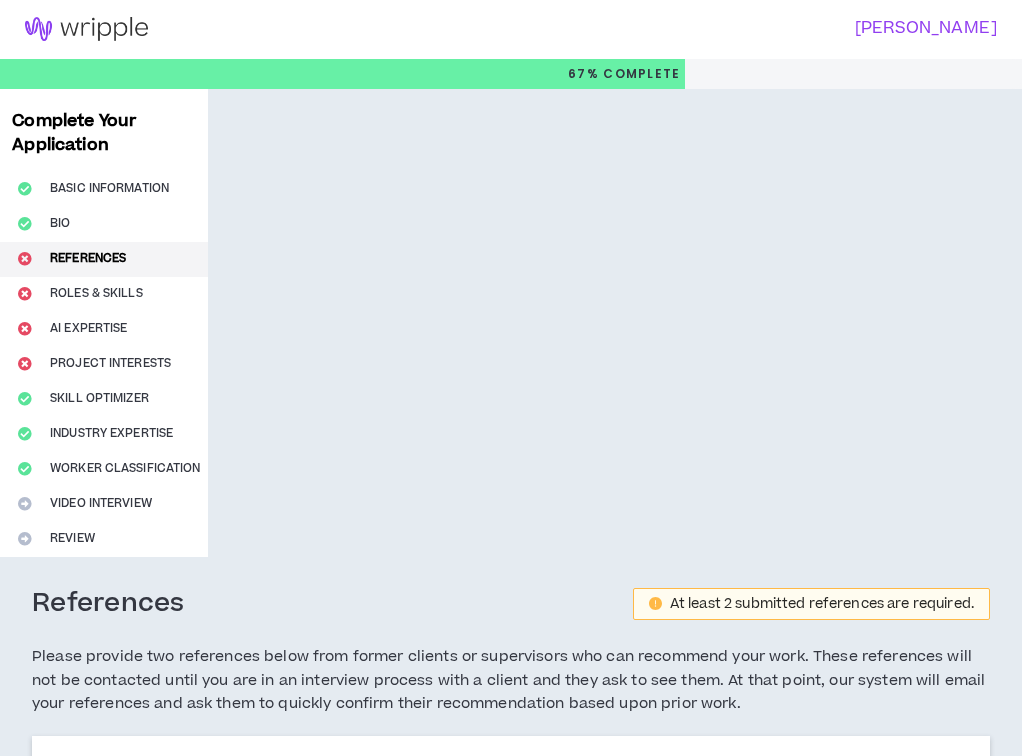 scroll, scrollTop: 0, scrollLeft: 0, axis: both 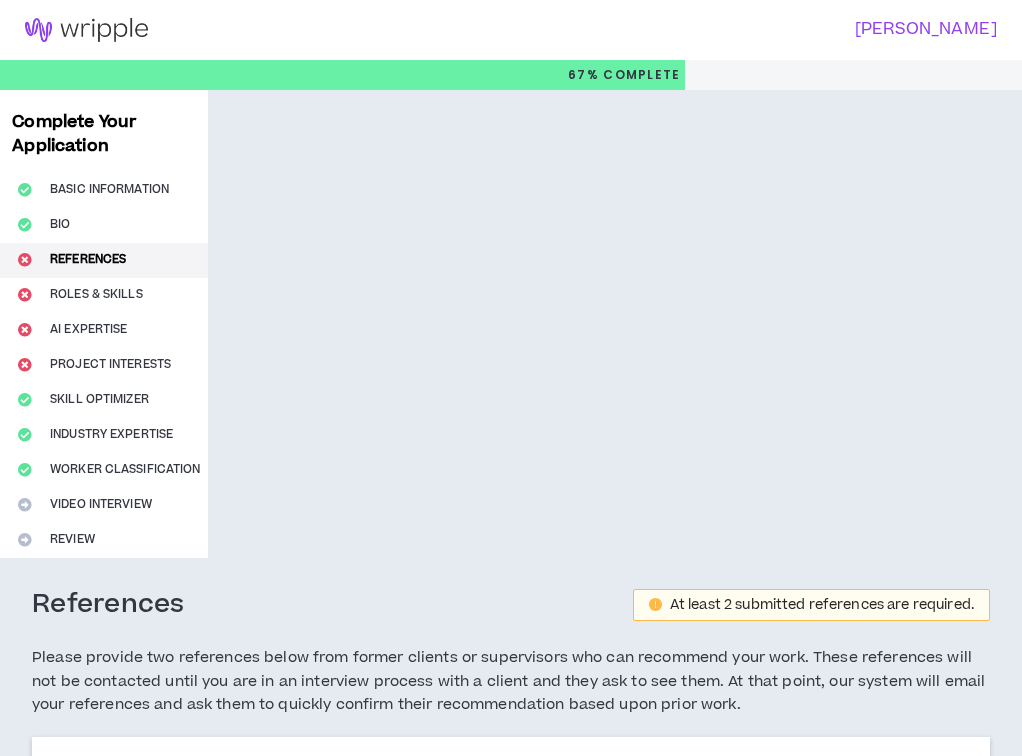 click on "Add  References" at bounding box center [137, 790] 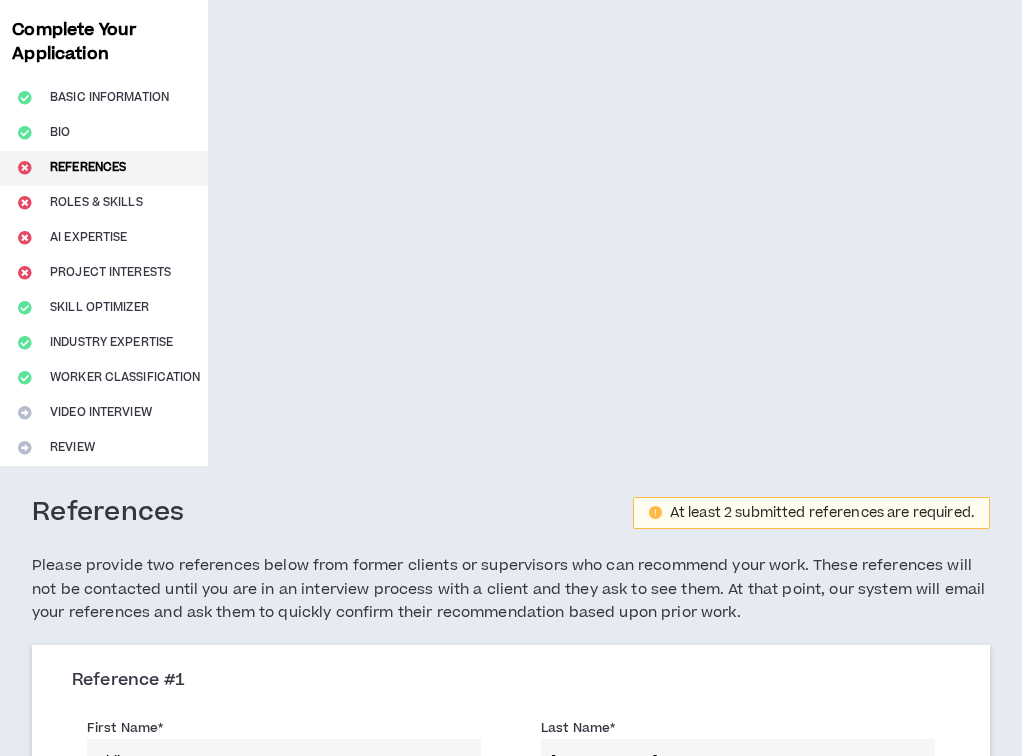 scroll, scrollTop: 174, scrollLeft: 0, axis: vertical 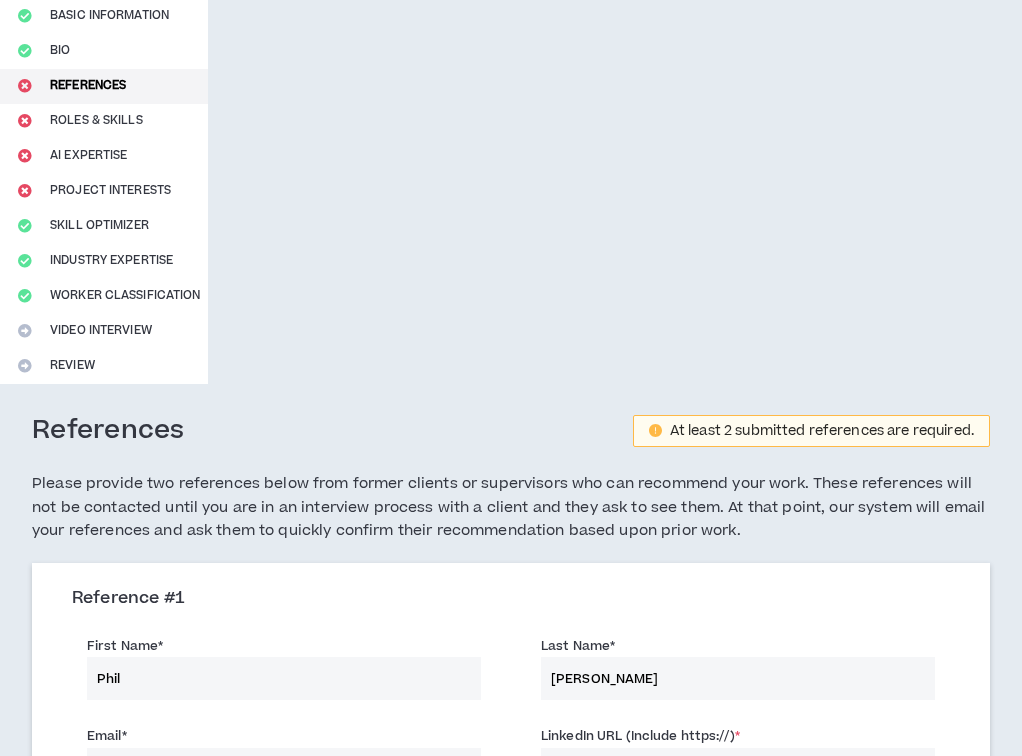 click on "Reference # 1 First Name  * [PERSON_NAME] Last Name  * [PERSON_NAME] Email  * [EMAIL_ADDRESS][DOMAIN_NAME] LinkedIn URL (Include https://)  * The linkedin url (include https://) field is required. Save Cancel Add  References  #2" at bounding box center (511, 784) 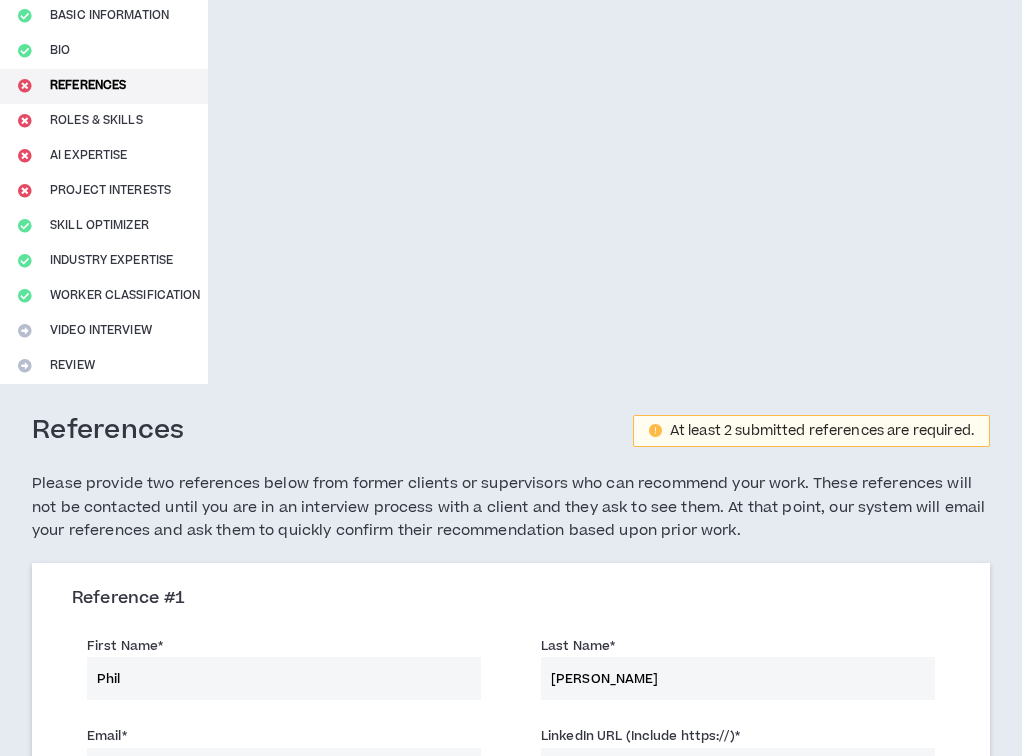 scroll, scrollTop: 0, scrollLeft: 0, axis: both 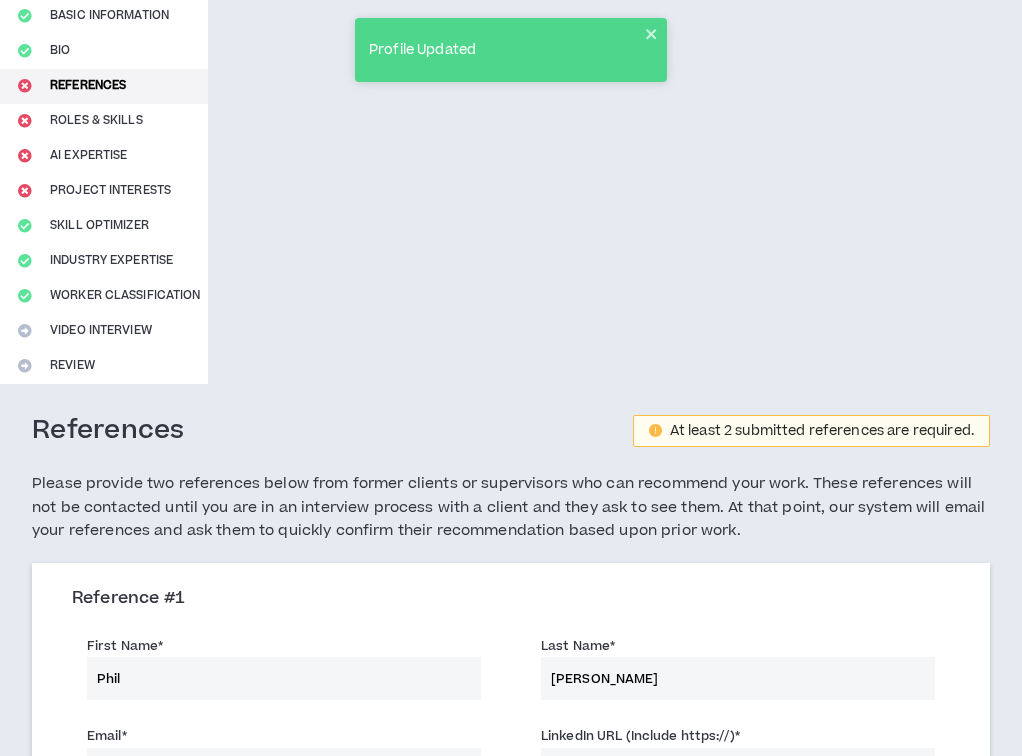 click on "Add  References  #2" at bounding box center (144, 955) 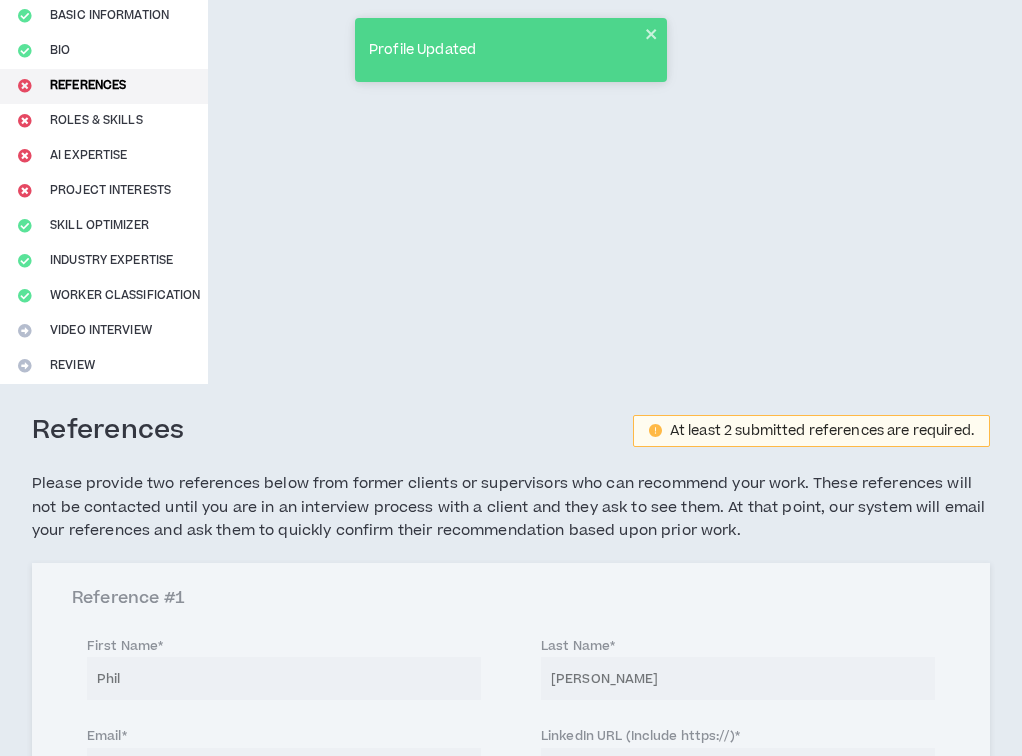 click on "First Name  *" at bounding box center (284, 1017) 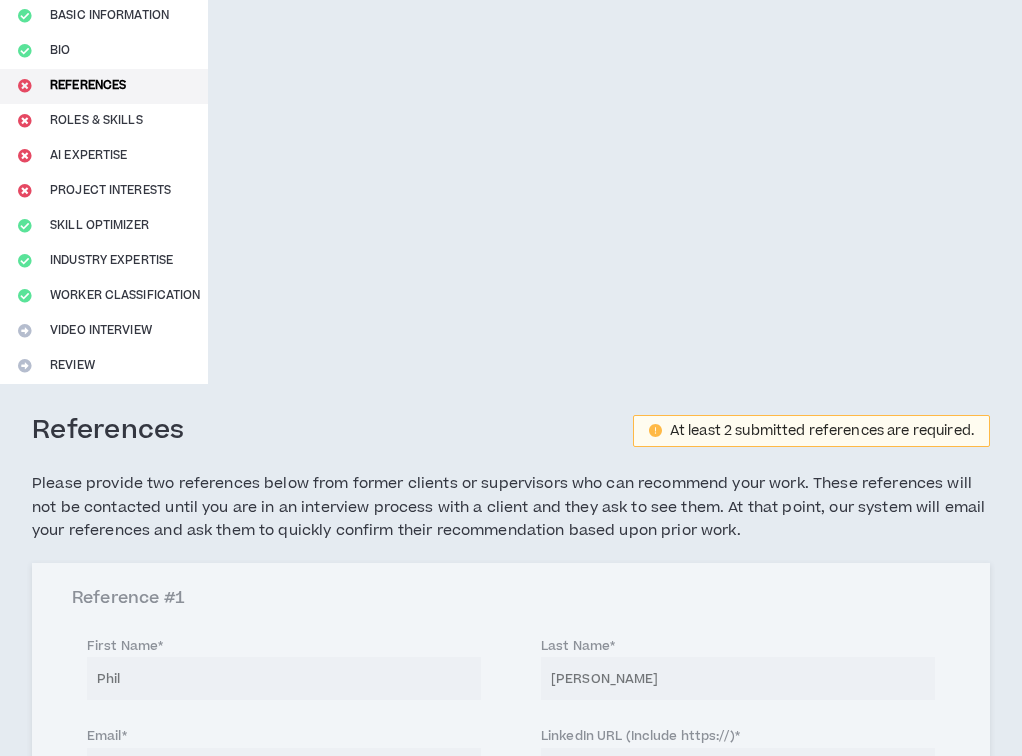 type on "[PERSON_NAME]" 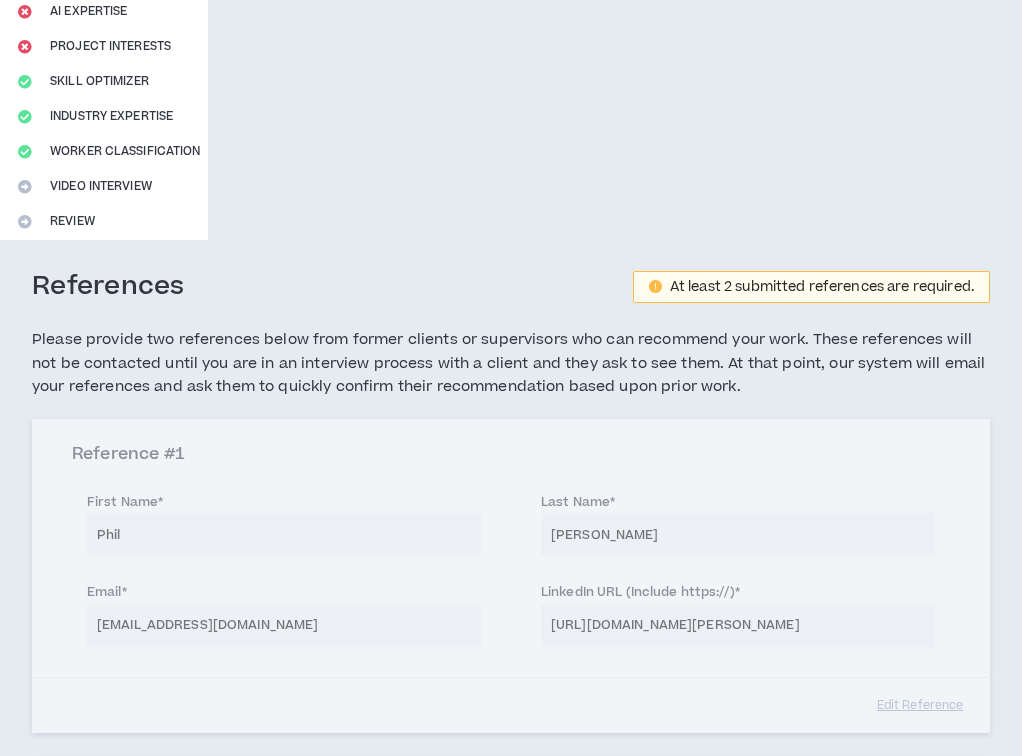 type on "Rechevskiy" 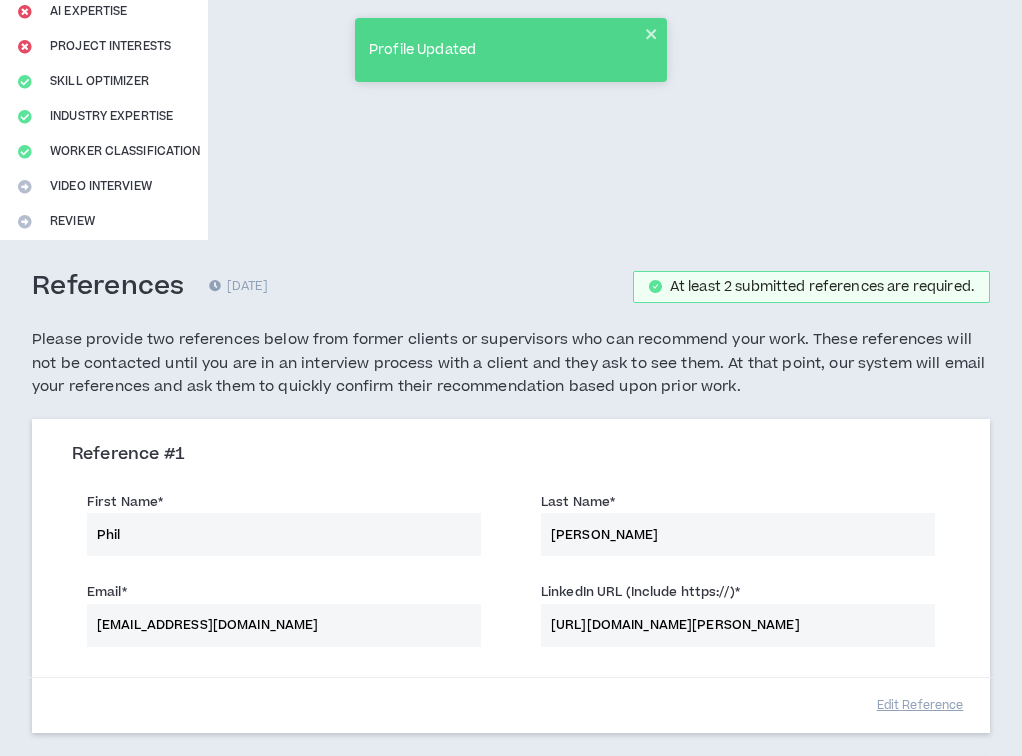 scroll, scrollTop: 549, scrollLeft: 0, axis: vertical 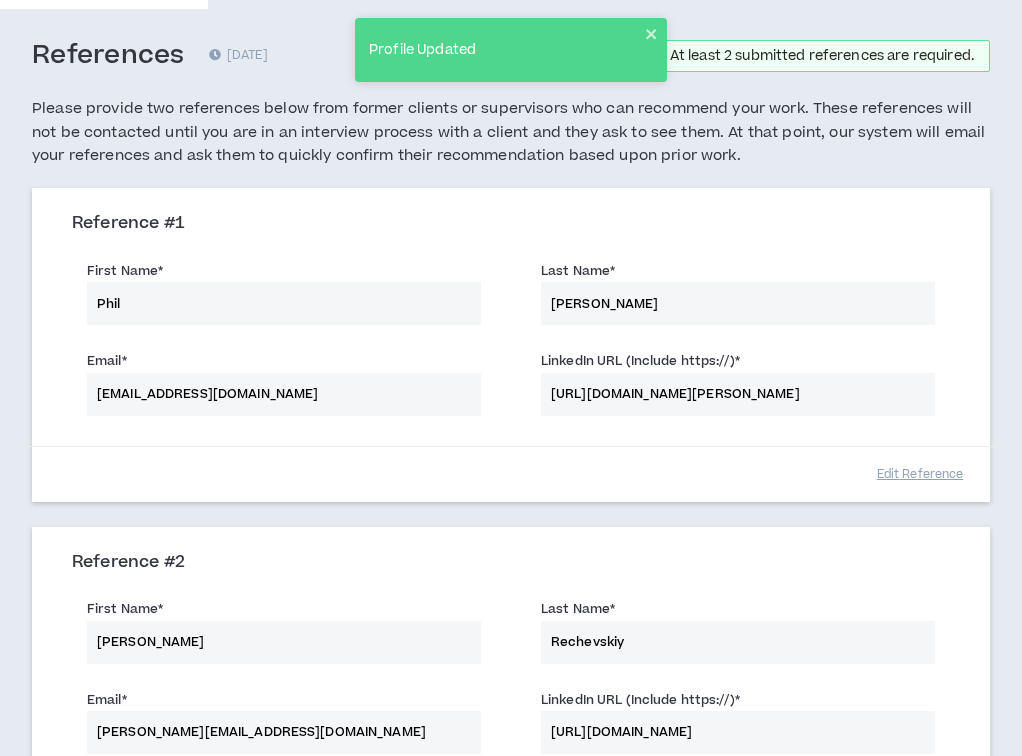 click on "Continue" at bounding box center (936, 1105) 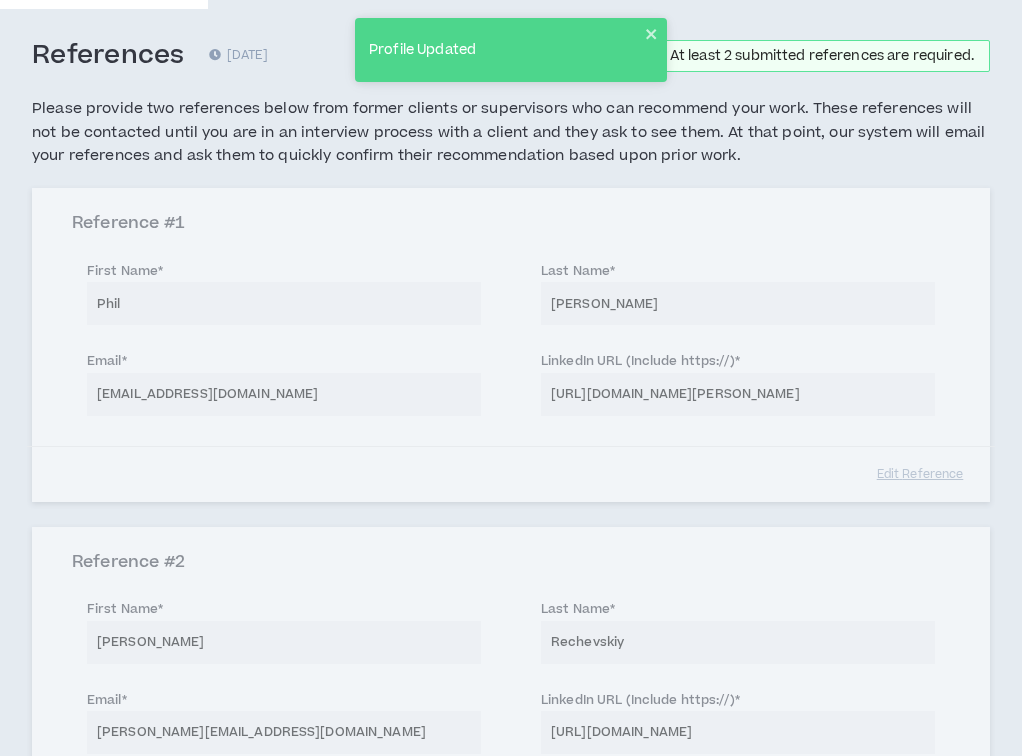 select on "**" 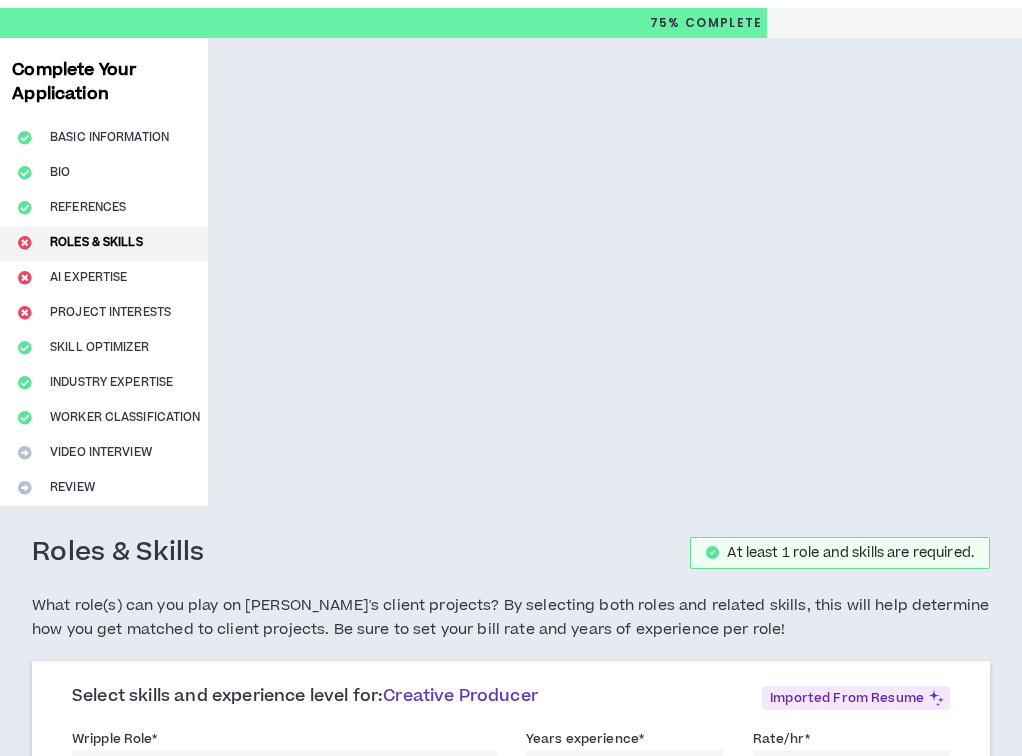 scroll, scrollTop: 65, scrollLeft: 0, axis: vertical 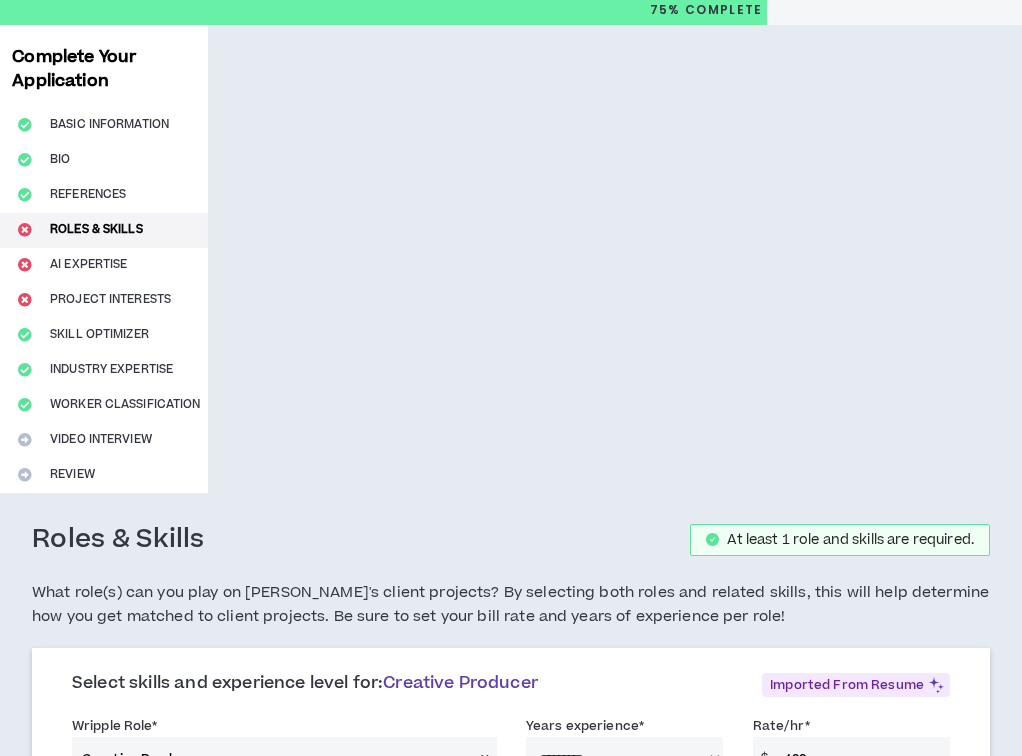 click on "**********" at bounding box center [624, 758] 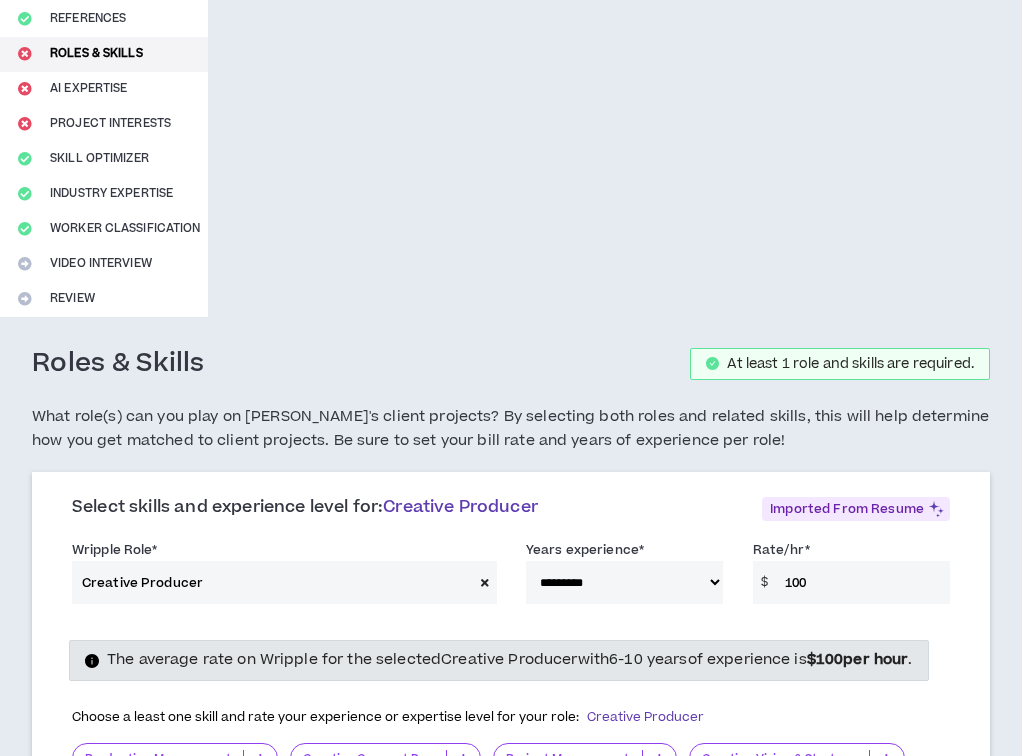 scroll, scrollTop: 343, scrollLeft: 0, axis: vertical 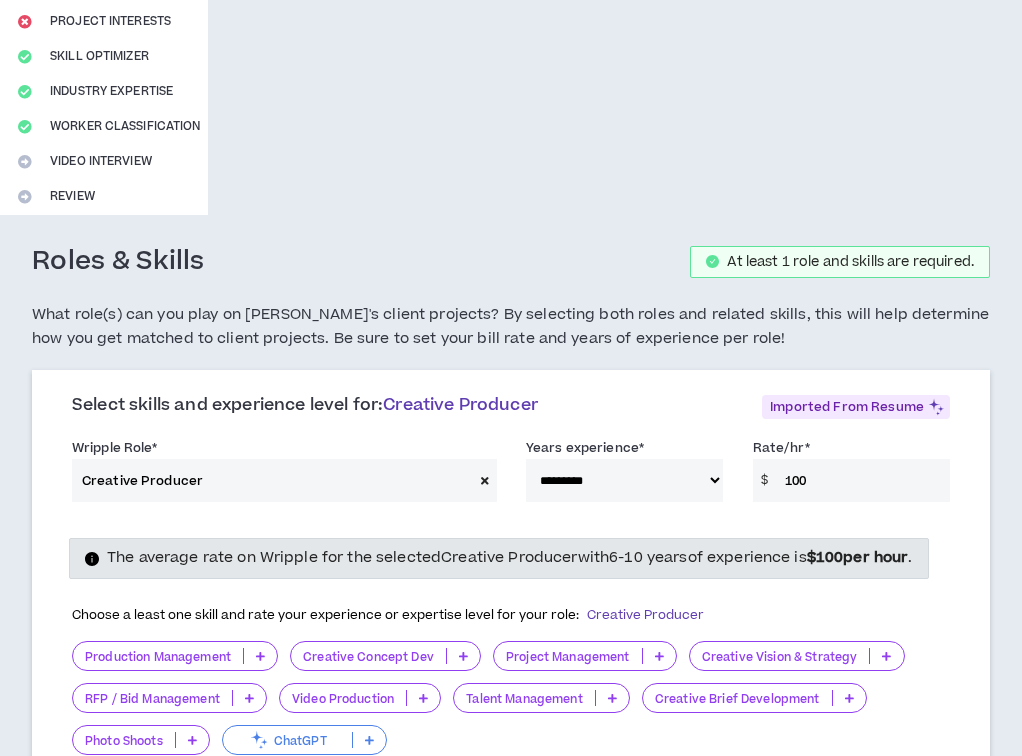 click on "Project Management" at bounding box center [568, 656] 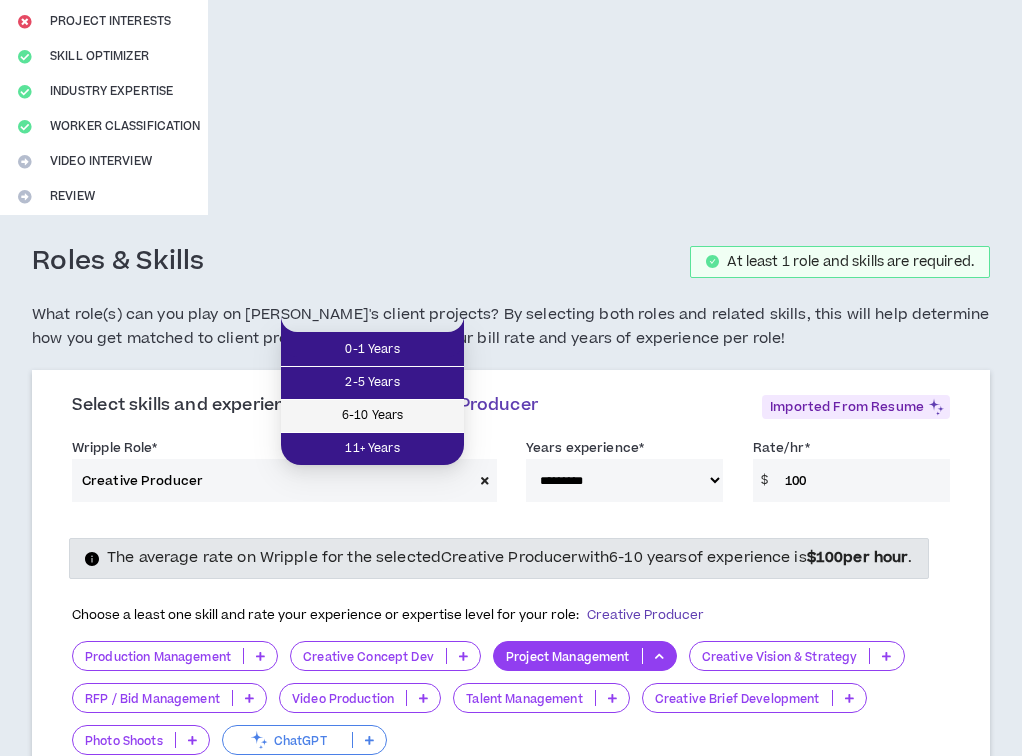 click on "6-10 Years" at bounding box center [372, 416] 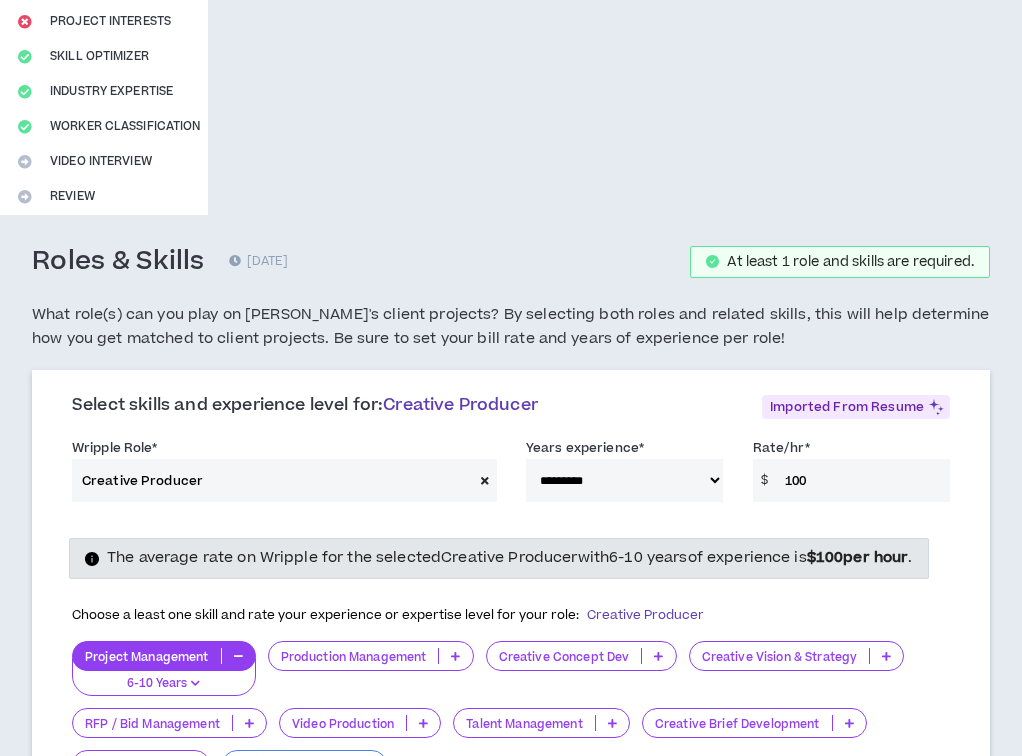 click on "Creative Vision & Strategy" at bounding box center [780, 656] 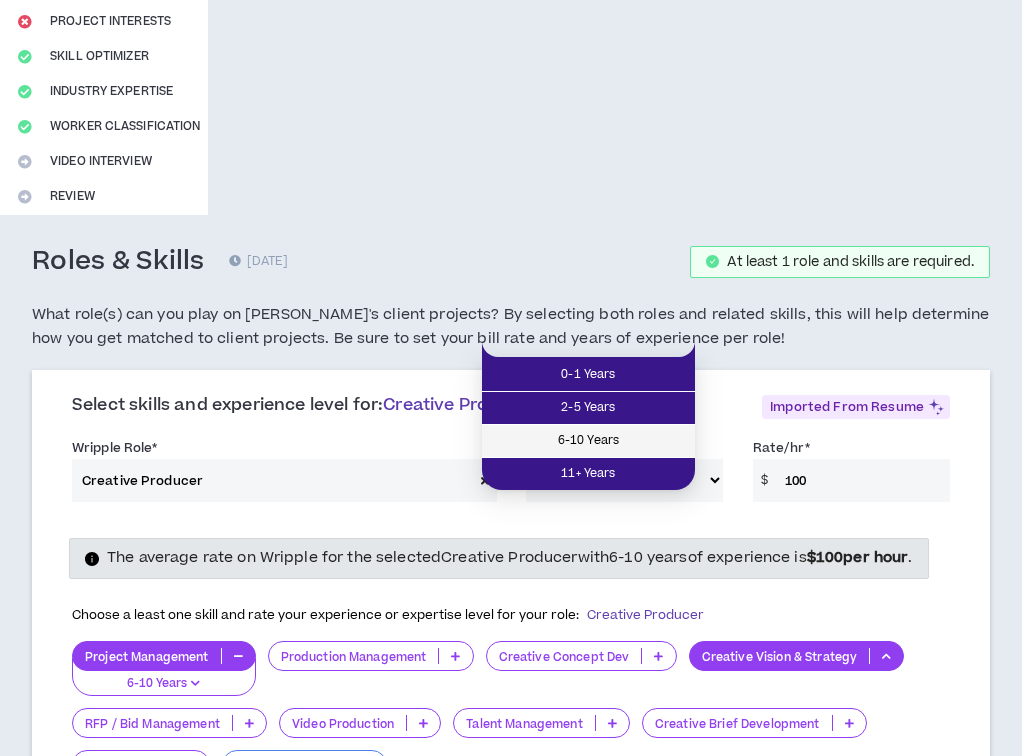 click on "6-10 Years" at bounding box center [588, 441] 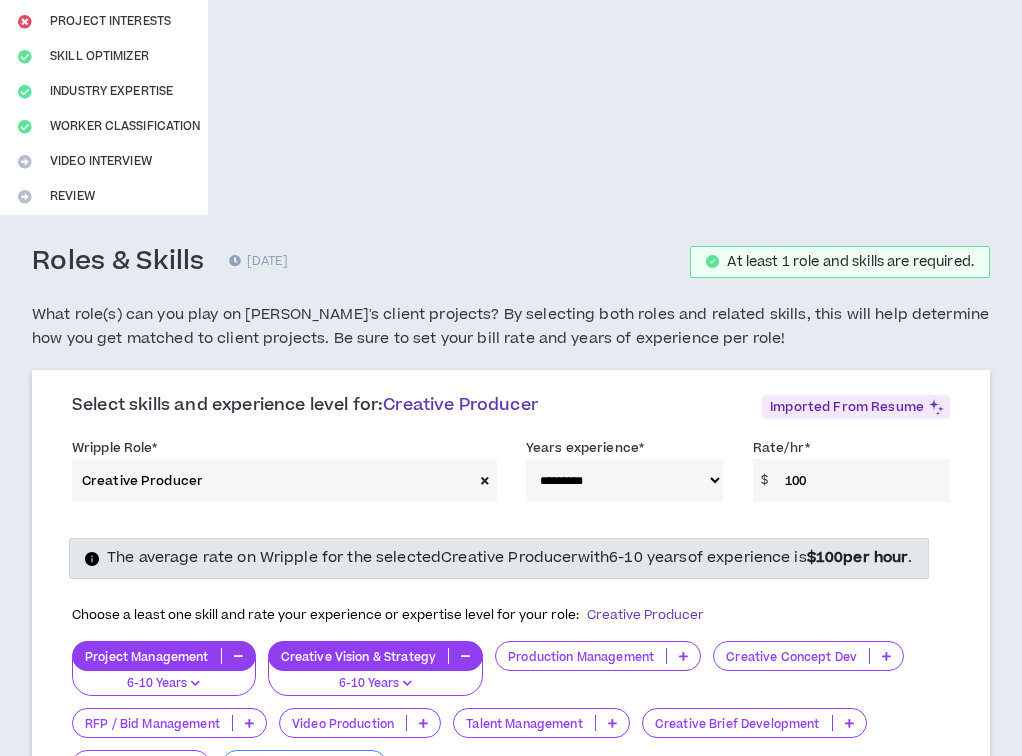 click on "Creative Concept Dev" at bounding box center [791, 656] 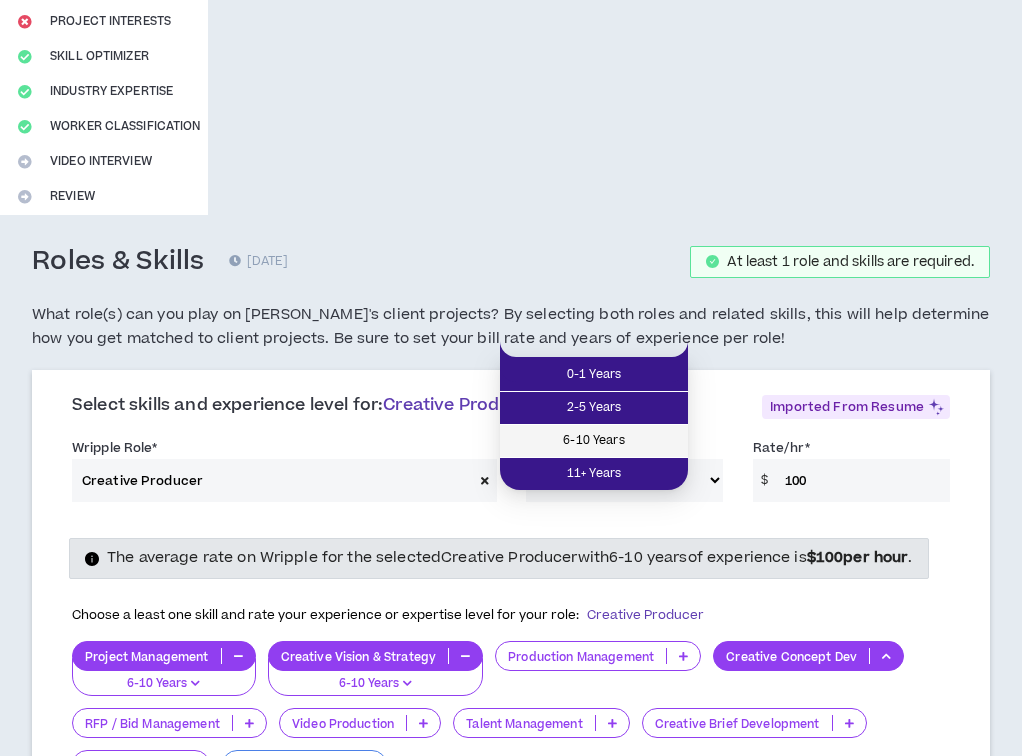 click on "6-10 Years" at bounding box center (594, 441) 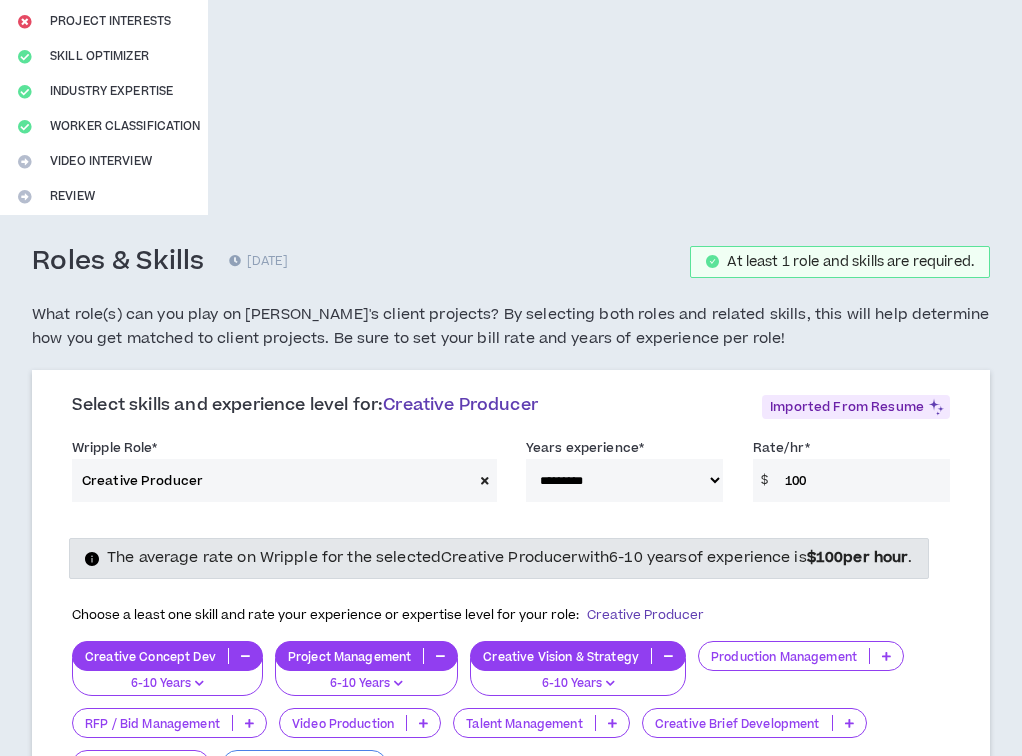 click on "Production Management" at bounding box center (784, 656) 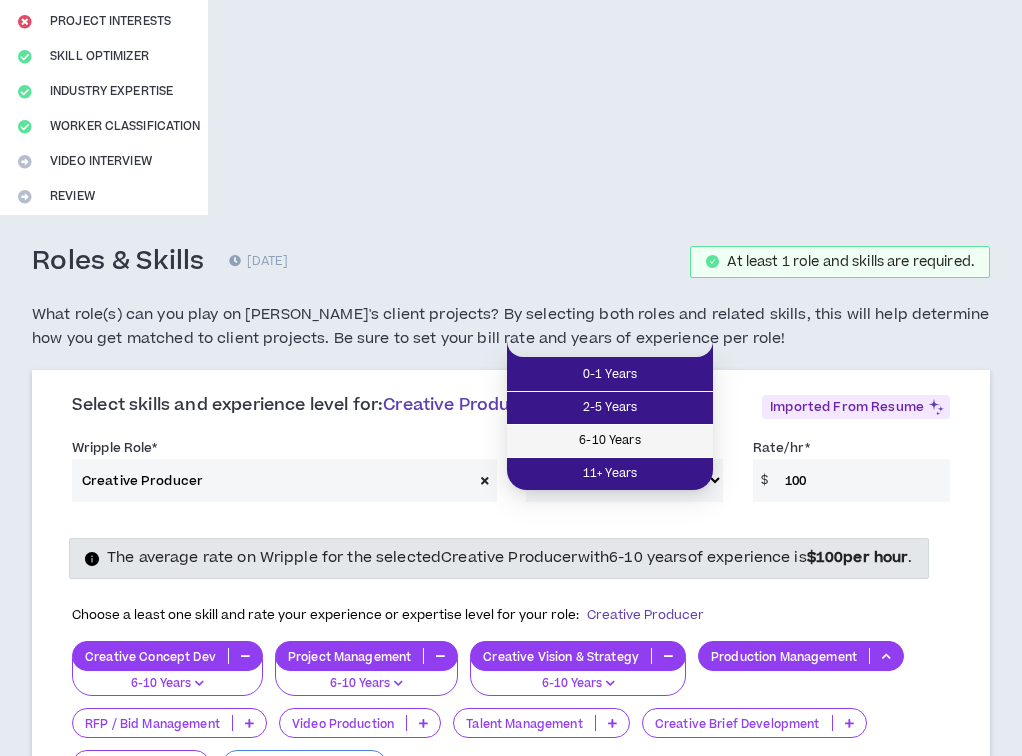 click on "6-10 Years" at bounding box center [610, 441] 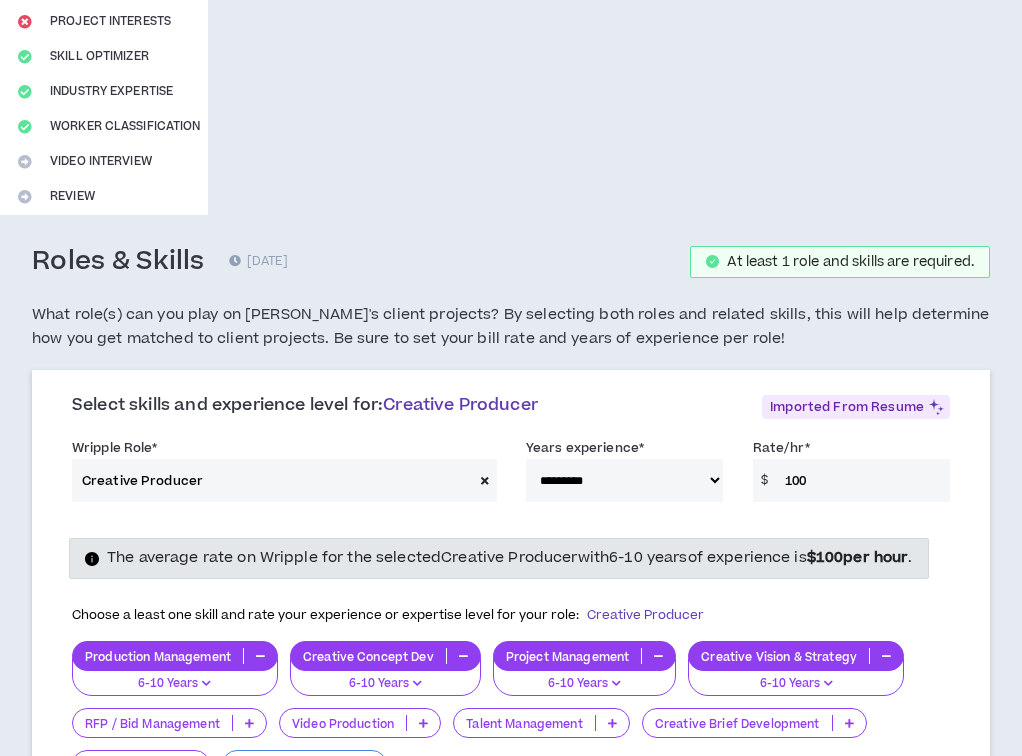 click on "Video Production" at bounding box center (343, 723) 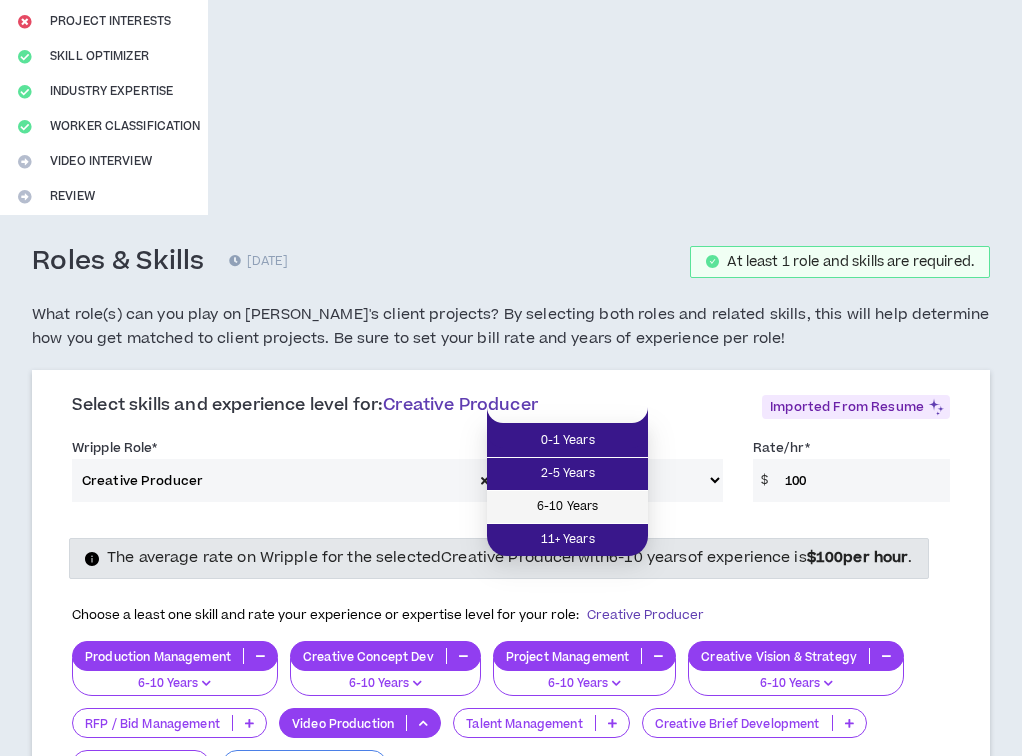 click on "6-10 Years" at bounding box center (567, 507) 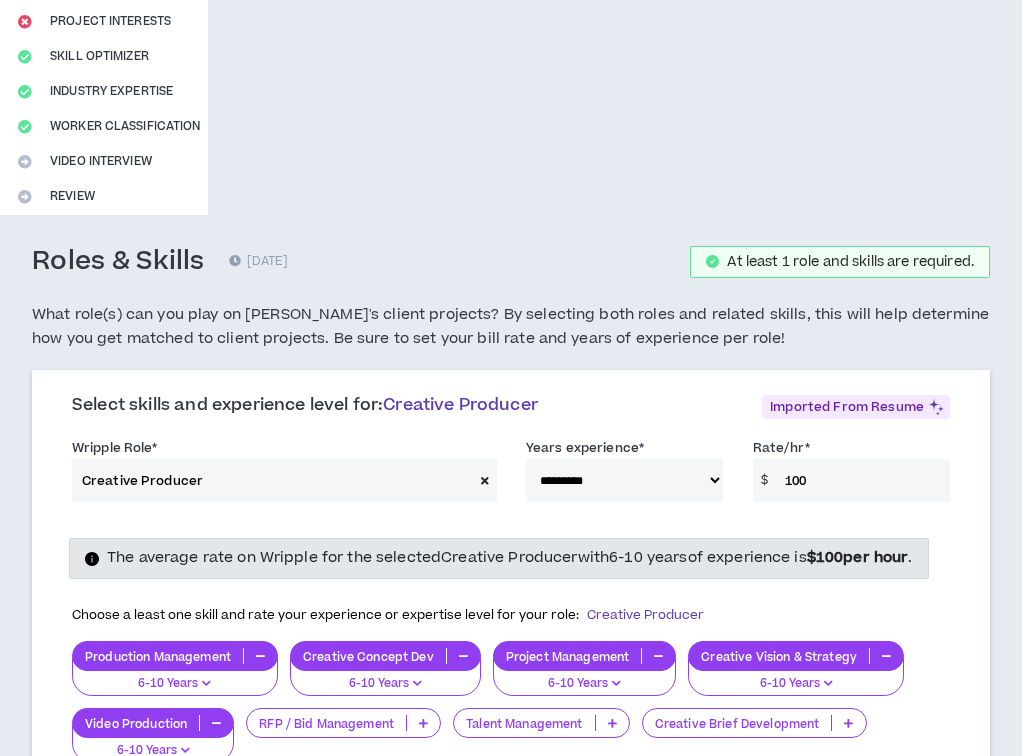 click on "Talent Management" at bounding box center (524, 723) 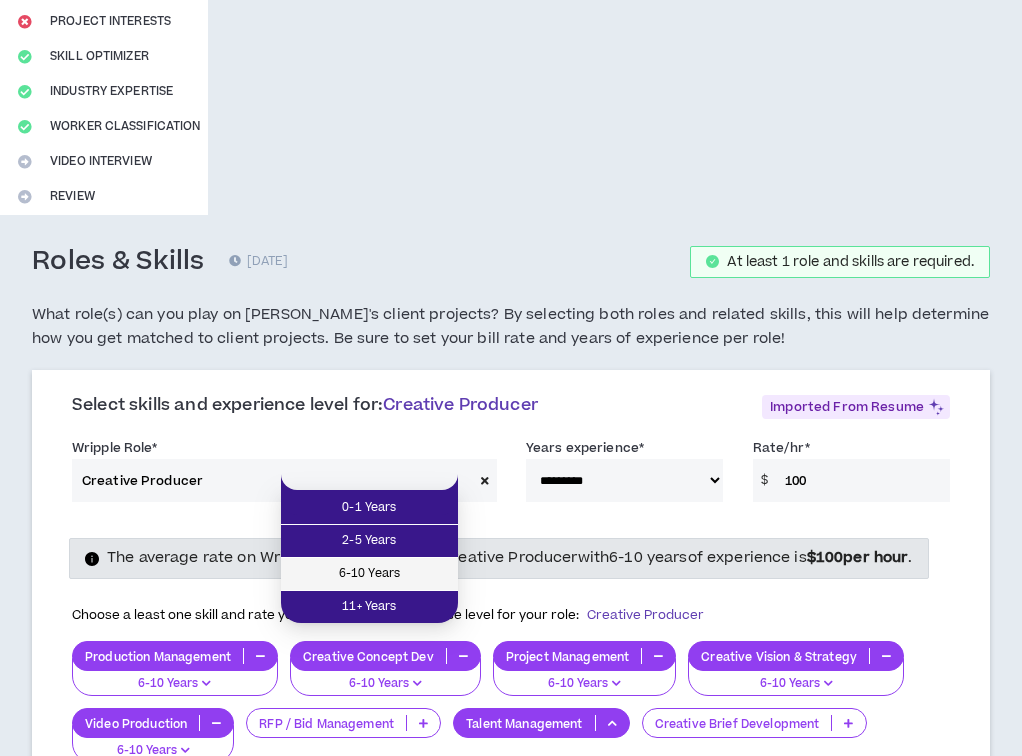 click on "6-10 Years" at bounding box center (369, 574) 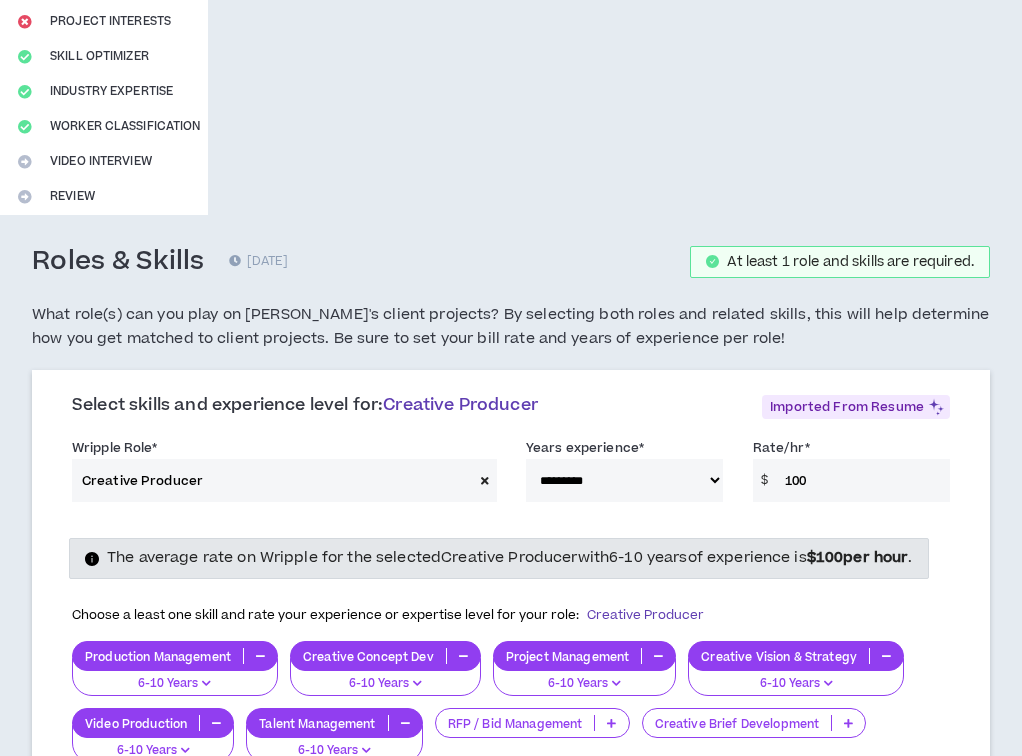 click on "ChatGPT" at bounding box center (287, 790) 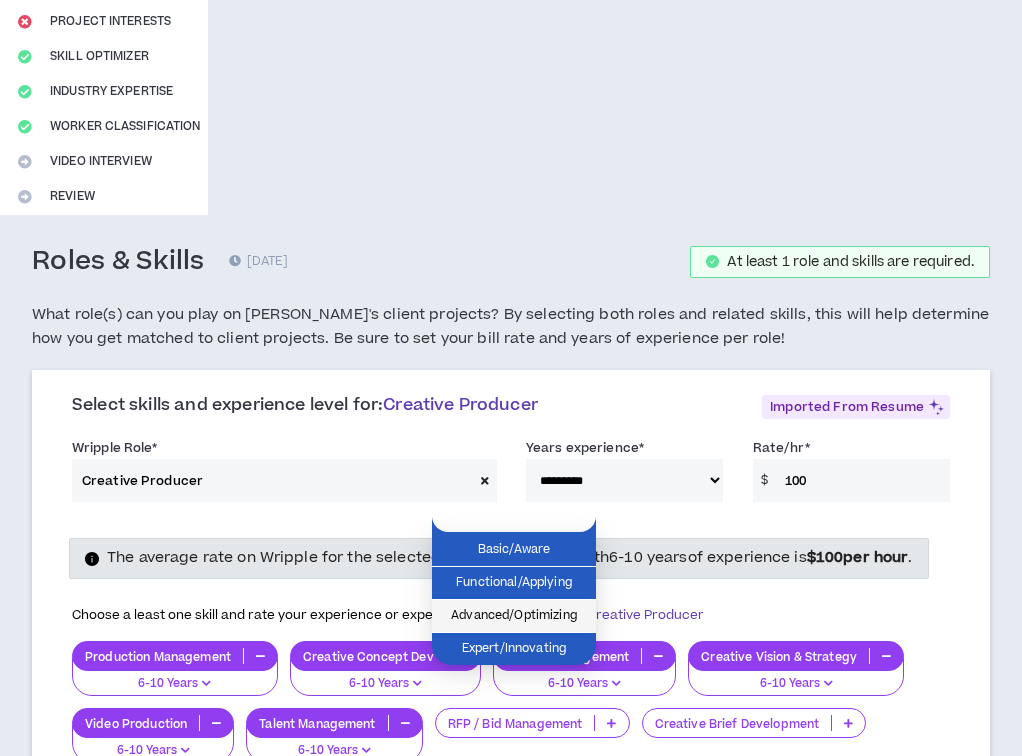 click on "Advanced/Optimizing" at bounding box center [514, 616] 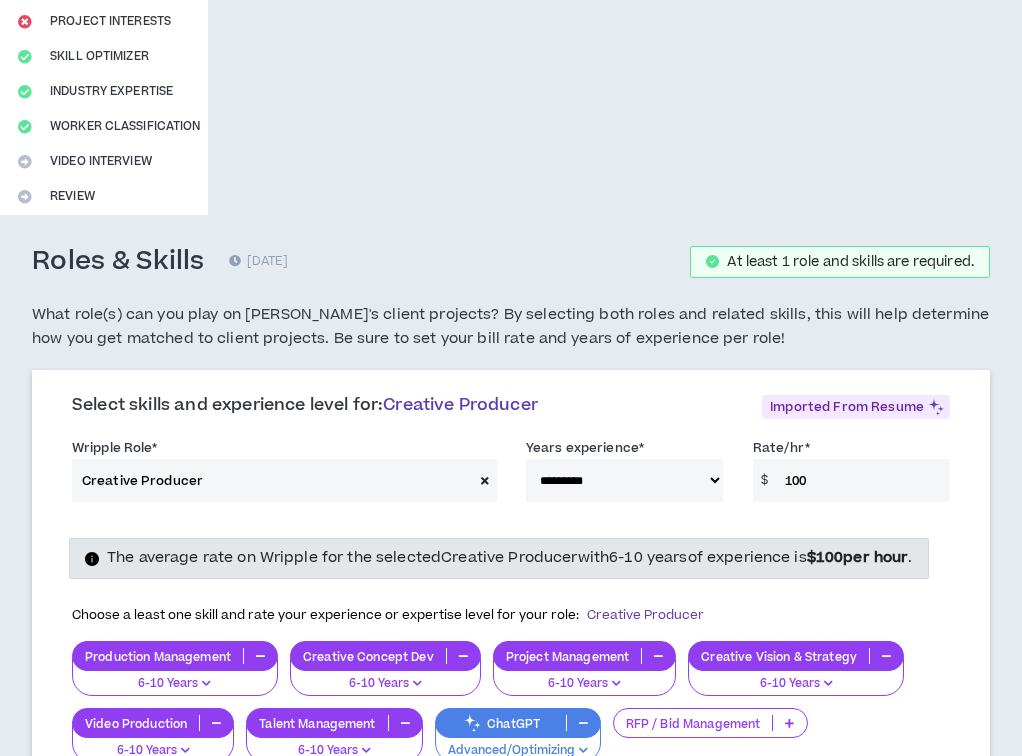 scroll, scrollTop: 394, scrollLeft: 0, axis: vertical 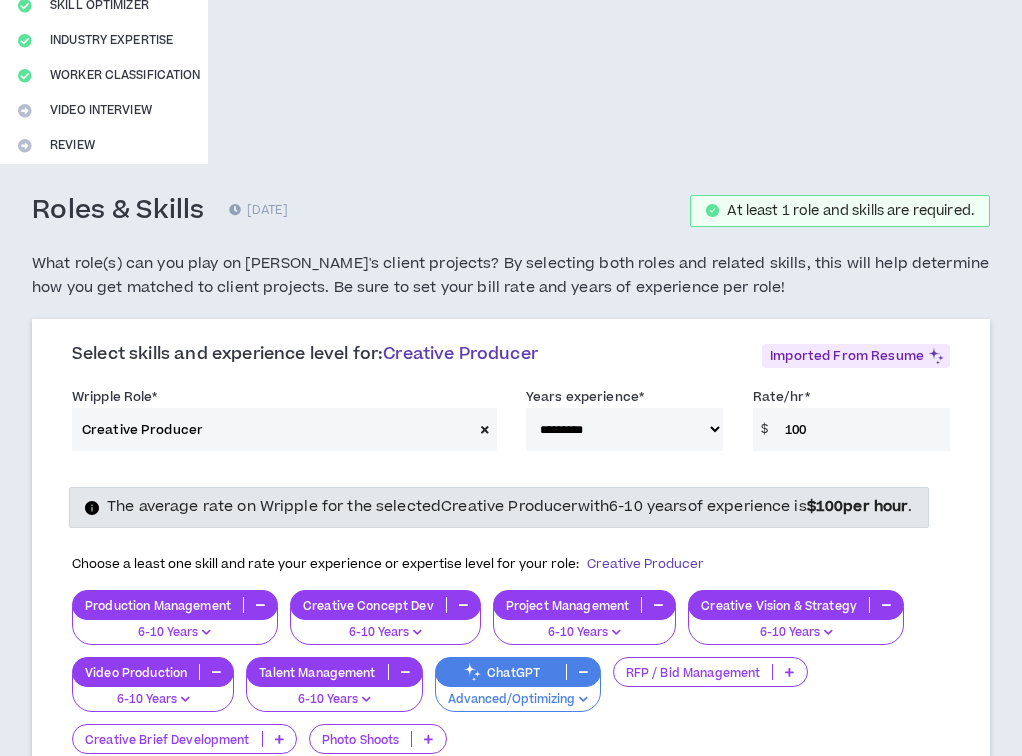click on "Save" at bounding box center (808, 845) 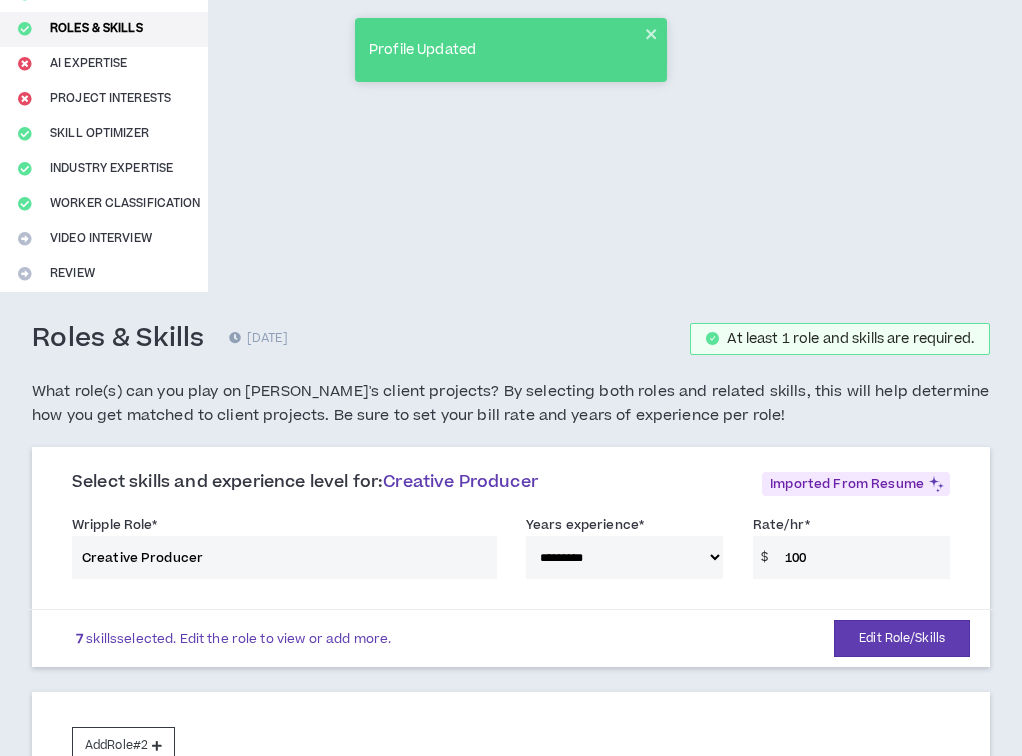 scroll, scrollTop: 205, scrollLeft: 0, axis: vertical 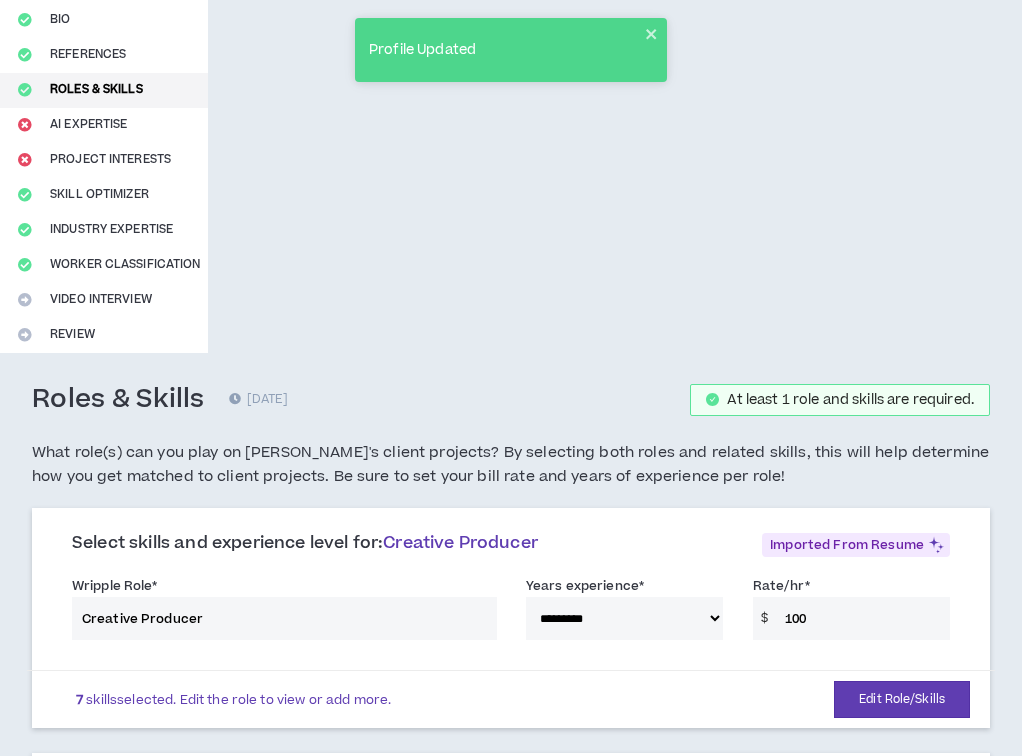 click on "**********" at bounding box center (511, 612) 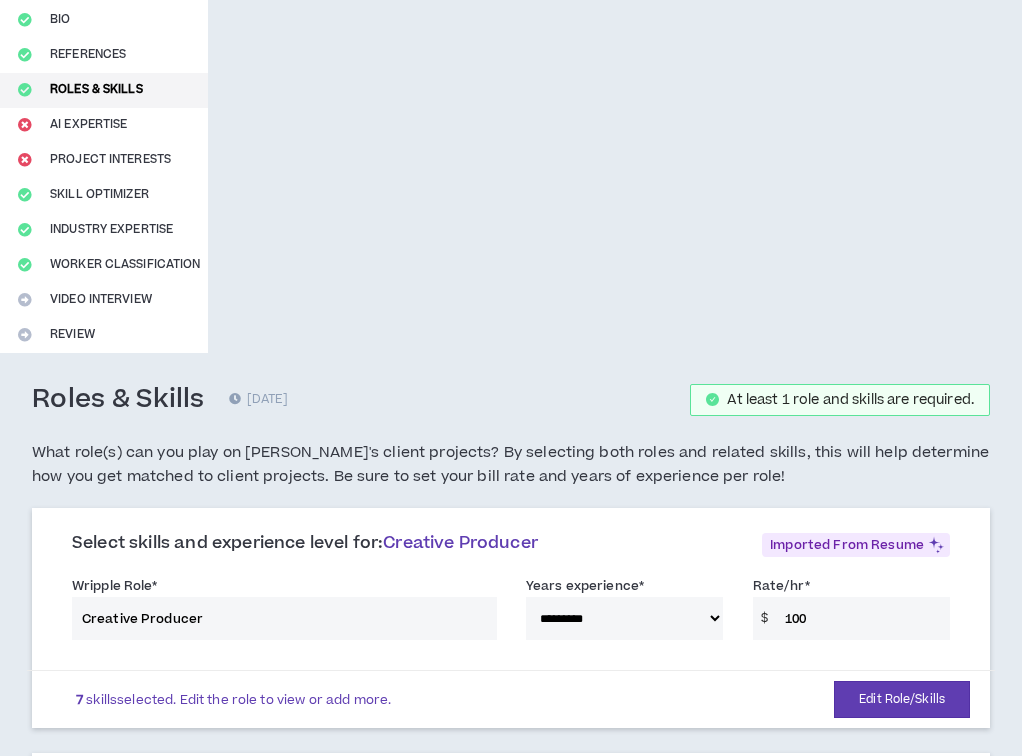 drag, startPoint x: 428, startPoint y: 195, endPoint x: 418, endPoint y: 194, distance: 10.049875 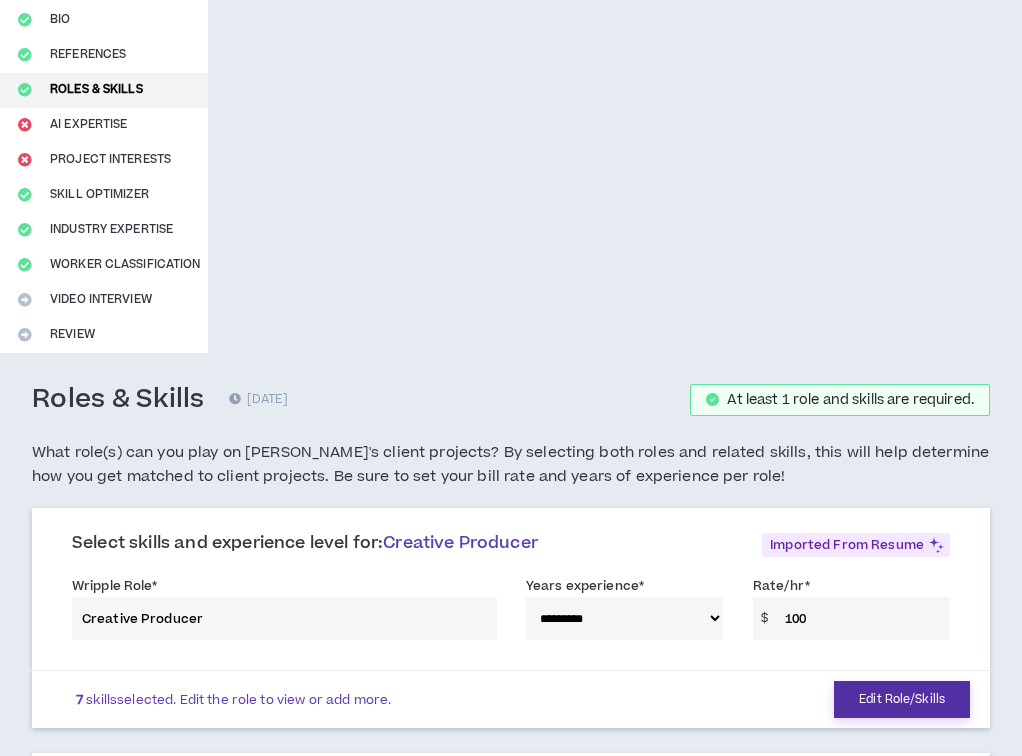 click on "Edit Role/Skills" at bounding box center (902, 699) 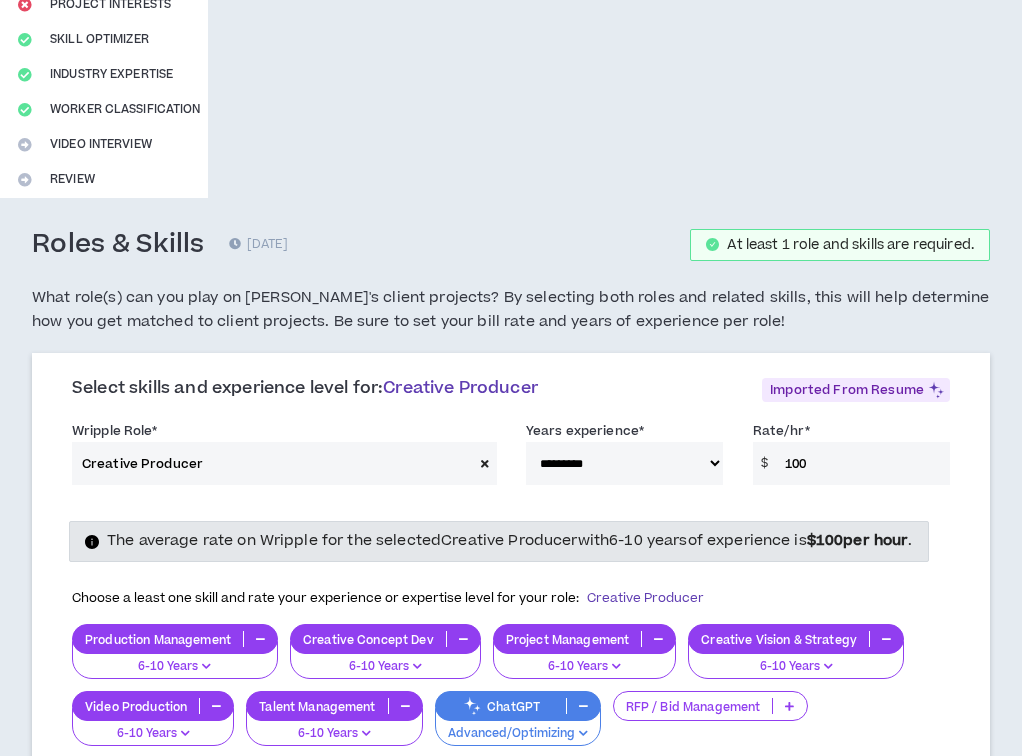 scroll, scrollTop: 463, scrollLeft: 0, axis: vertical 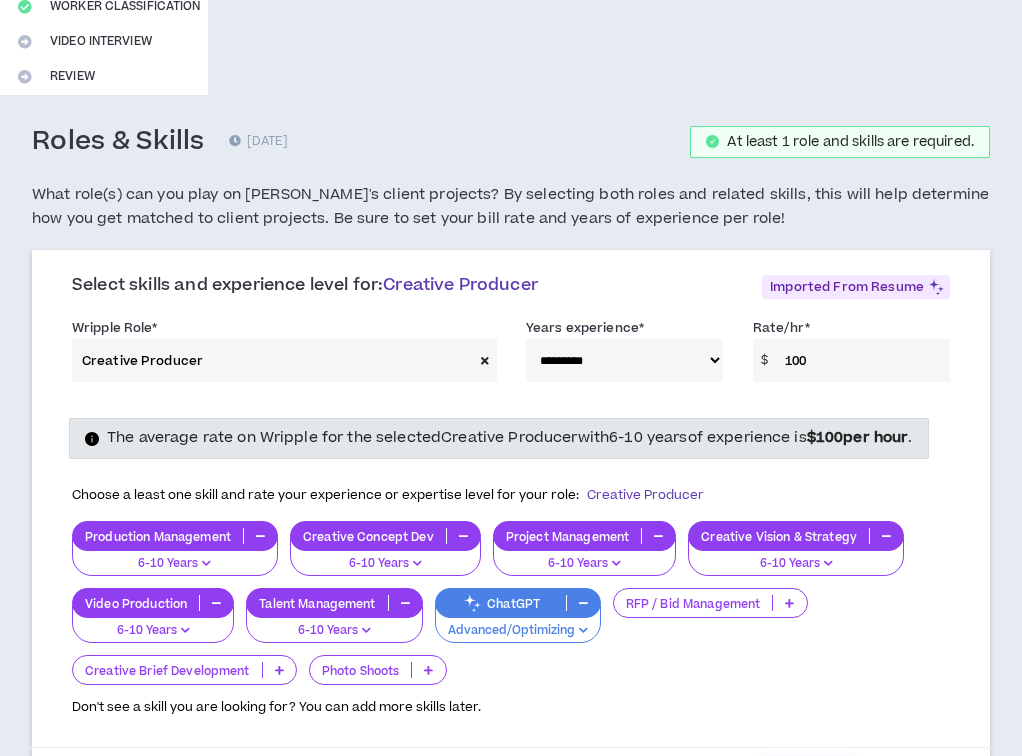 click on "Save" at bounding box center [808, 776] 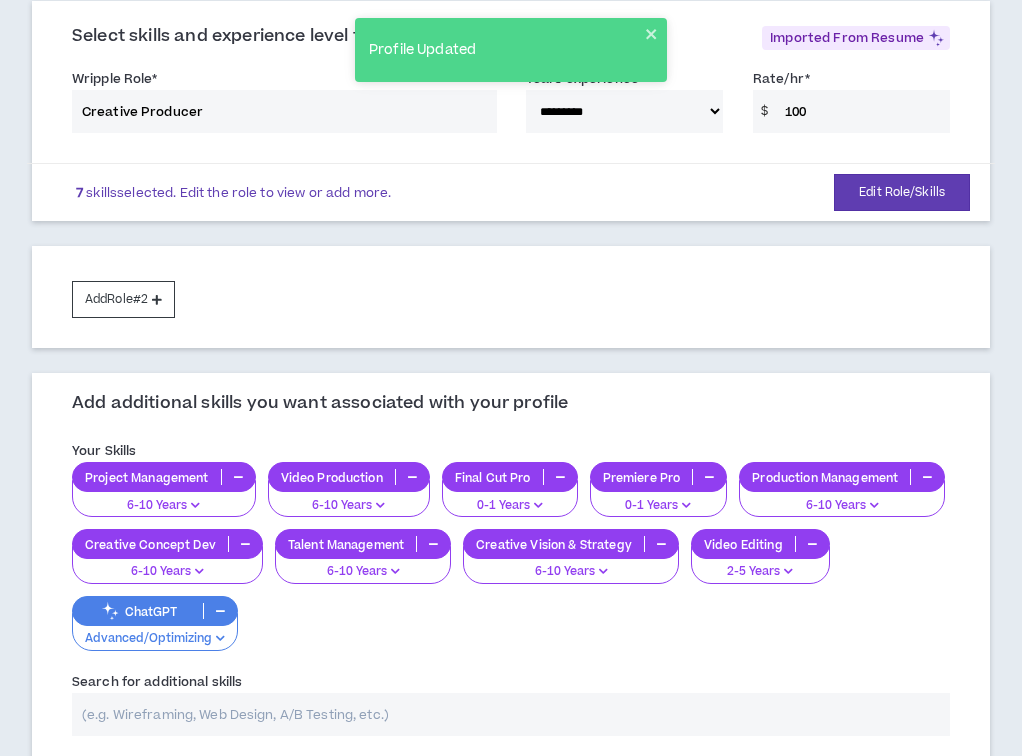 scroll, scrollTop: 725, scrollLeft: 0, axis: vertical 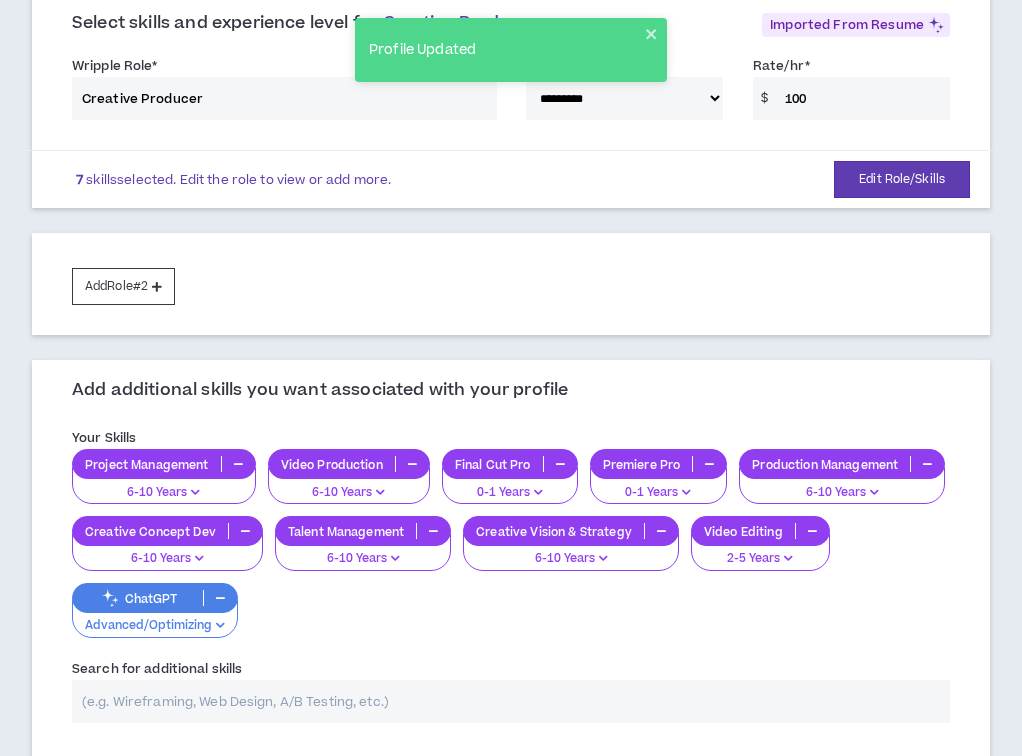 click on "Continue" at bounding box center (936, 936) 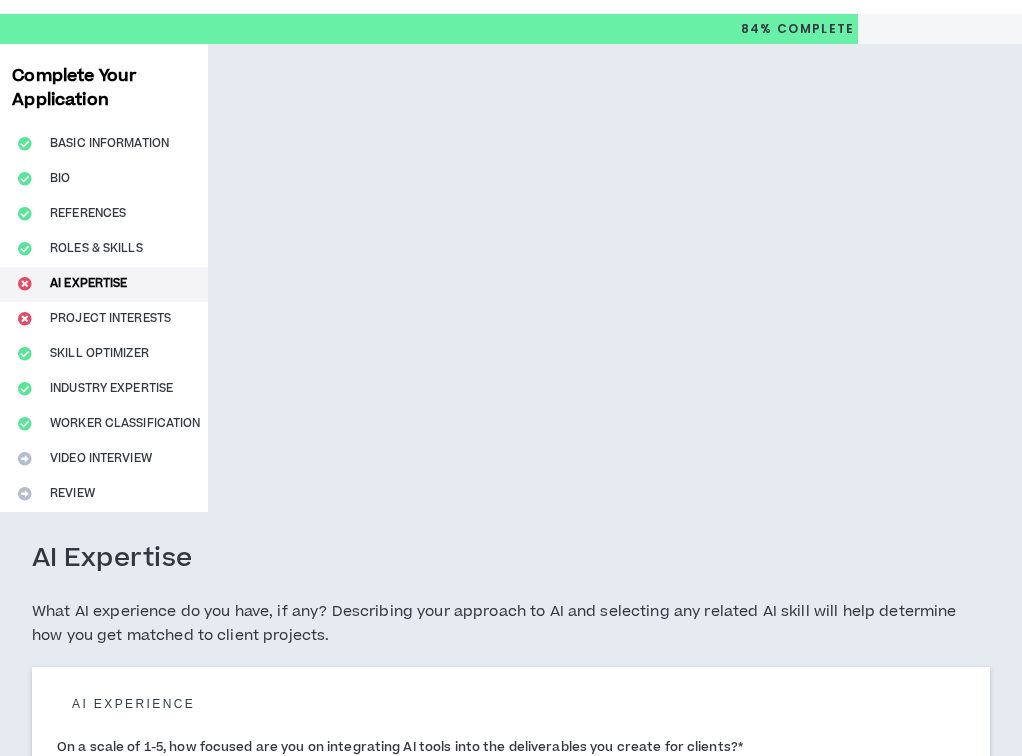 scroll, scrollTop: 0, scrollLeft: 0, axis: both 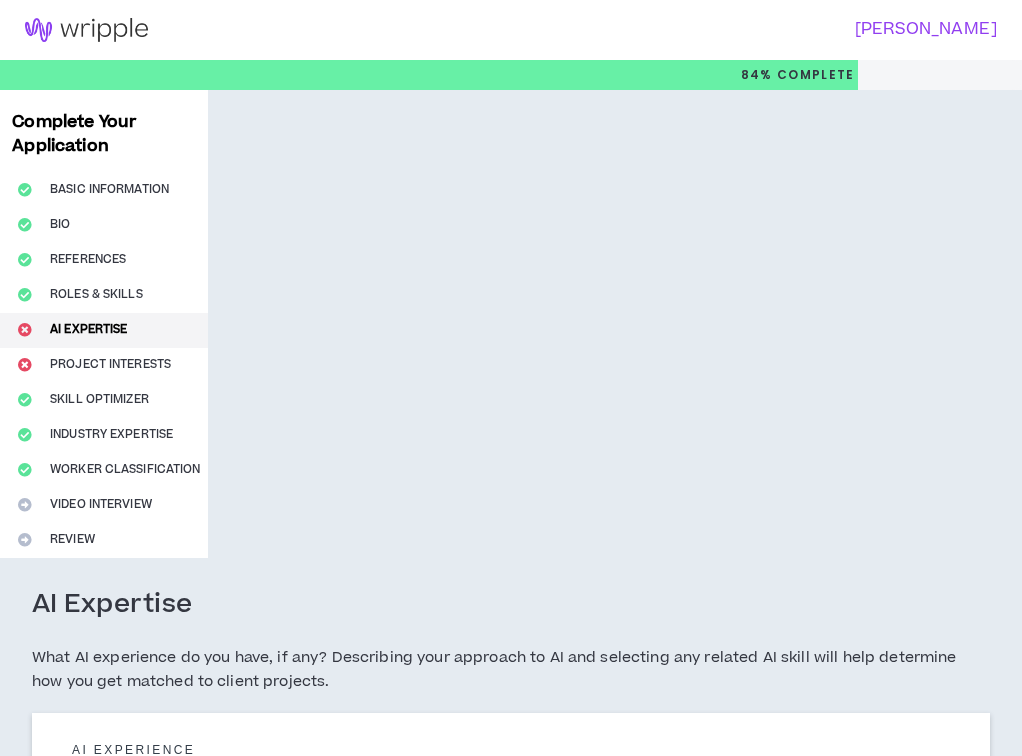 click on "**********" at bounding box center (511, 826) 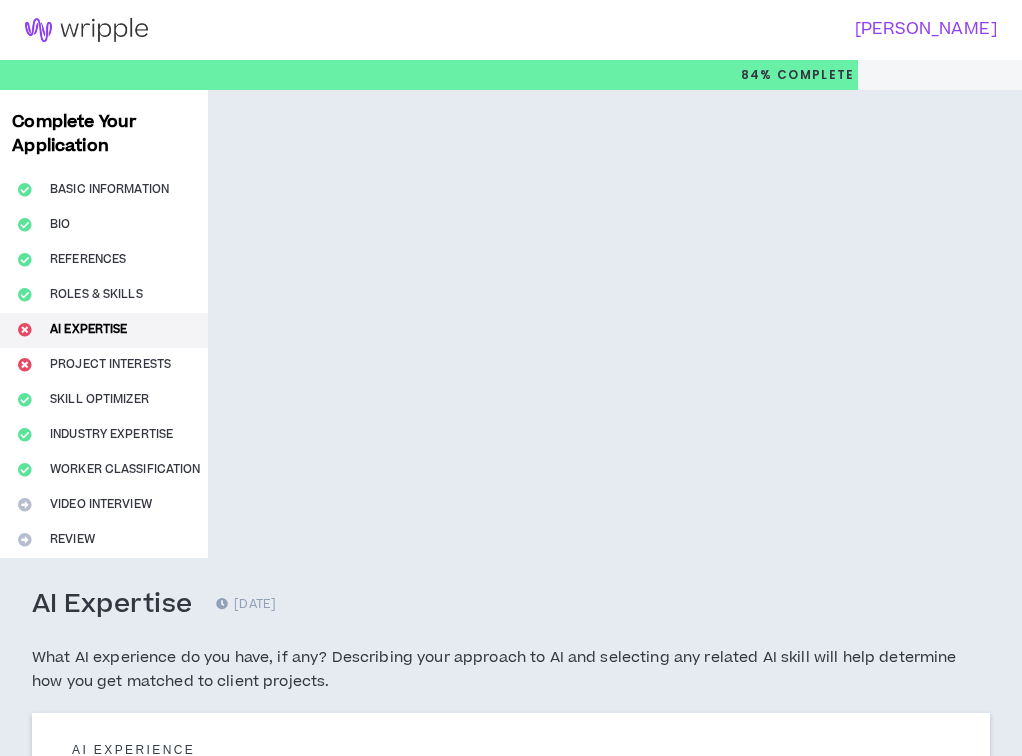 paste on "**********" 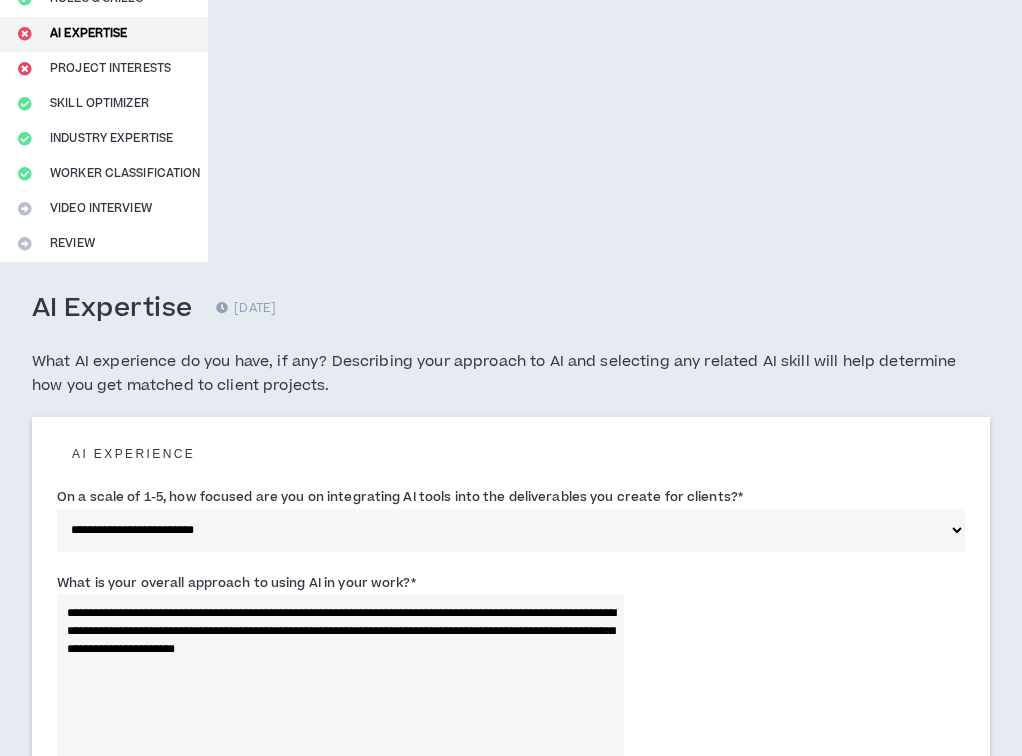 scroll, scrollTop: 489, scrollLeft: 0, axis: vertical 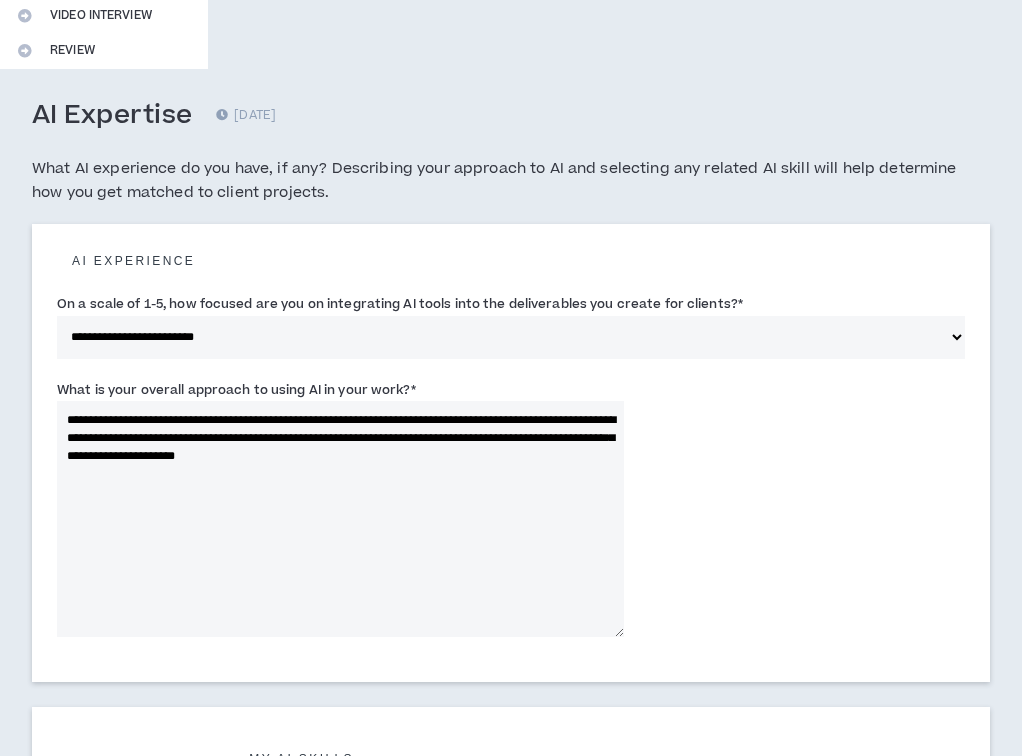 type on "**********" 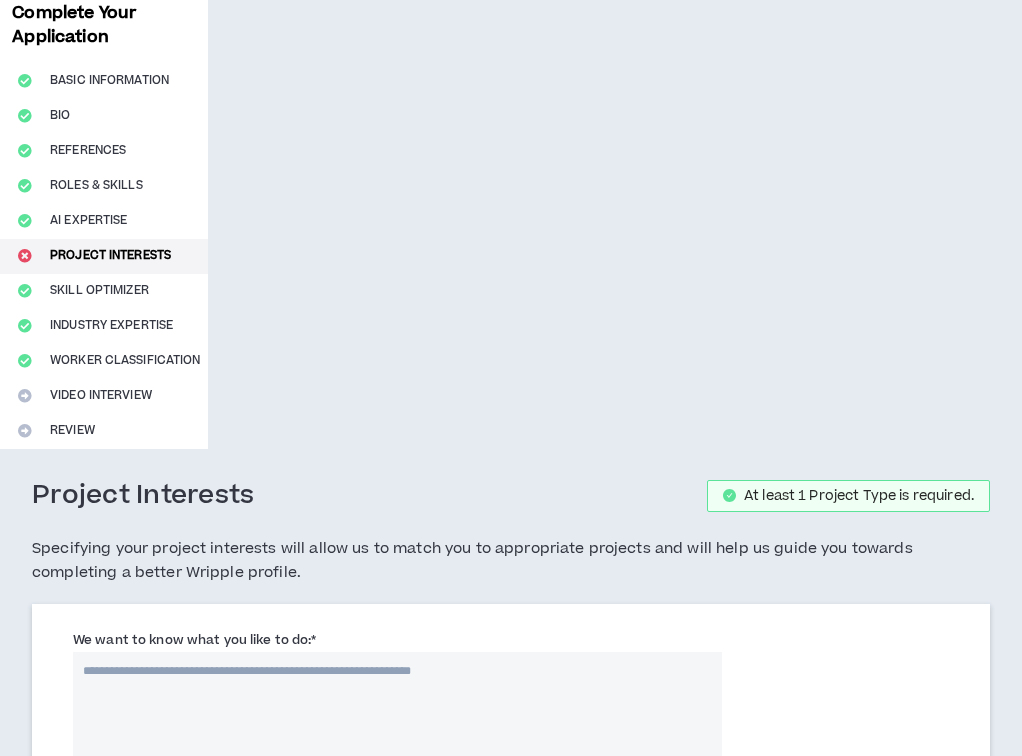 scroll, scrollTop: 0, scrollLeft: 0, axis: both 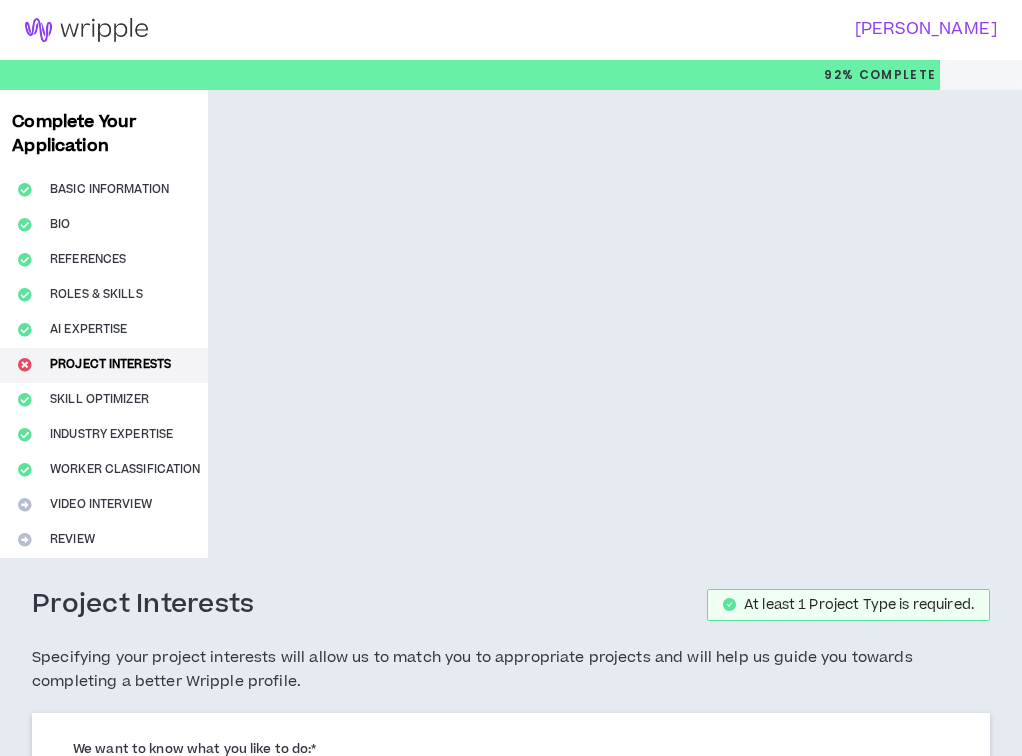 click on "We want to know what you like to do:  *" at bounding box center (397, 825) 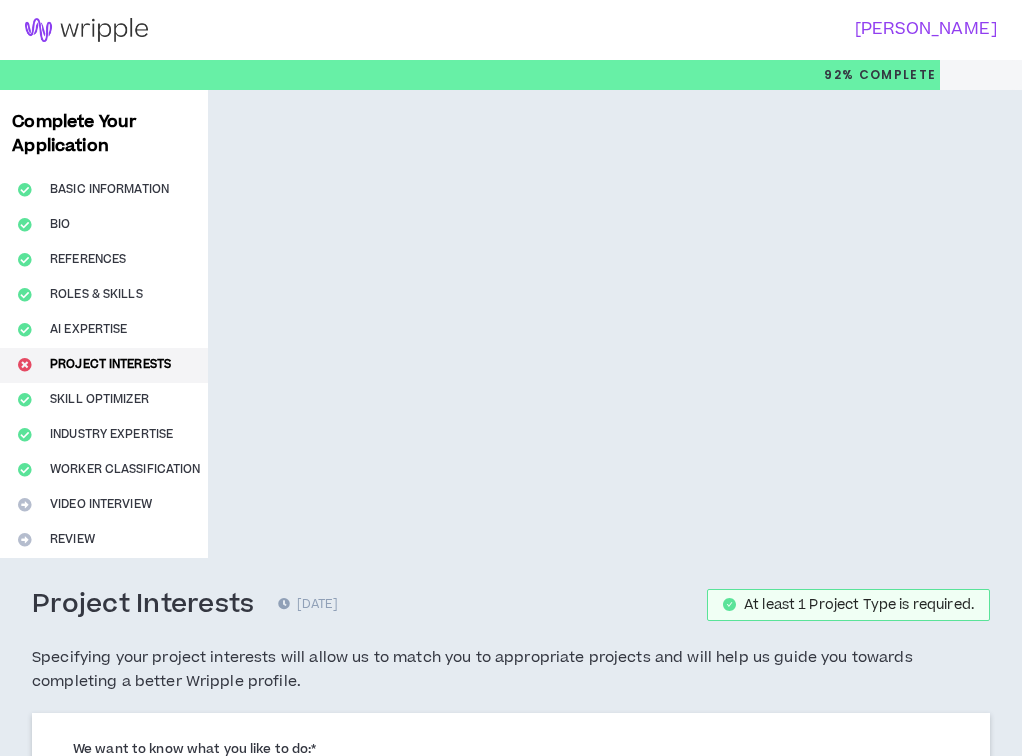 paste 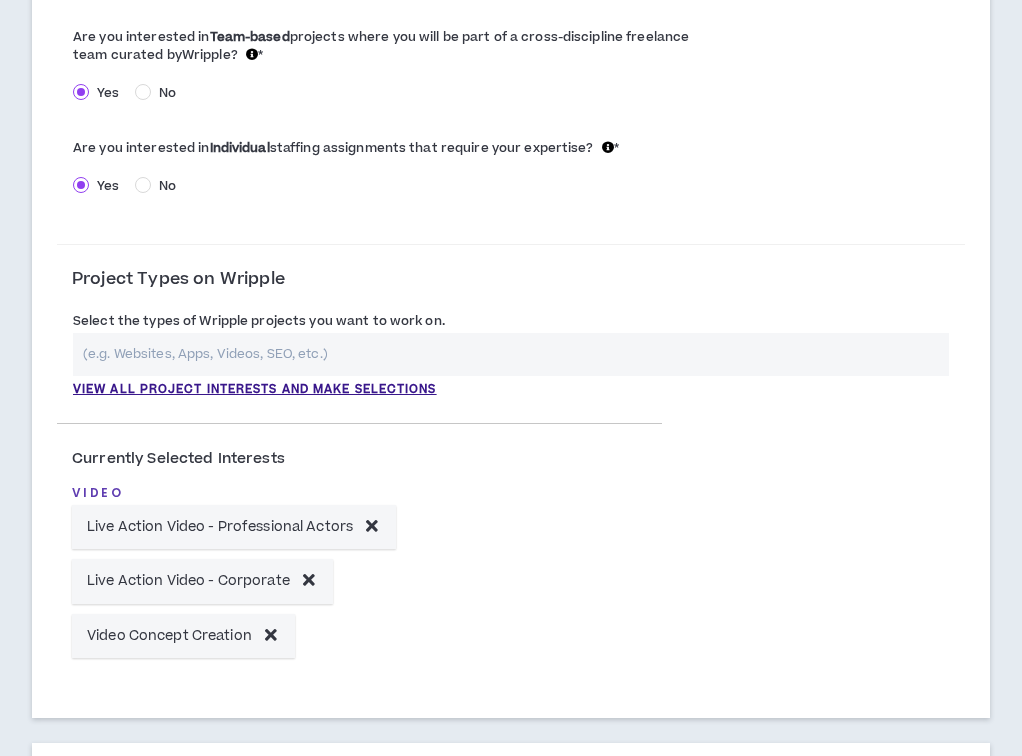 scroll, scrollTop: 944, scrollLeft: 0, axis: vertical 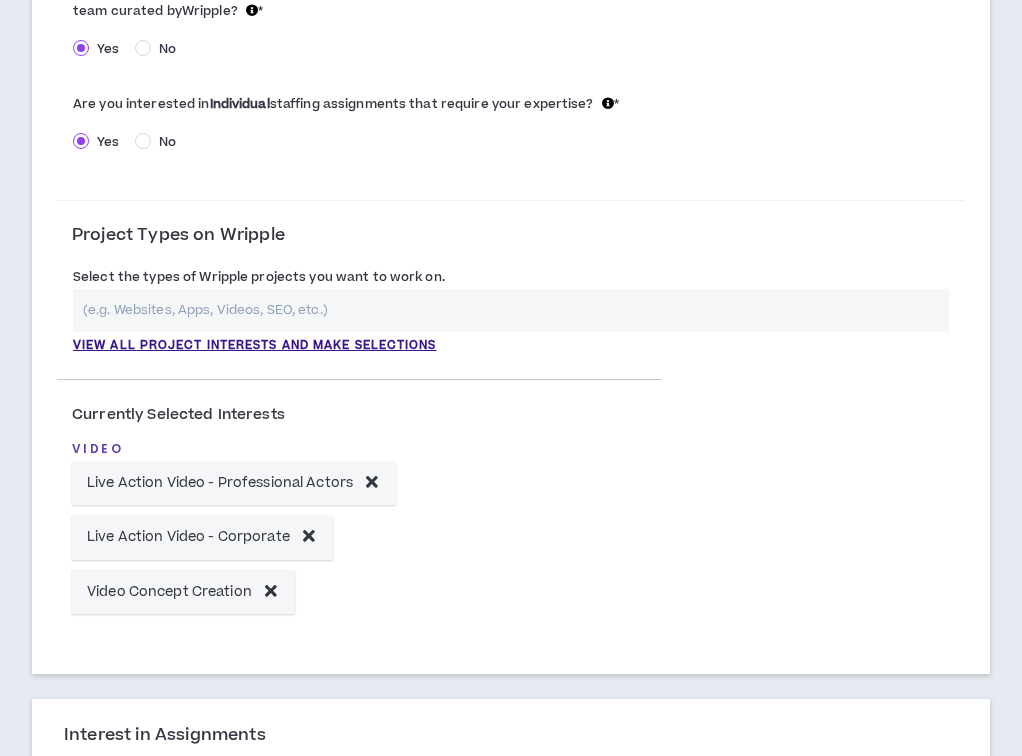 type on "**********" 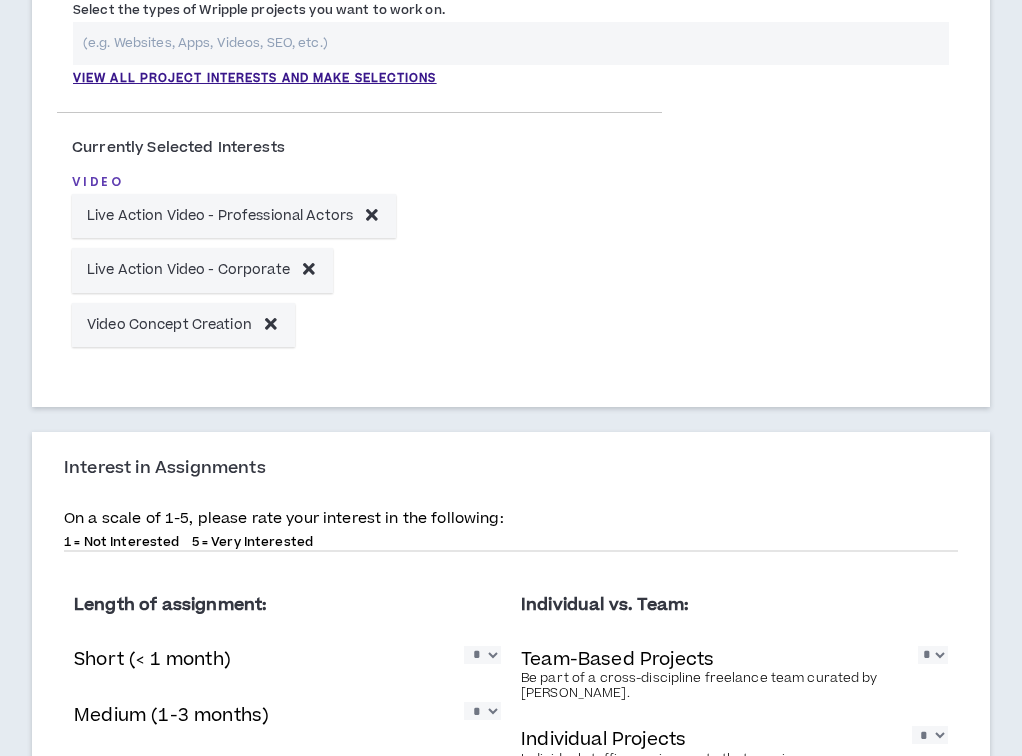 scroll, scrollTop: 1224, scrollLeft: 0, axis: vertical 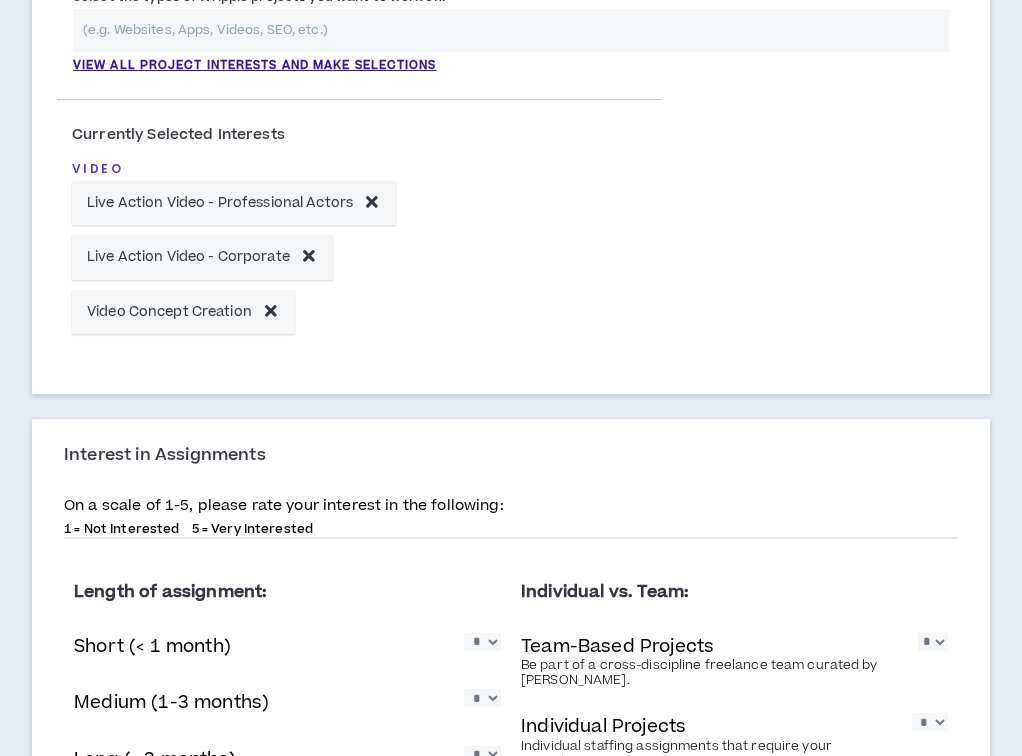 click on "* * * * *" at bounding box center (482, 901) 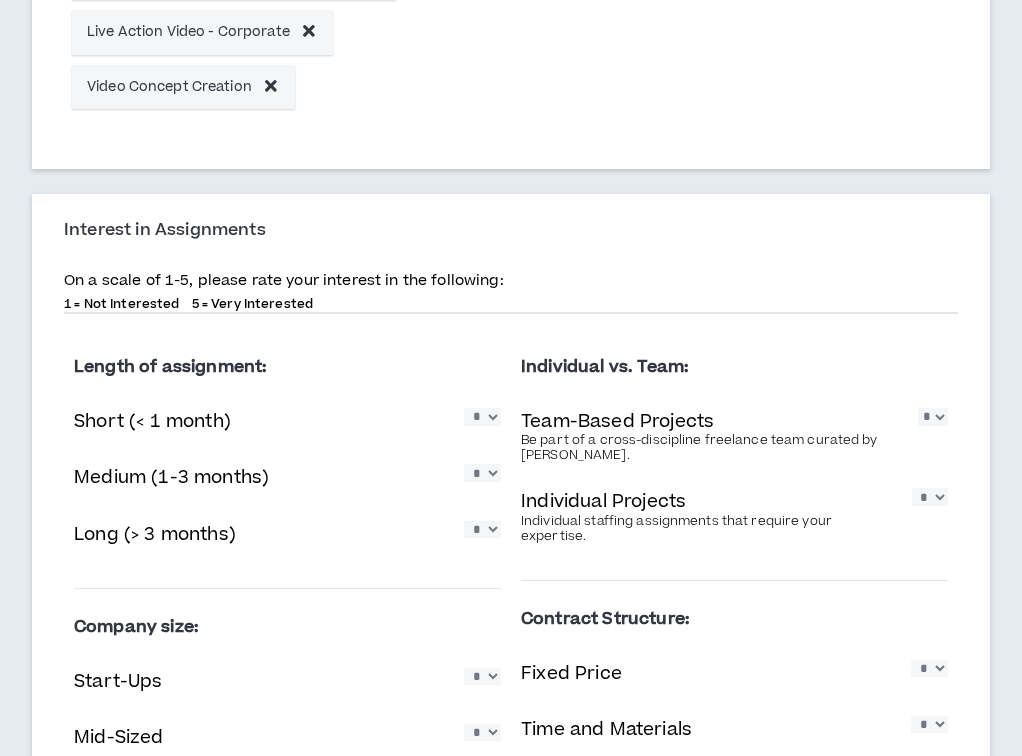 scroll, scrollTop: 1462, scrollLeft: 0, axis: vertical 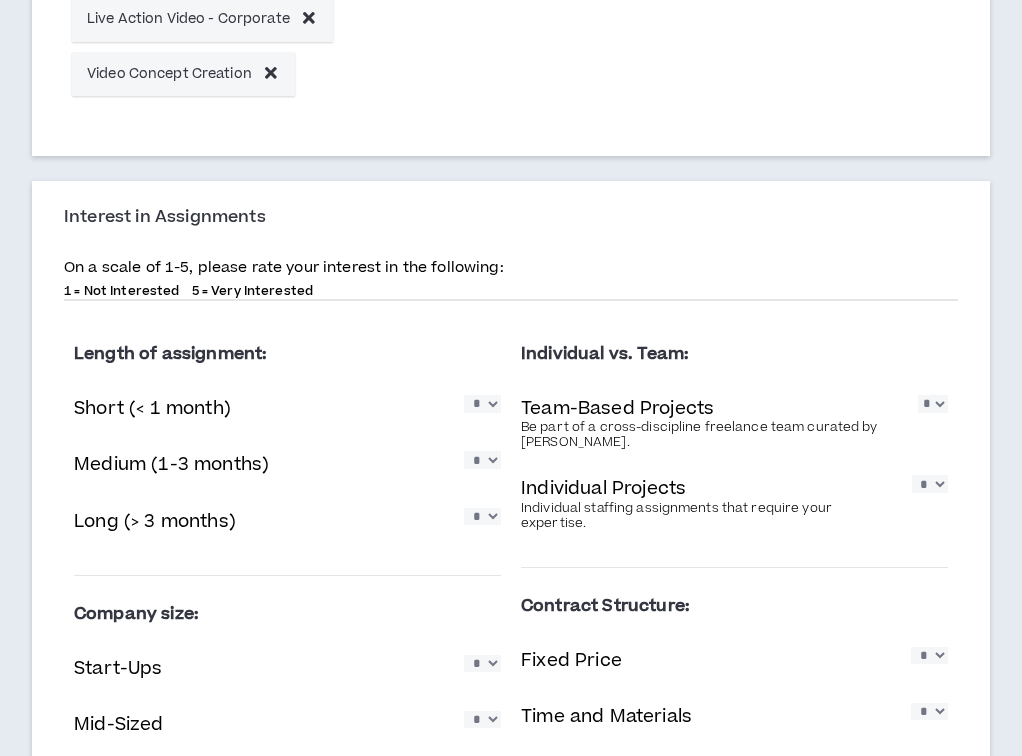 click on "Continue" at bounding box center (936, 947) 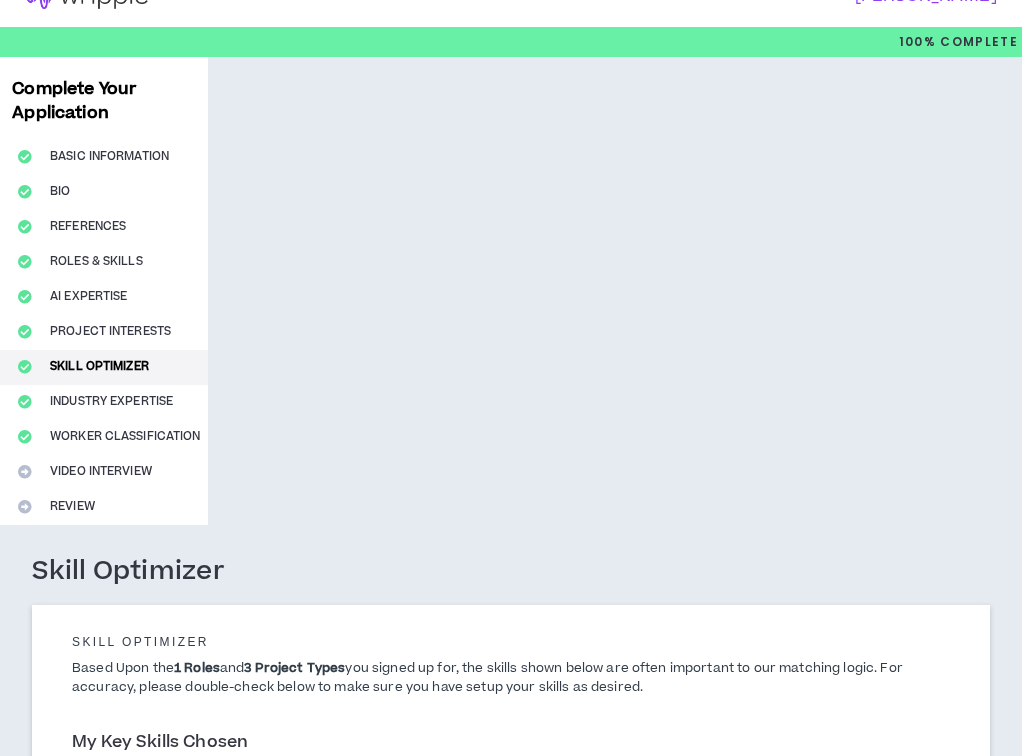scroll, scrollTop: 0, scrollLeft: 0, axis: both 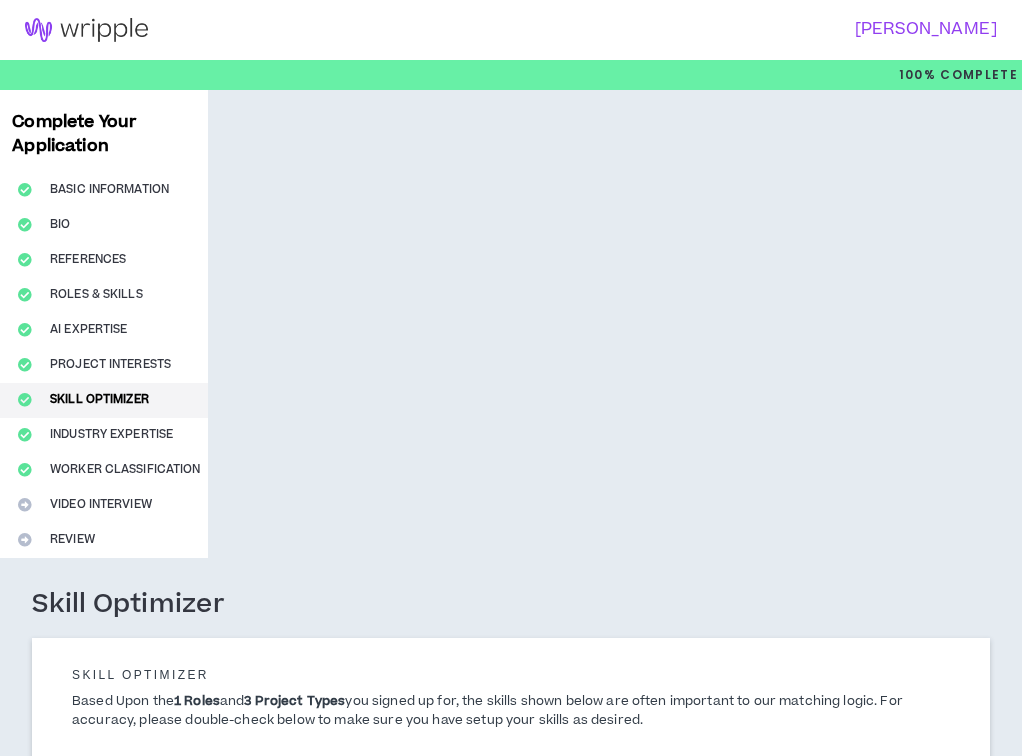 click on "Continue" at bounding box center (936, 1114) 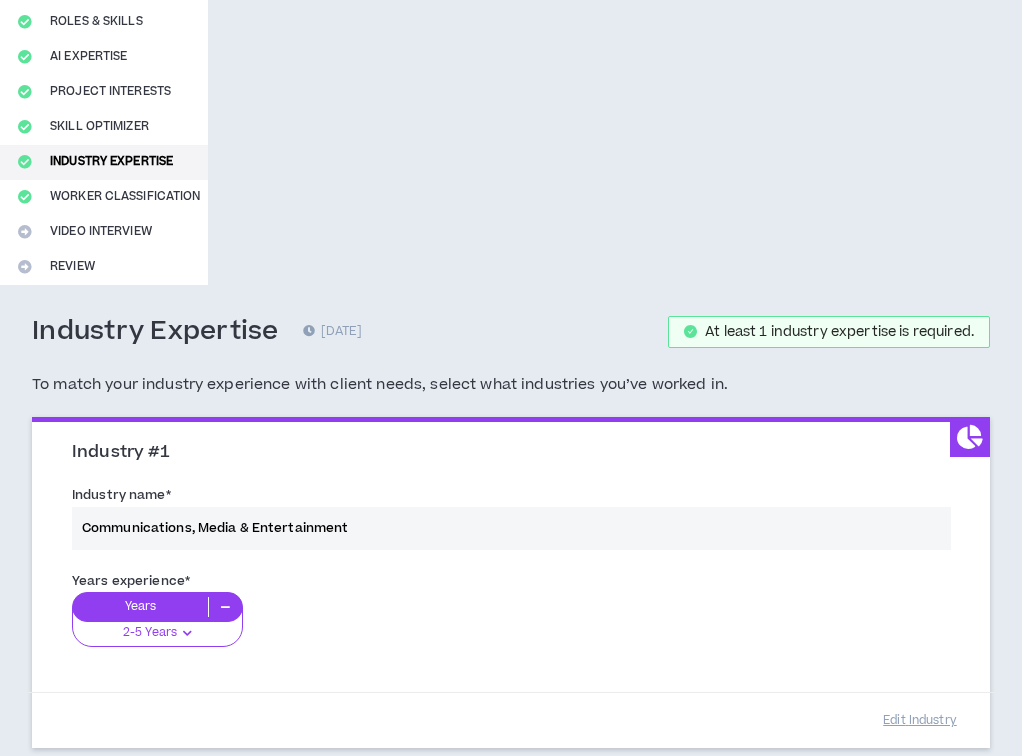 scroll, scrollTop: 376, scrollLeft: 0, axis: vertical 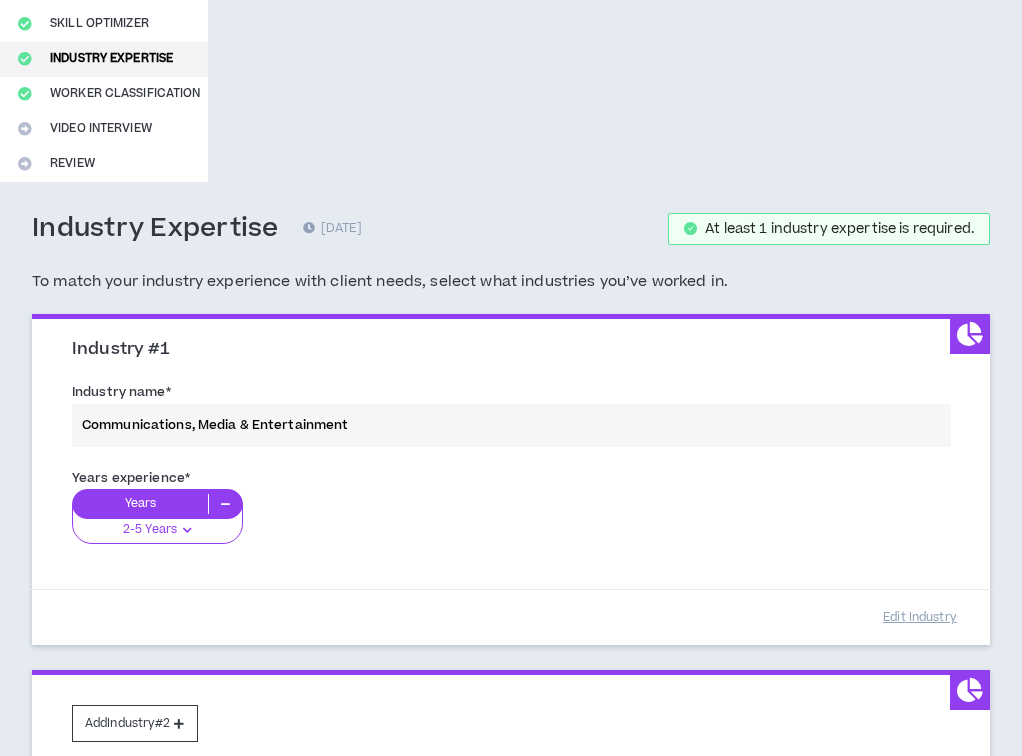 click on "Continue" at bounding box center [936, 910] 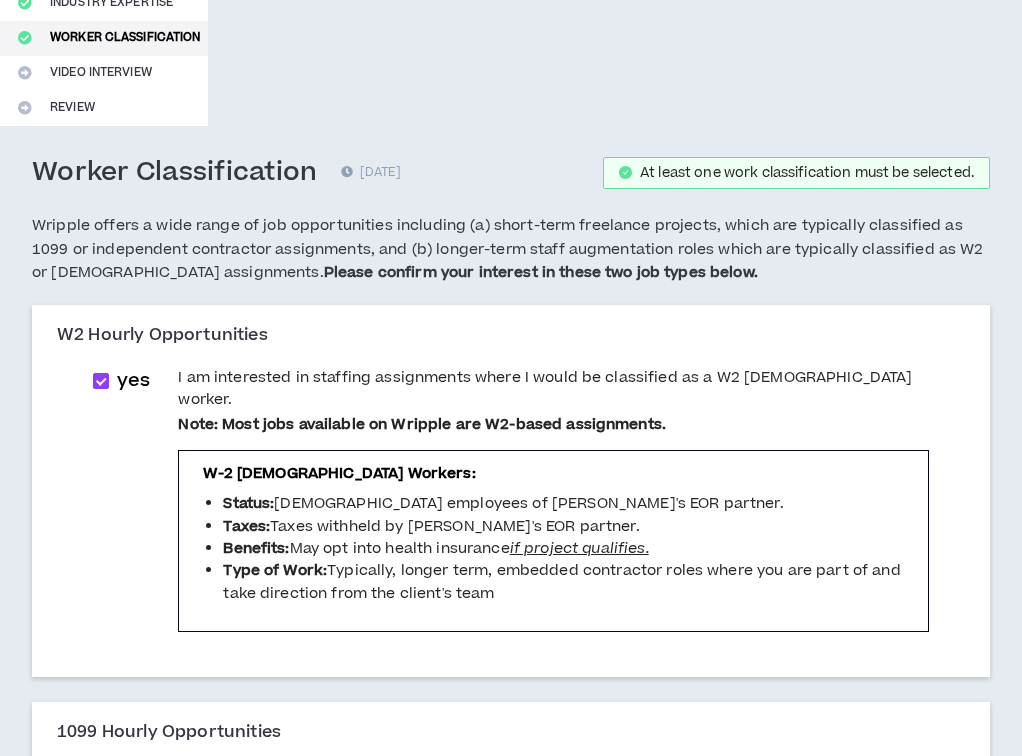 scroll, scrollTop: 458, scrollLeft: 0, axis: vertical 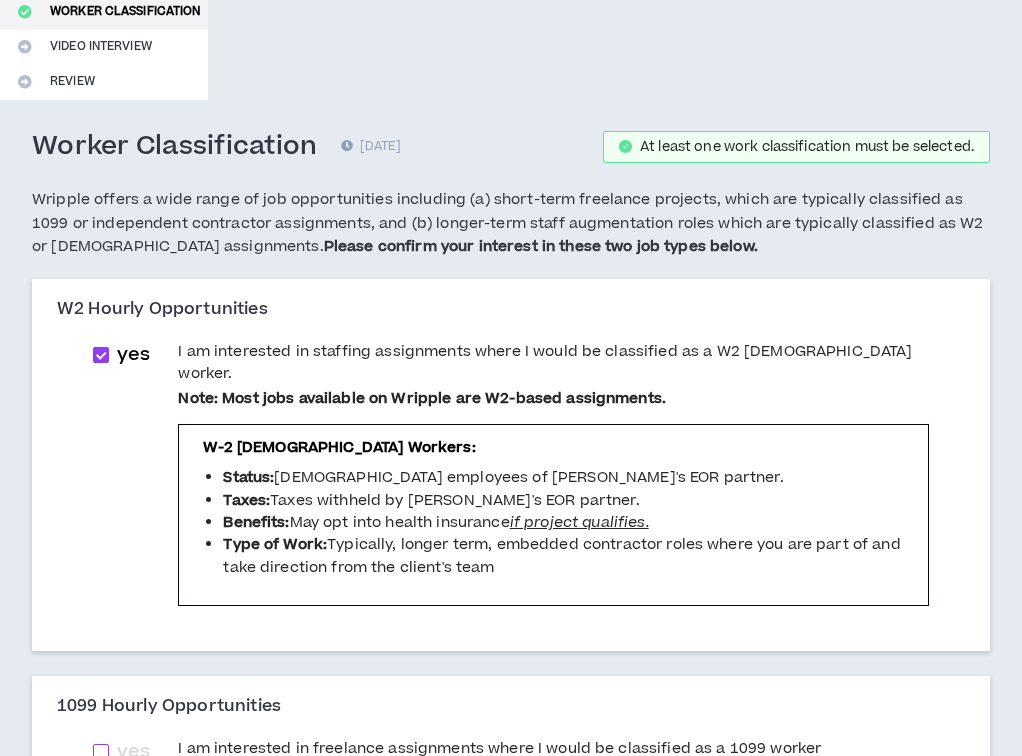 click at bounding box center [101, 752] 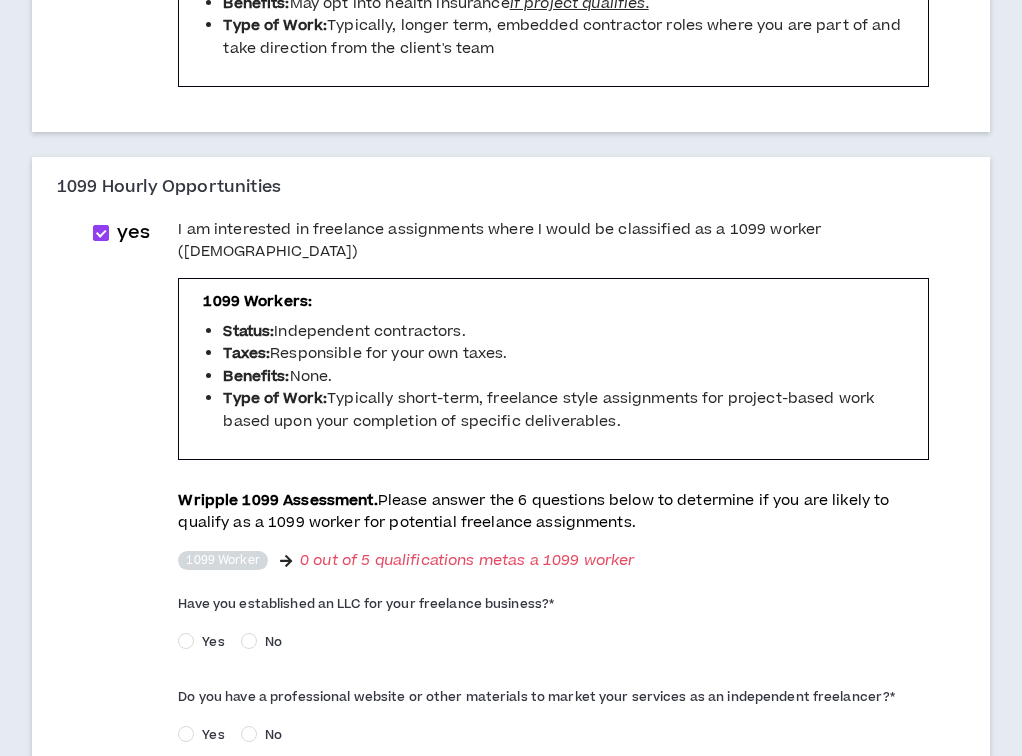 scroll, scrollTop: 990, scrollLeft: 0, axis: vertical 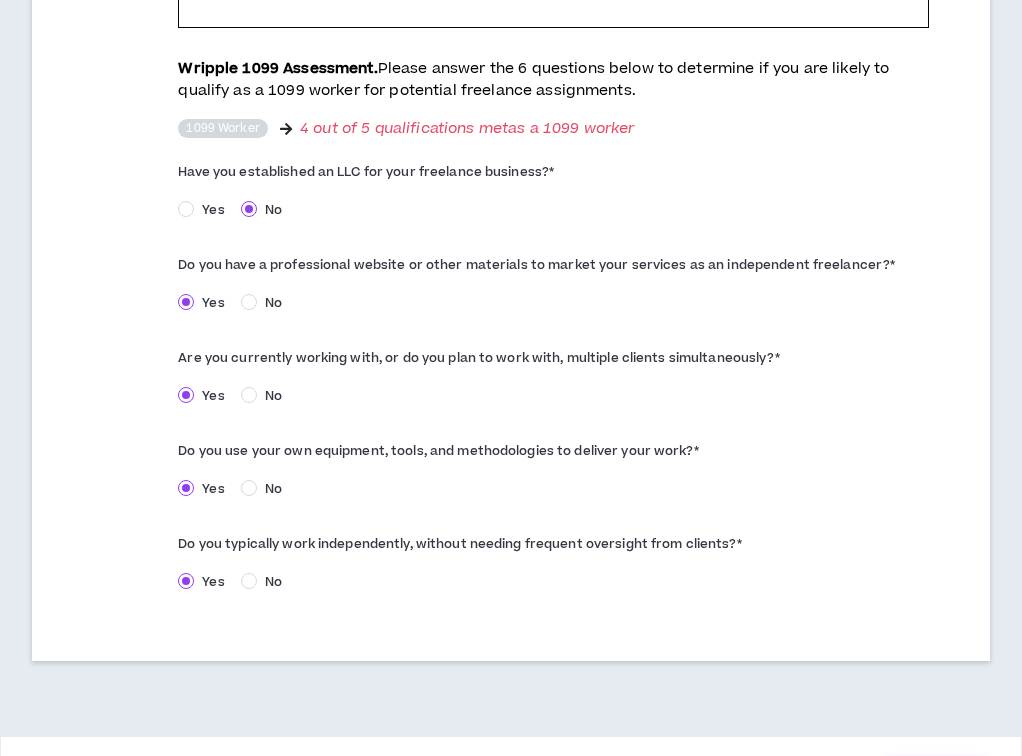 click on "Continue" at bounding box center [936, 775] 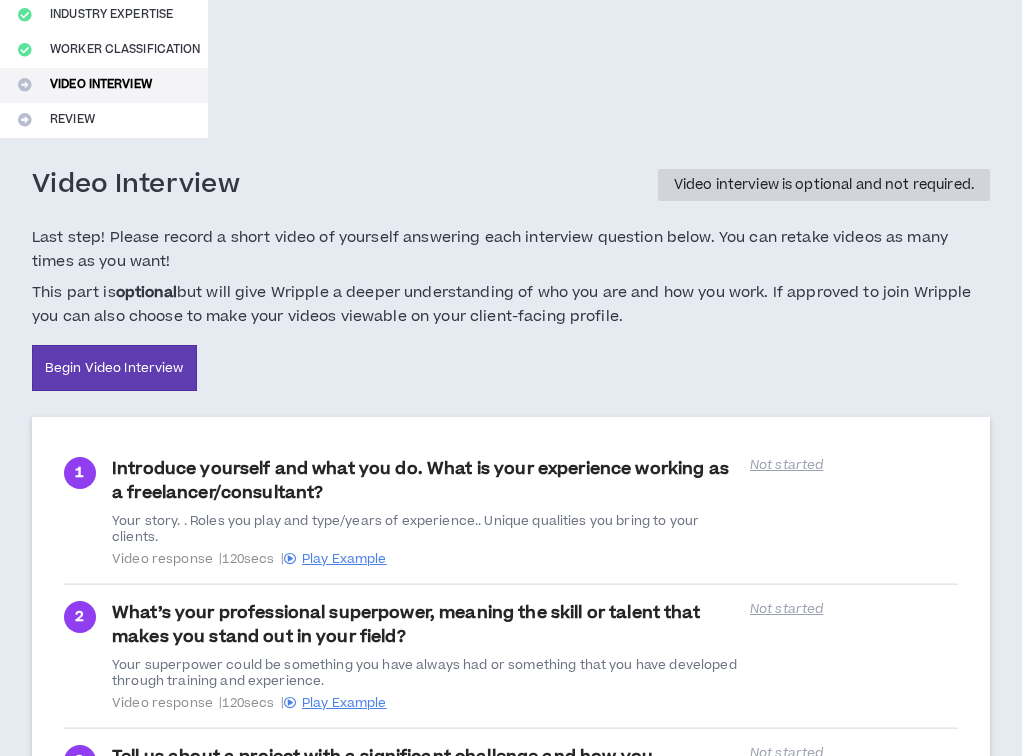 scroll, scrollTop: 490, scrollLeft: 0, axis: vertical 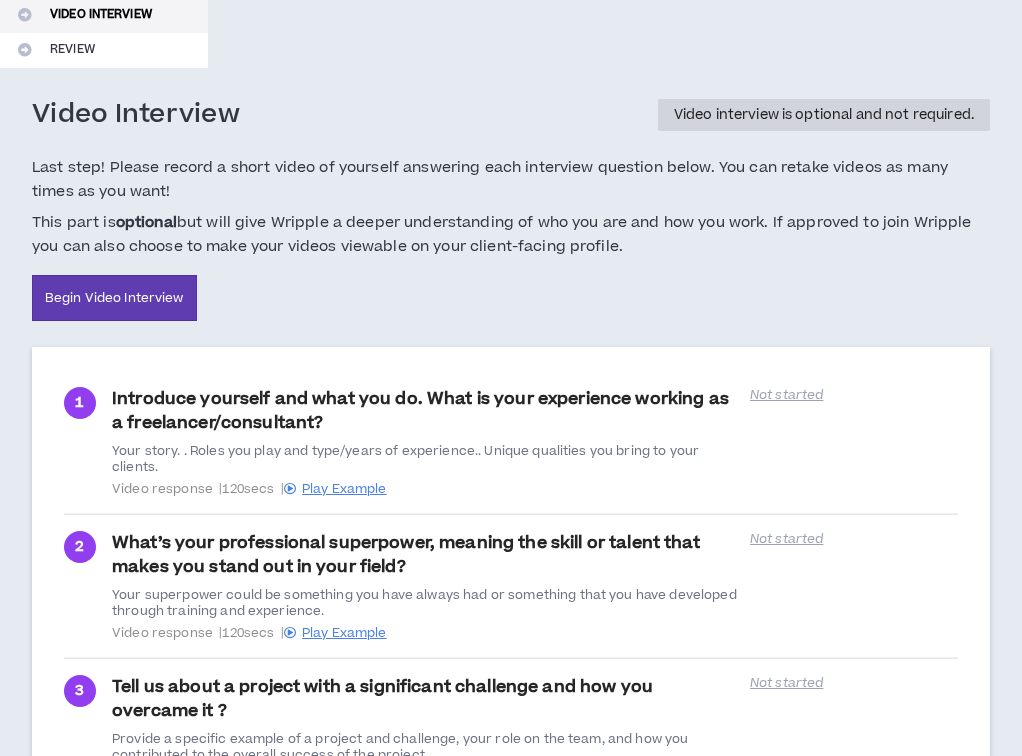 click on "Save & Exit" at bounding box center [820, 914] 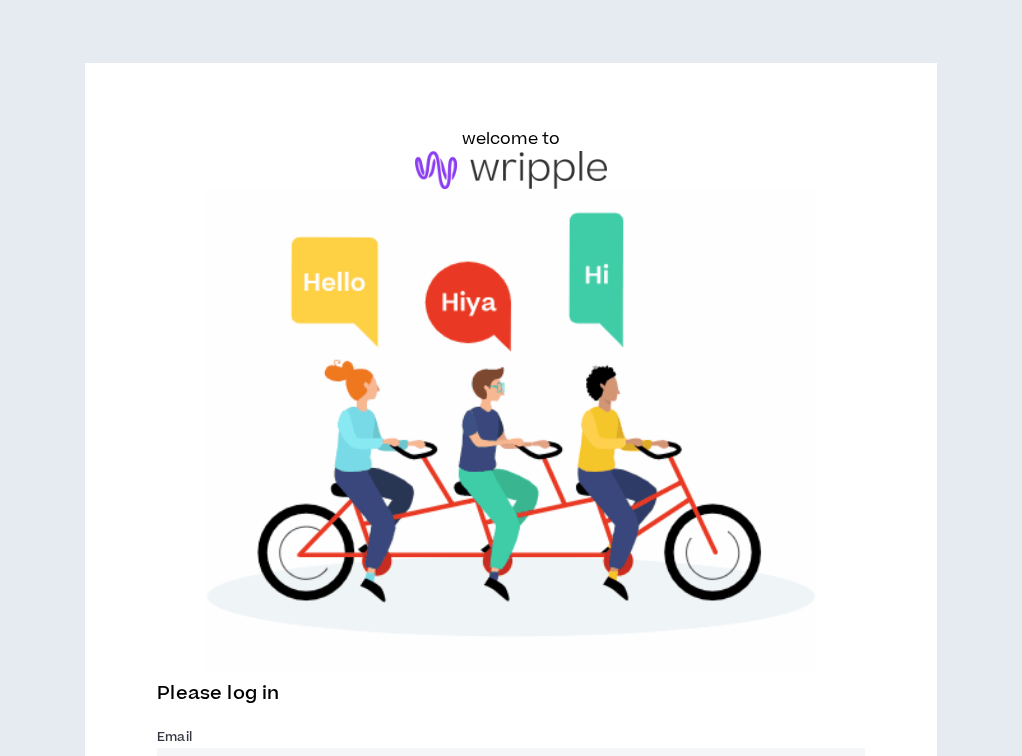 scroll, scrollTop: 0, scrollLeft: 0, axis: both 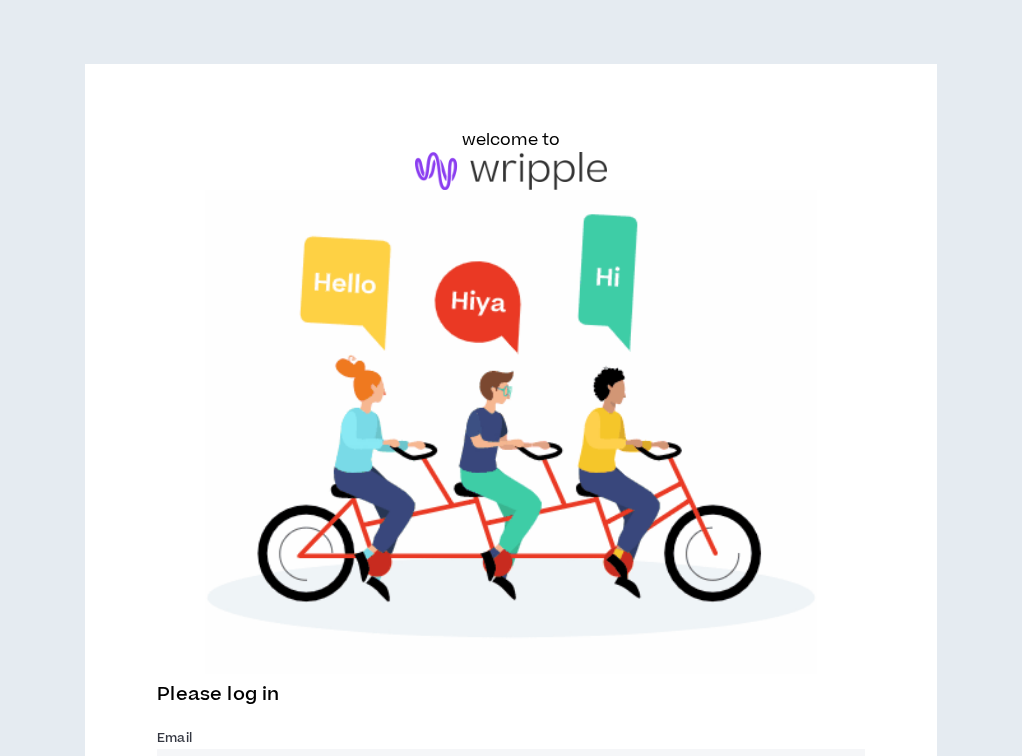 type on "[PERSON_NAME][EMAIL_ADDRESS][DOMAIN_NAME]" 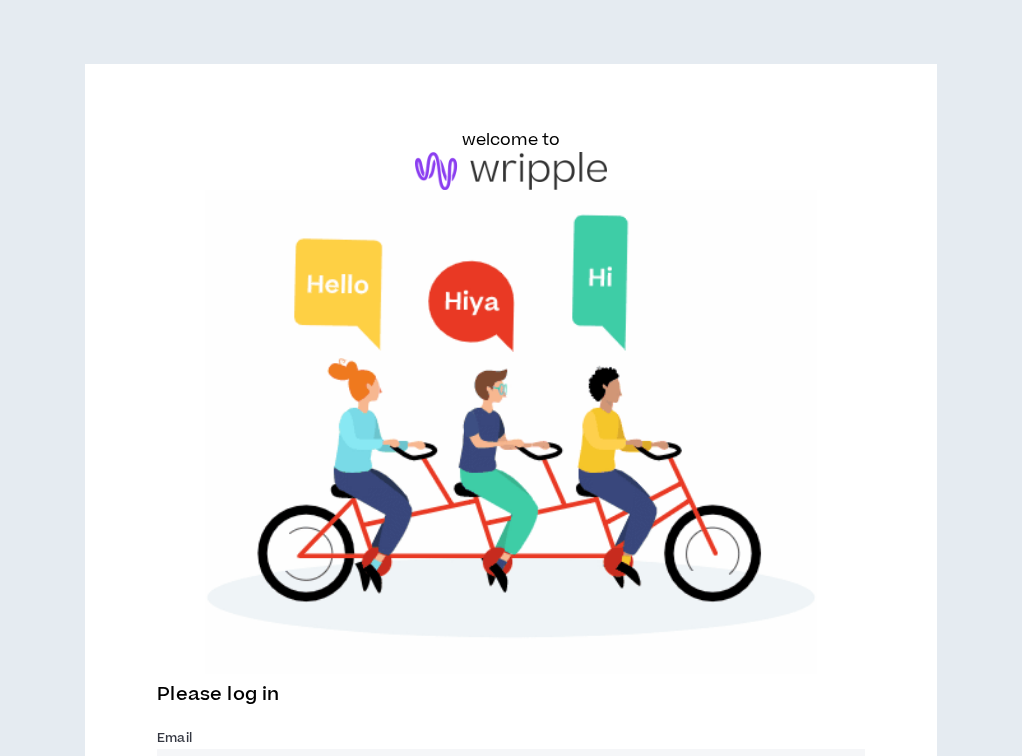 click on "welcome to Please log in   Email  * [PERSON_NAME][EMAIL_ADDRESS][DOMAIN_NAME] Password  * Login Forgot Password? Or continue with: Microsoft" at bounding box center [511, 583] 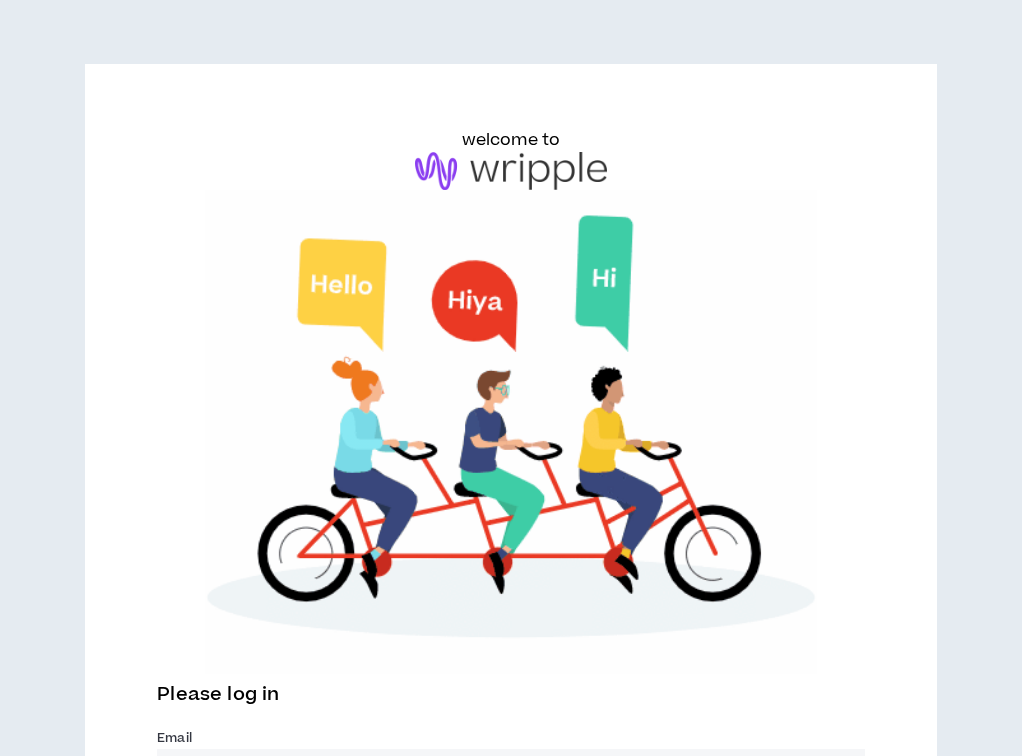 click on "Please log in   Email  * [PERSON_NAME][EMAIL_ADDRESS][DOMAIN_NAME] Password  * Login Forgot Password? Or continue with: Microsoft" at bounding box center [511, 857] 